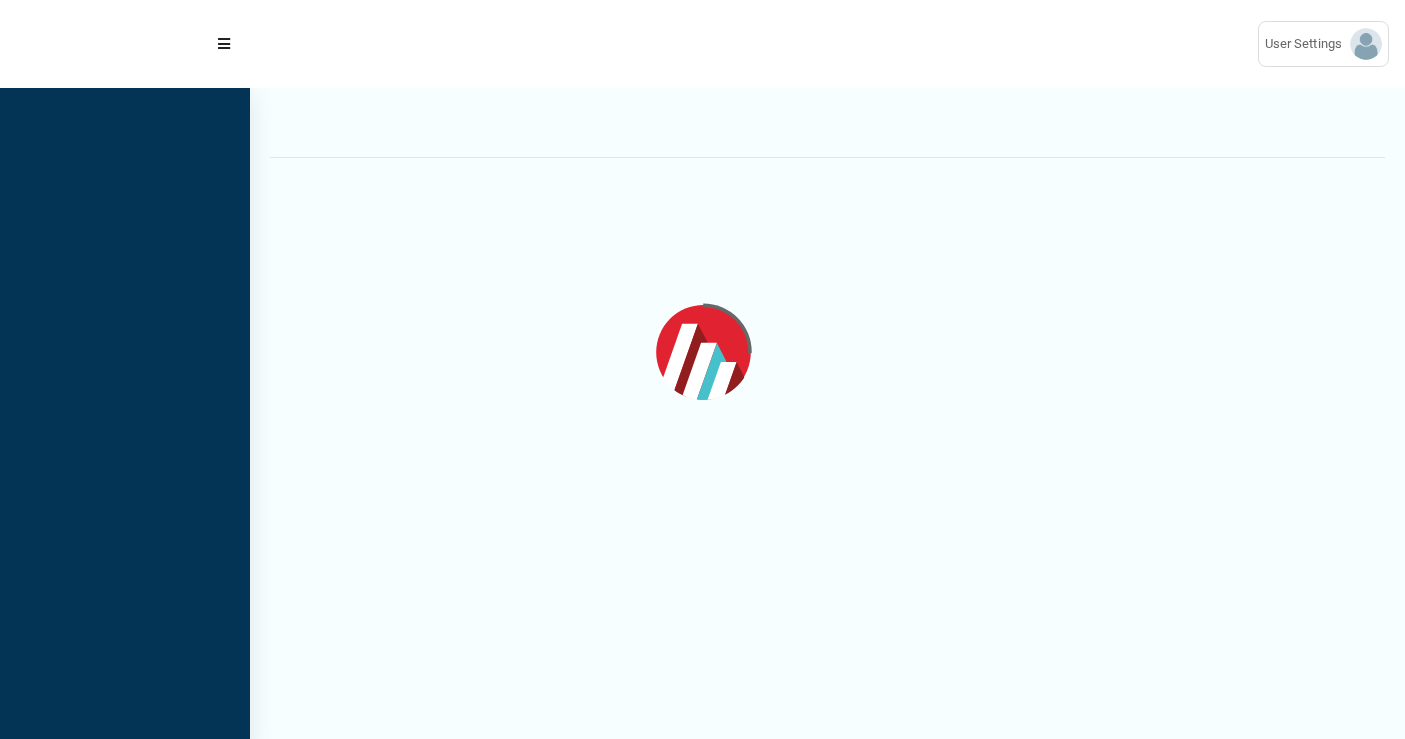 scroll, scrollTop: 0, scrollLeft: 0, axis: both 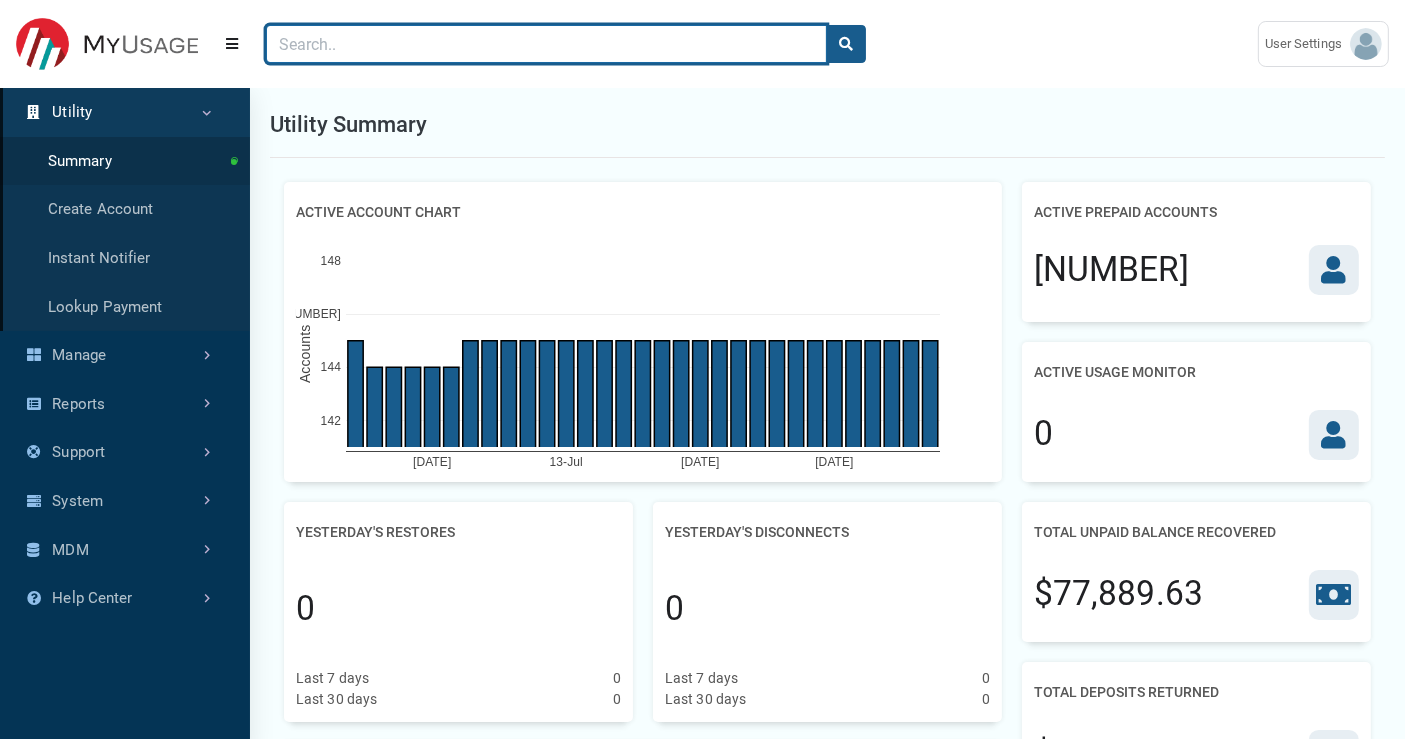 click at bounding box center (546, 44) 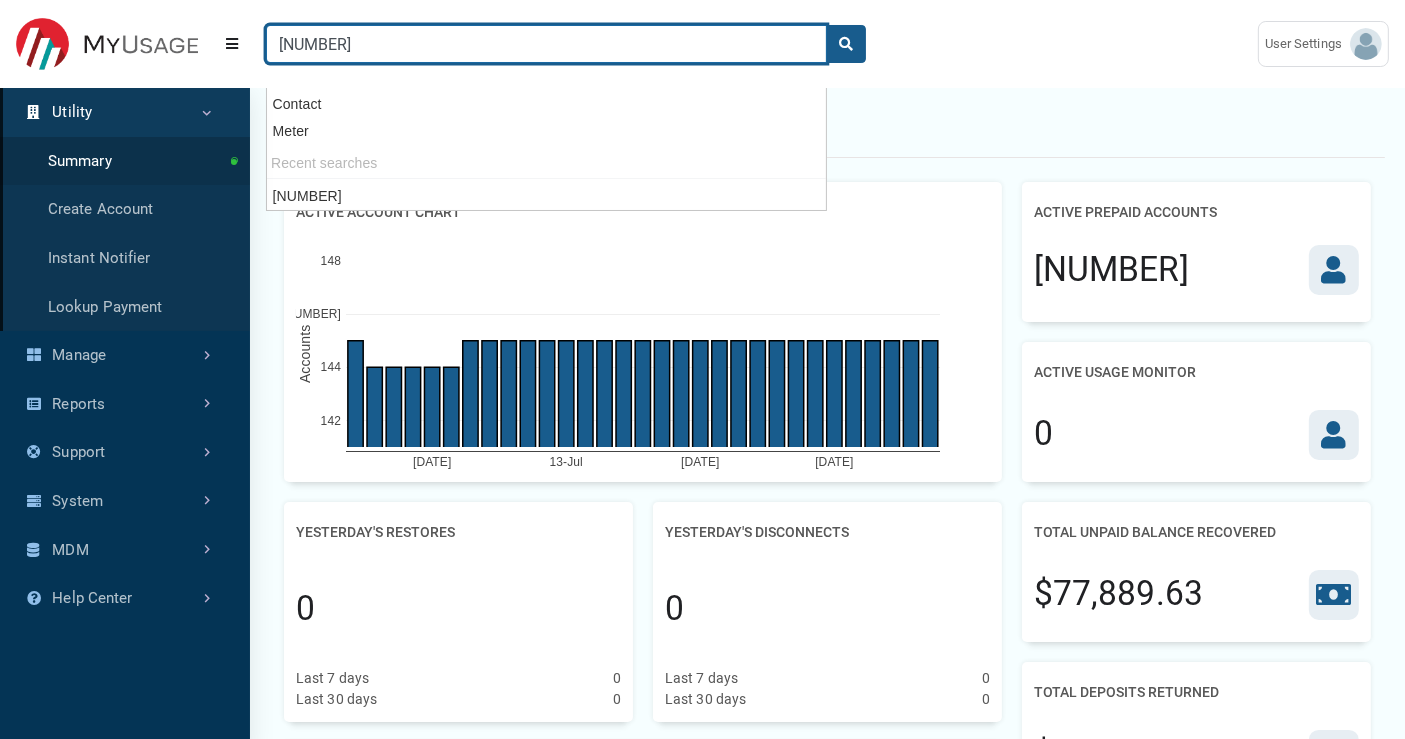type on "1" 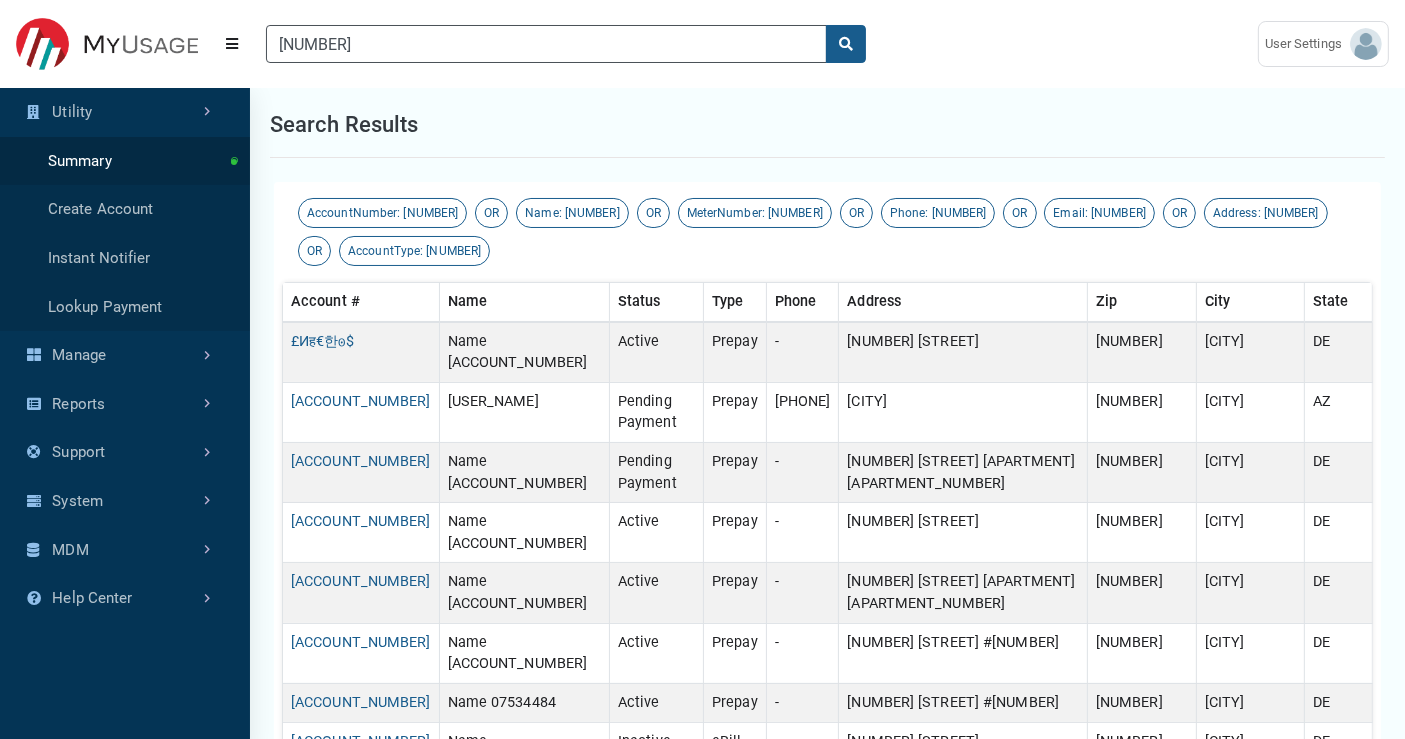 click on "Search results" at bounding box center [827, 125] 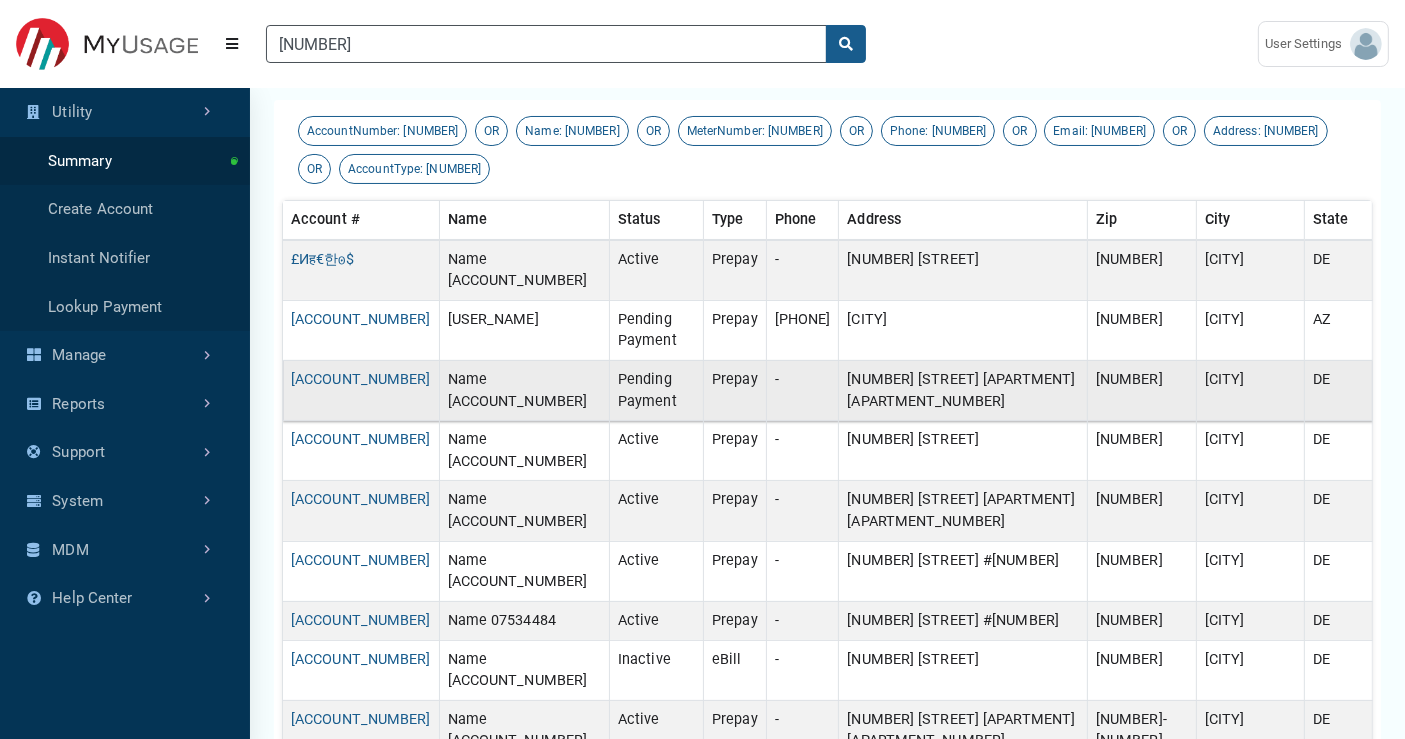 scroll, scrollTop: 111, scrollLeft: 0, axis: vertical 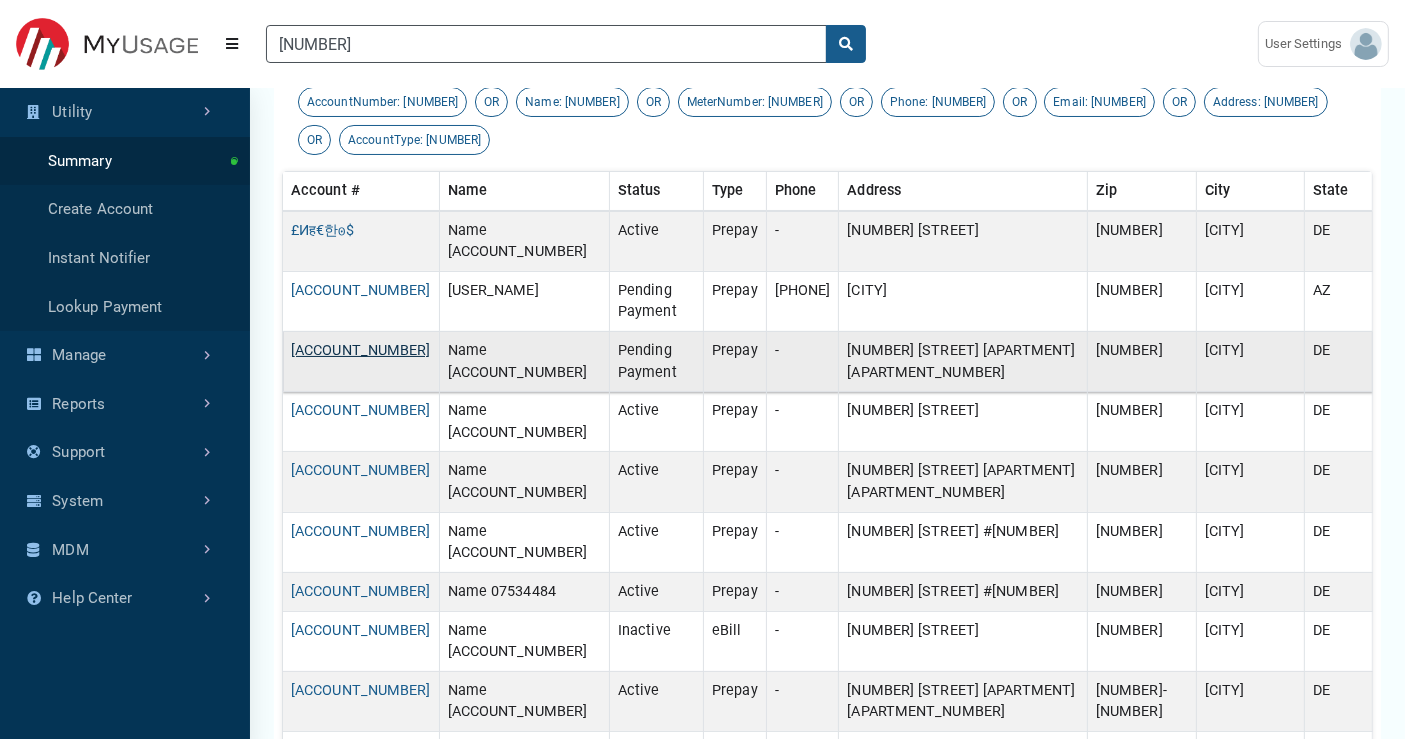 click on "00015965" at bounding box center [361, 350] 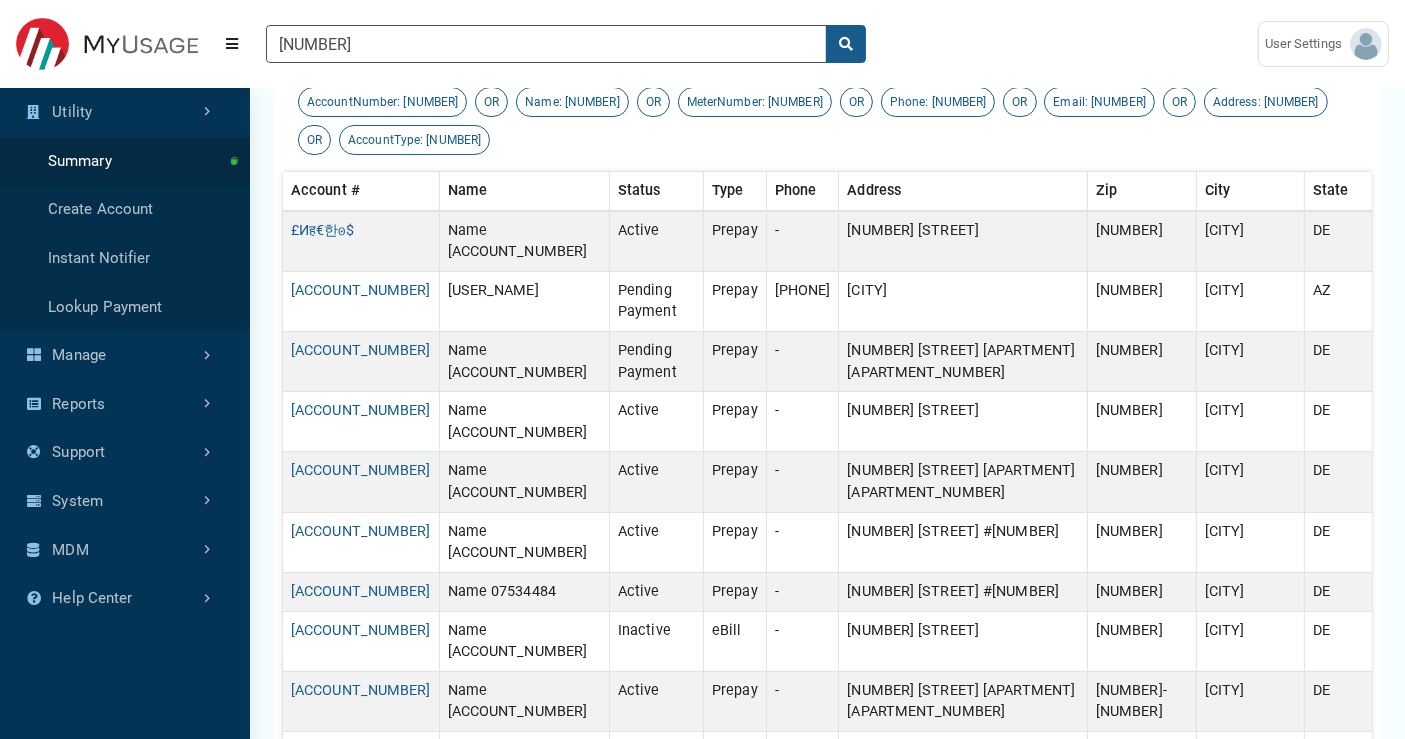 click on "10501050" at bounding box center (361, 991) 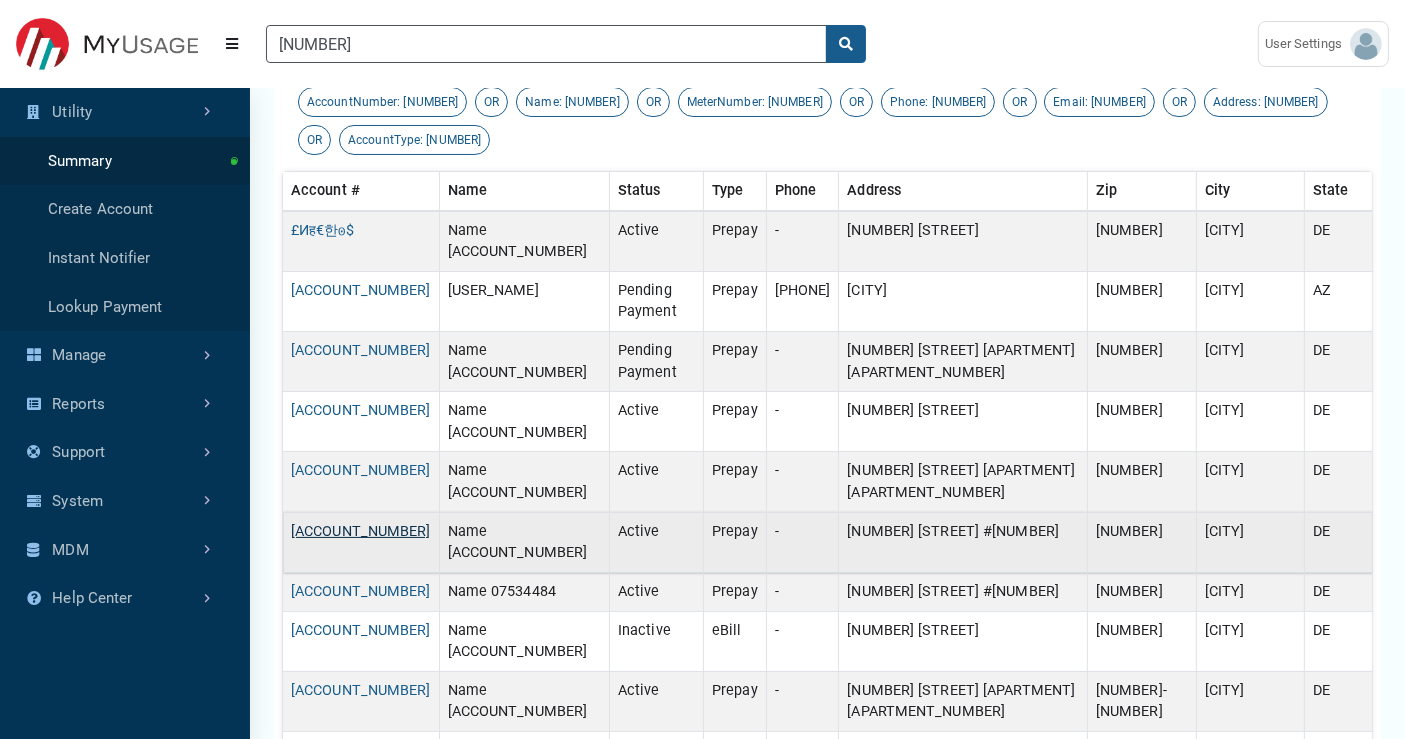 click on "06418803" at bounding box center [361, 531] 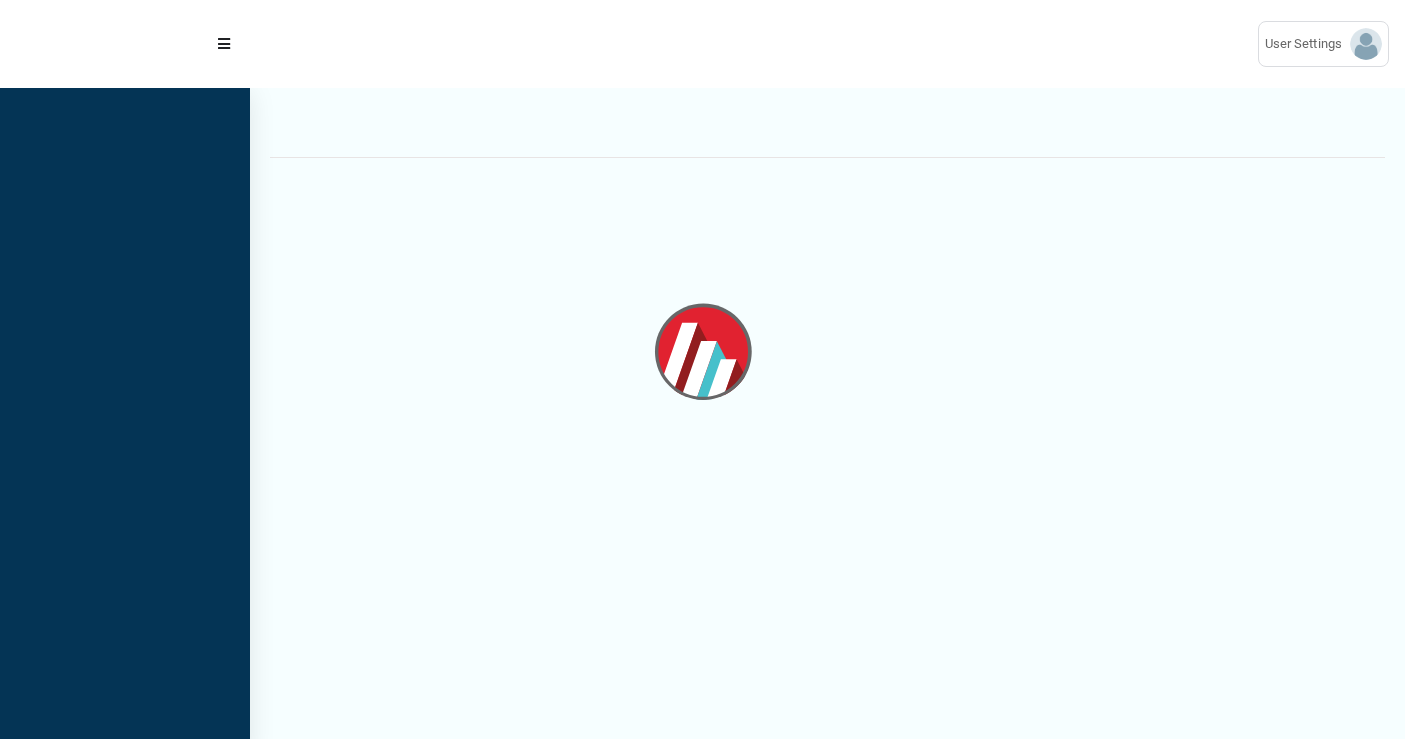 scroll, scrollTop: 0, scrollLeft: 0, axis: both 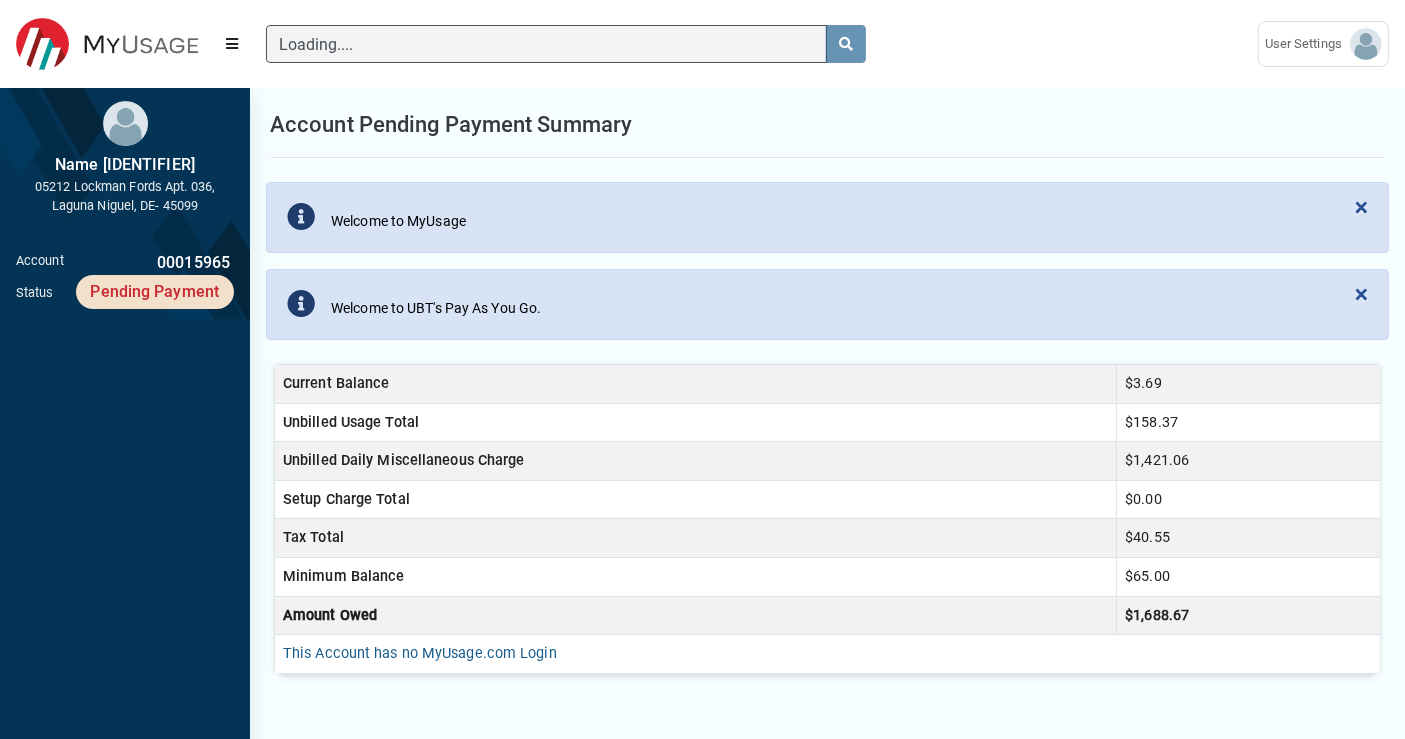 type 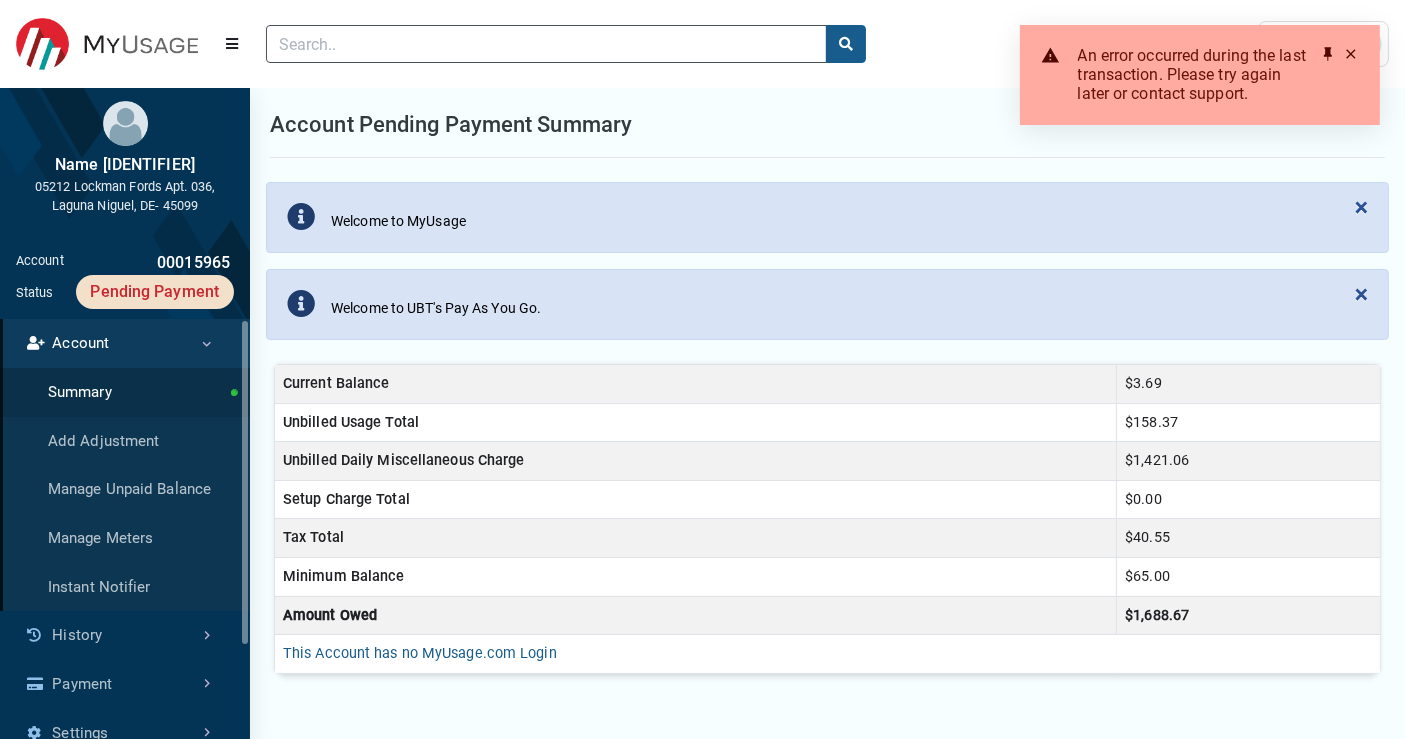 scroll, scrollTop: 435, scrollLeft: 250, axis: both 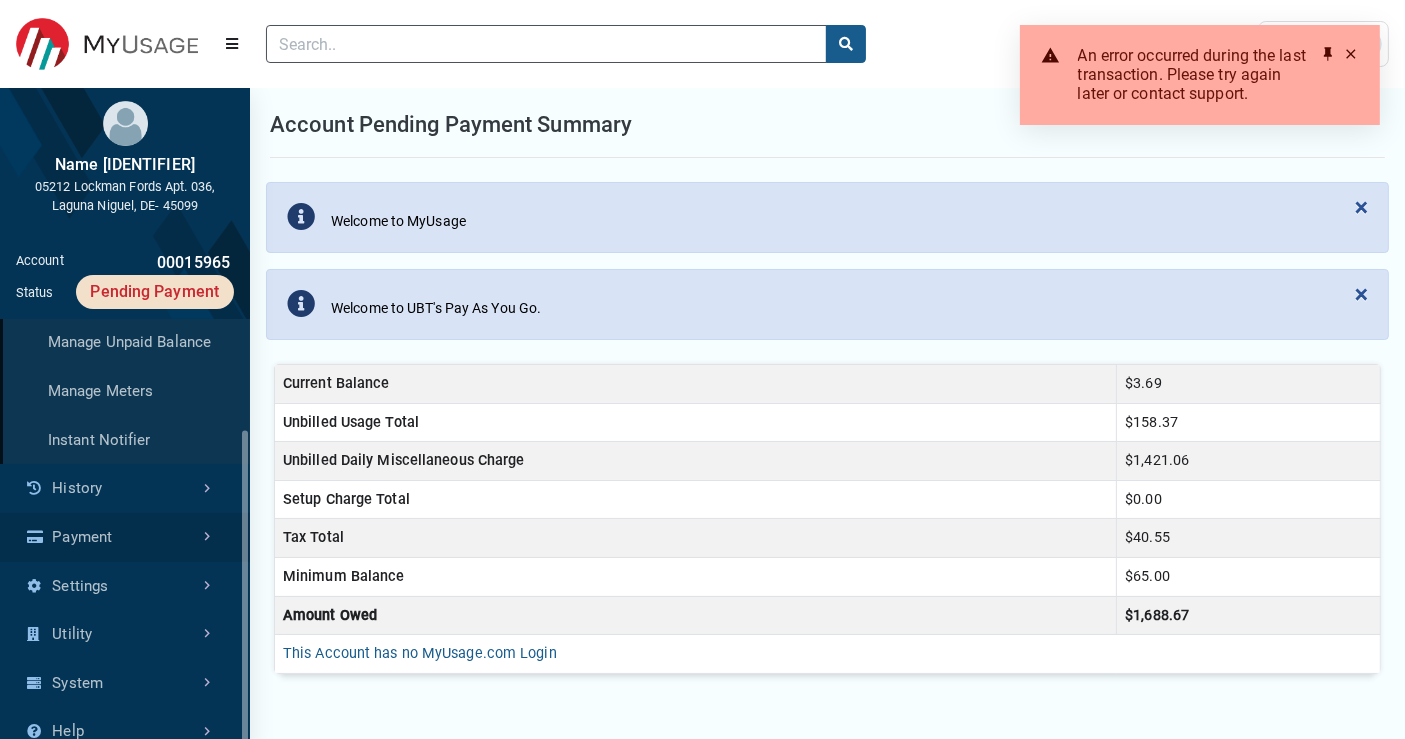 click on "Payment" at bounding box center [125, 537] 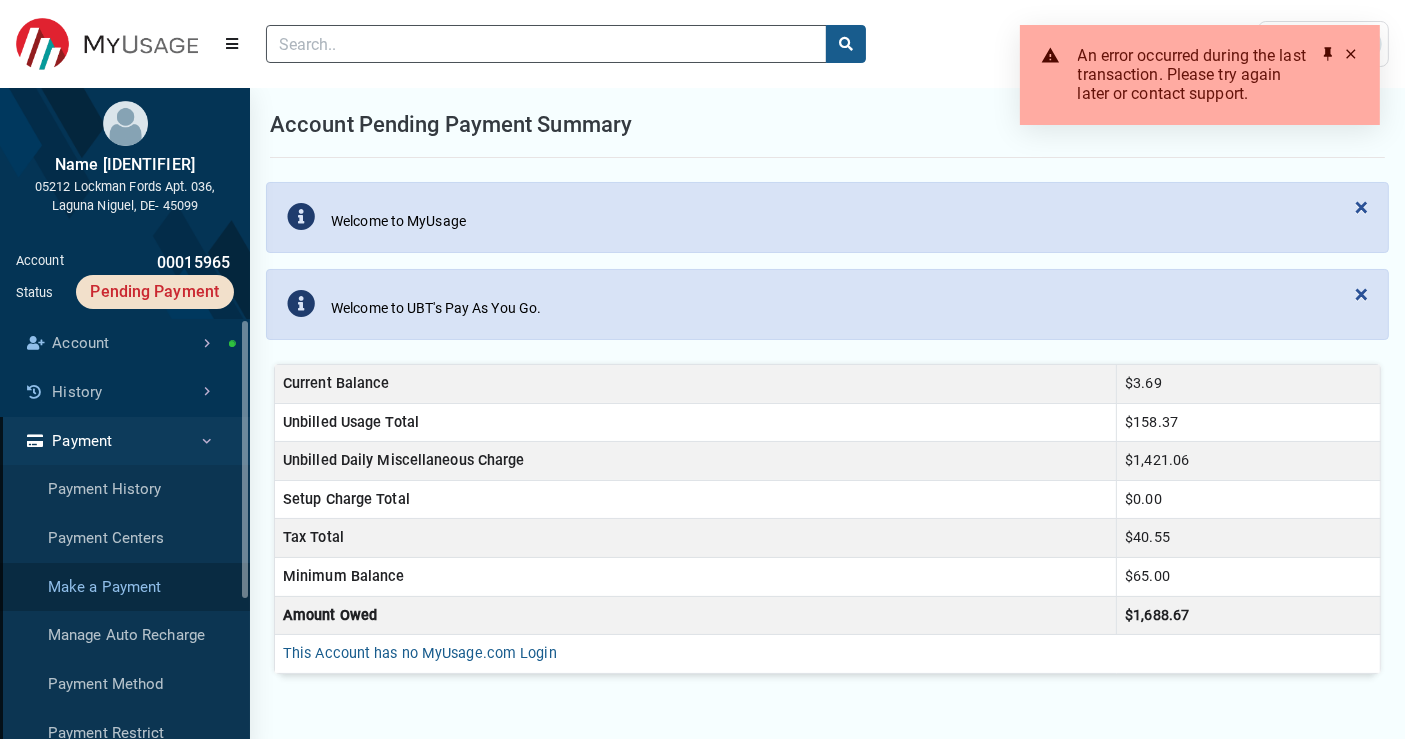 click on "Make a Payment" at bounding box center (125, 587) 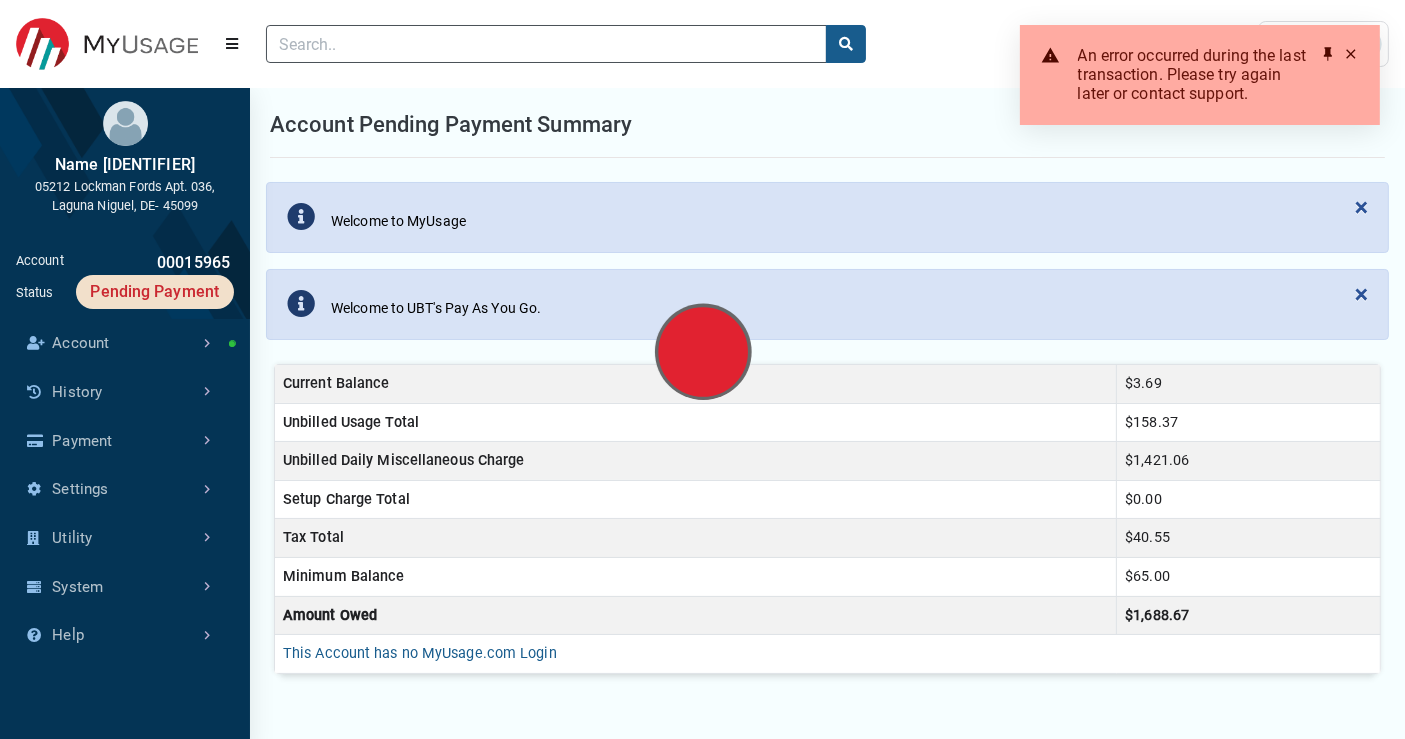click at bounding box center [1351, 54] 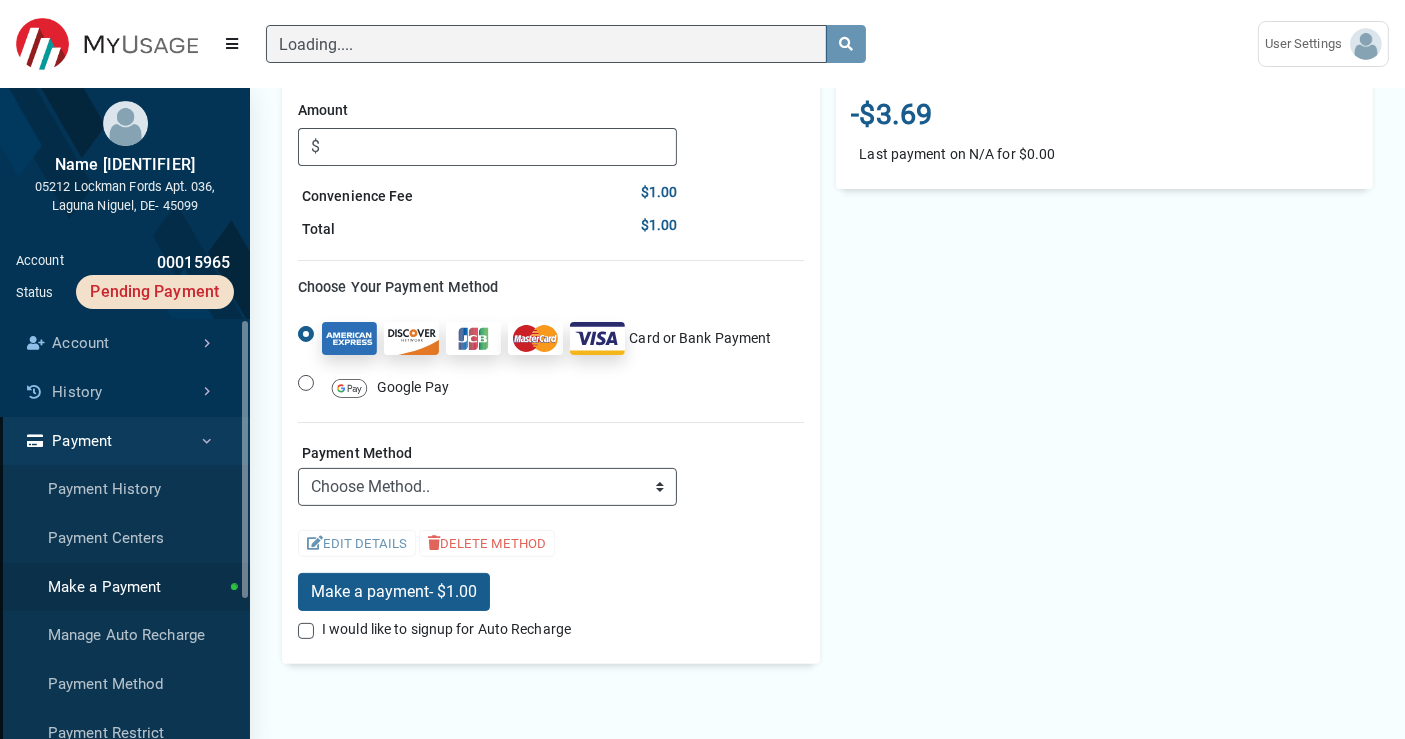 type 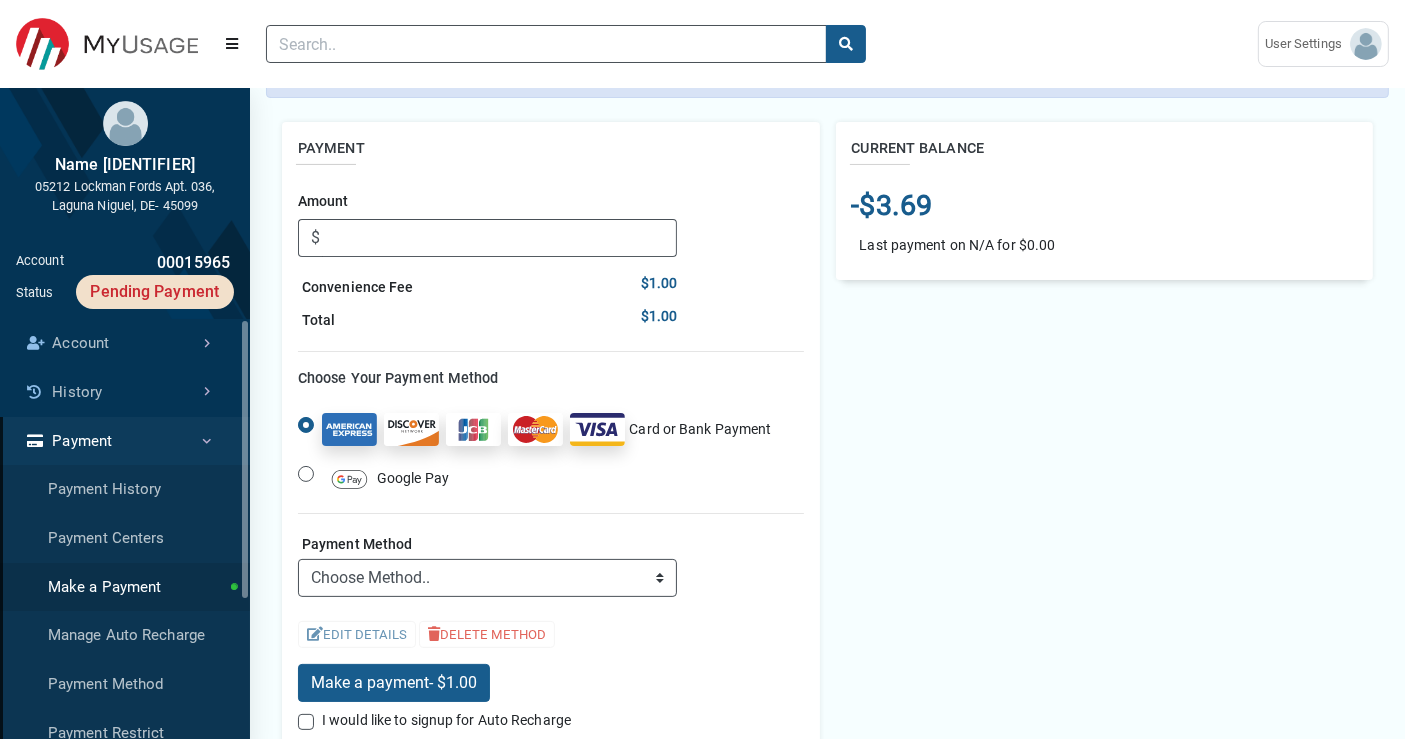 scroll, scrollTop: 222, scrollLeft: 0, axis: vertical 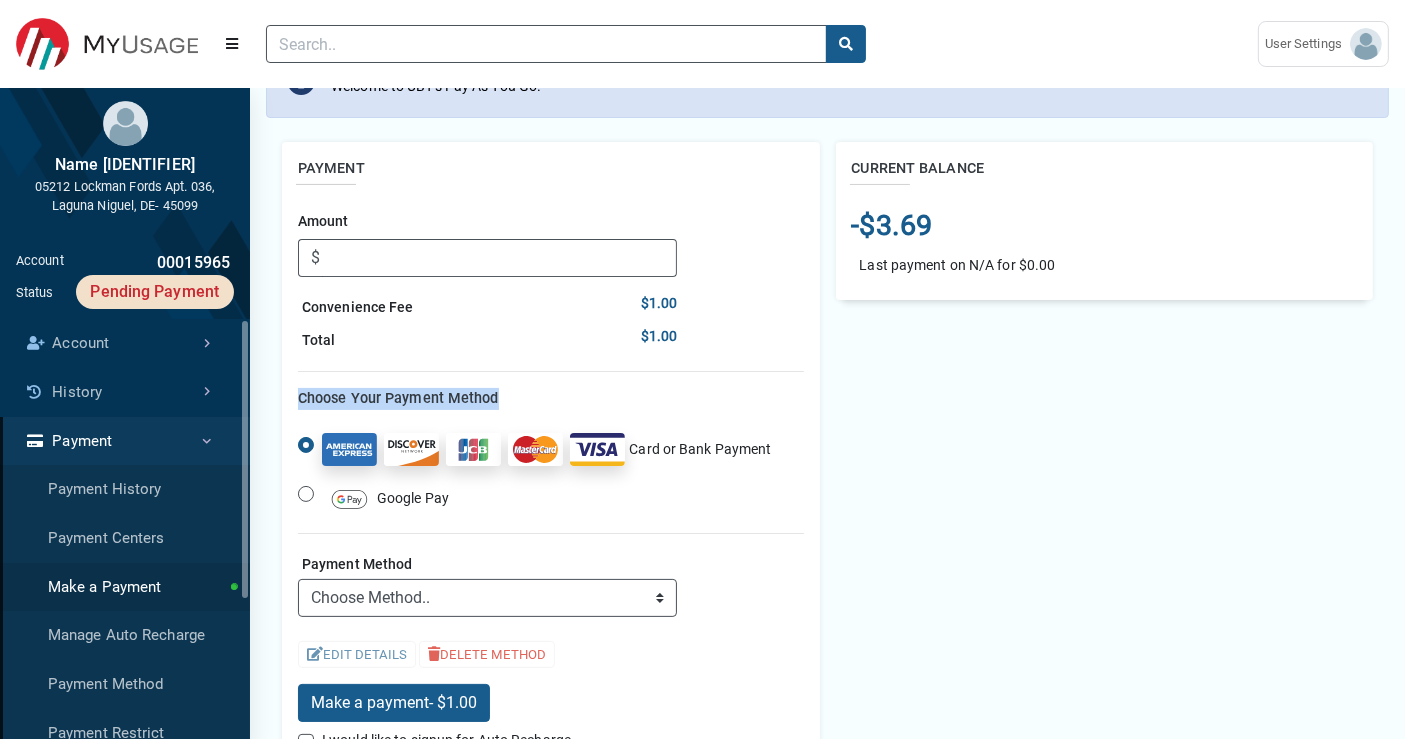 drag, startPoint x: 297, startPoint y: 395, endPoint x: 531, endPoint y: 391, distance: 234.03418 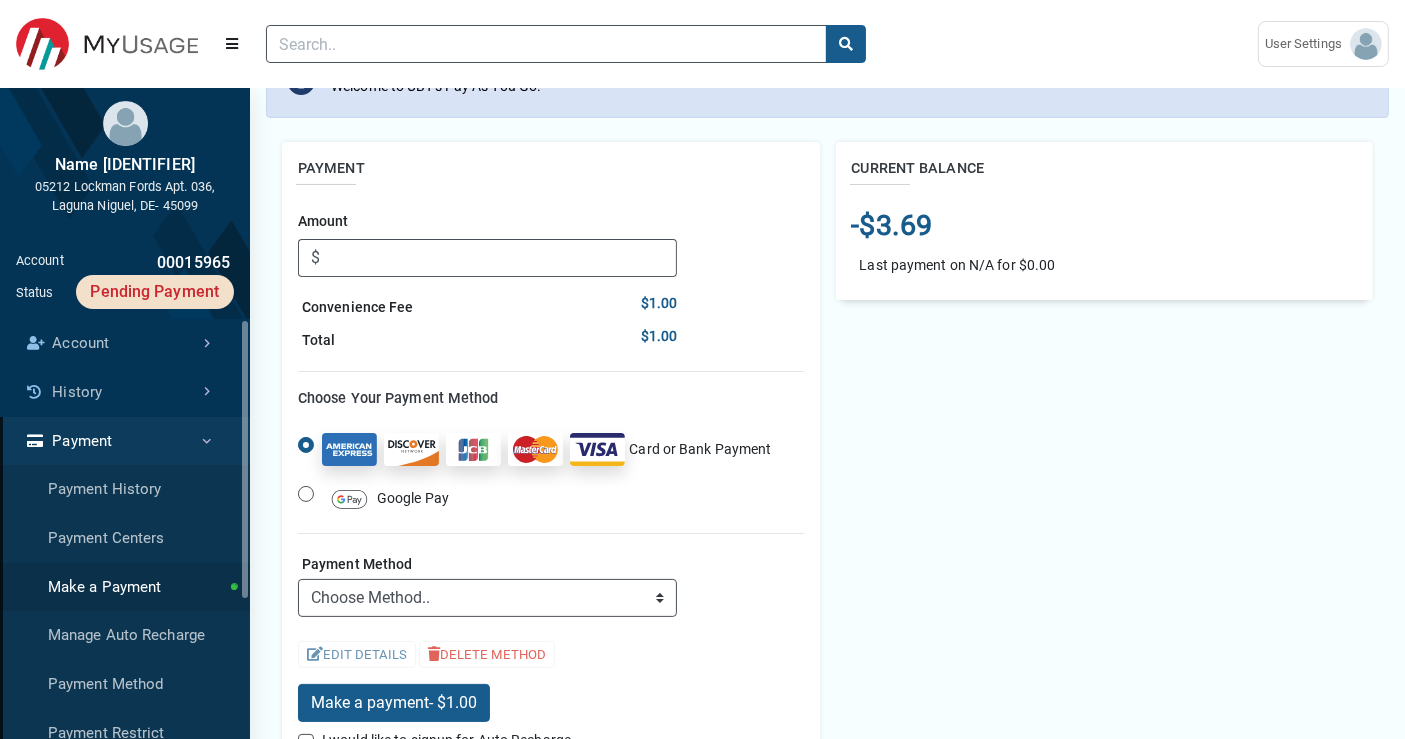 click on "CURRENT BALANCE
-$3.69
Last payment on N/A for $0.00" at bounding box center (1105, 466) 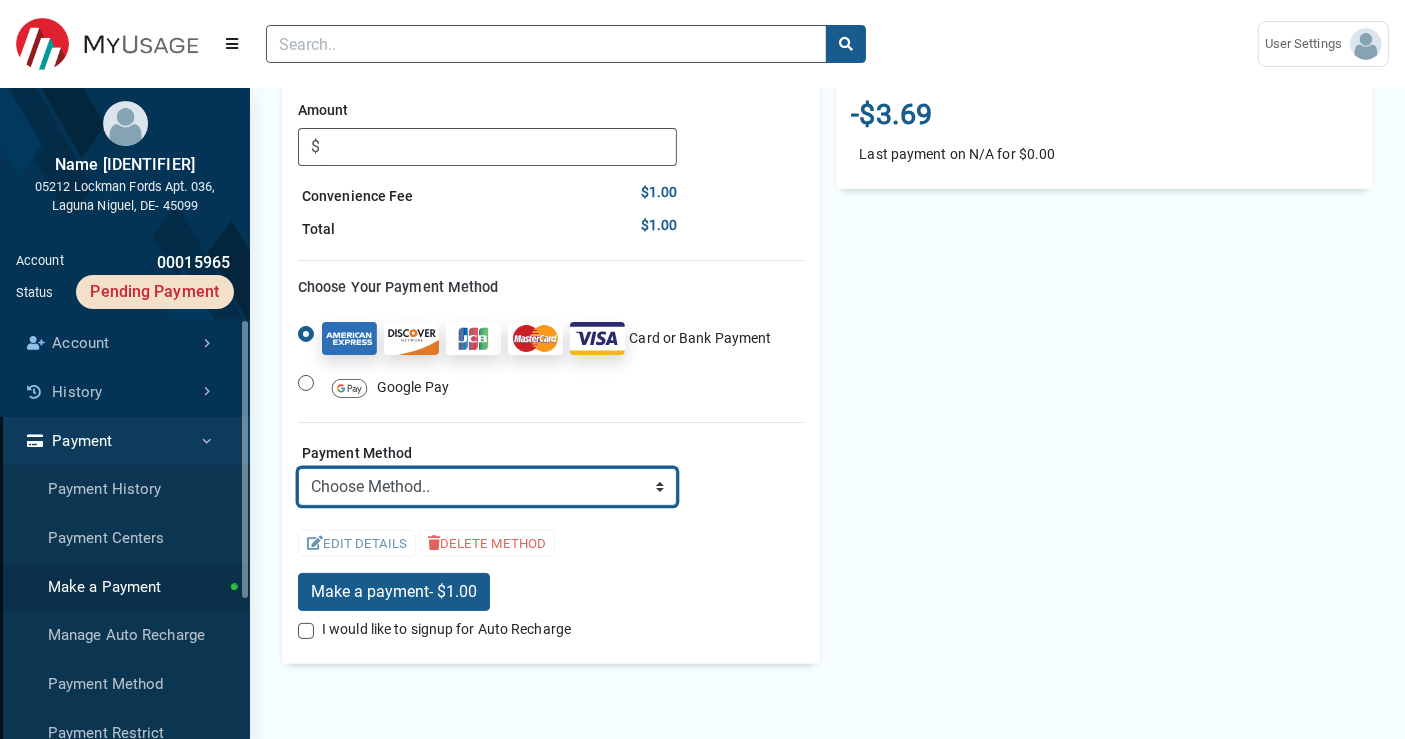 click on "Choose Method..
➕   ADD NEW CARD
➕   ADD NEW SAVINGS ACCOUNT
➕   ADD NEW CHECKING ACCOUNT
➕   ADD NEW COMMERCIAL CHECKING ACCOUNT" at bounding box center [487, 487] 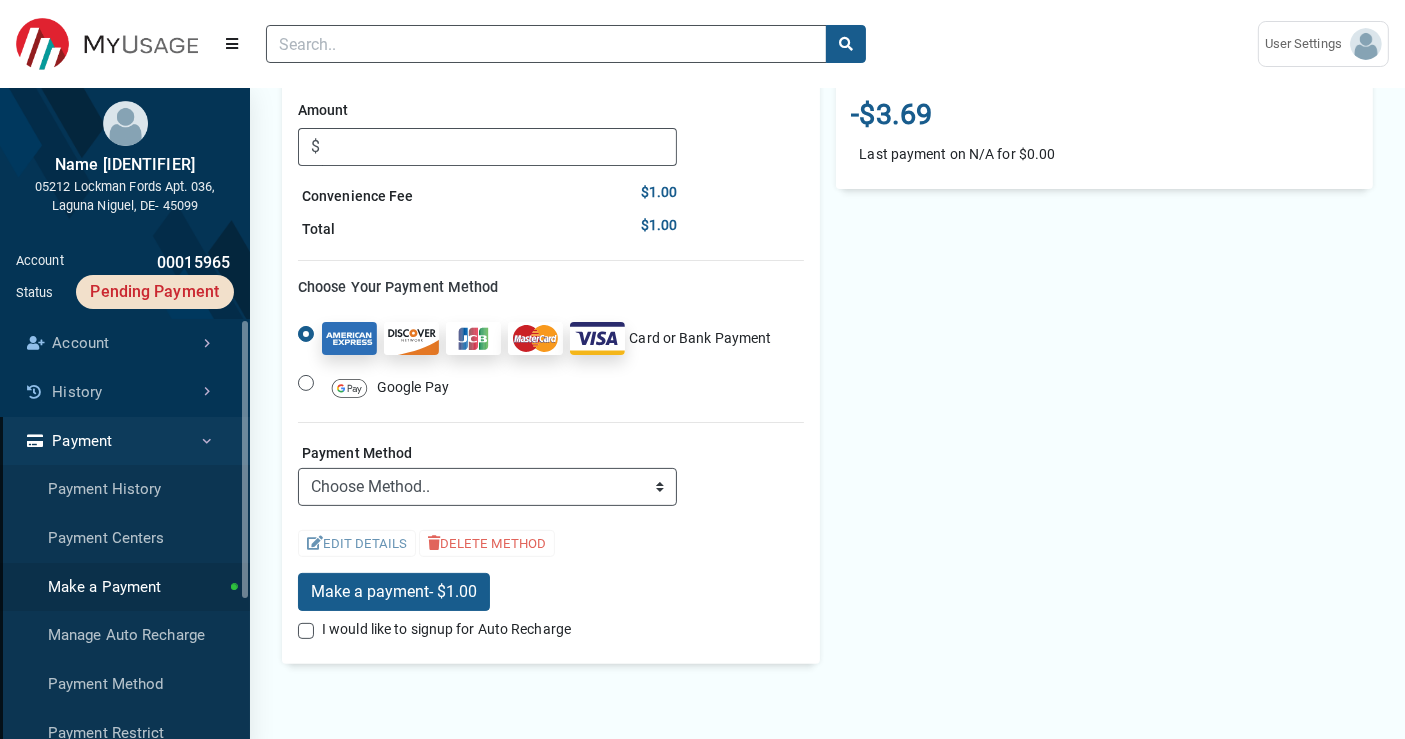 click on "CURRENT BALANCE
-$3.69
Last payment on N/A for $0.00" at bounding box center (1105, 355) 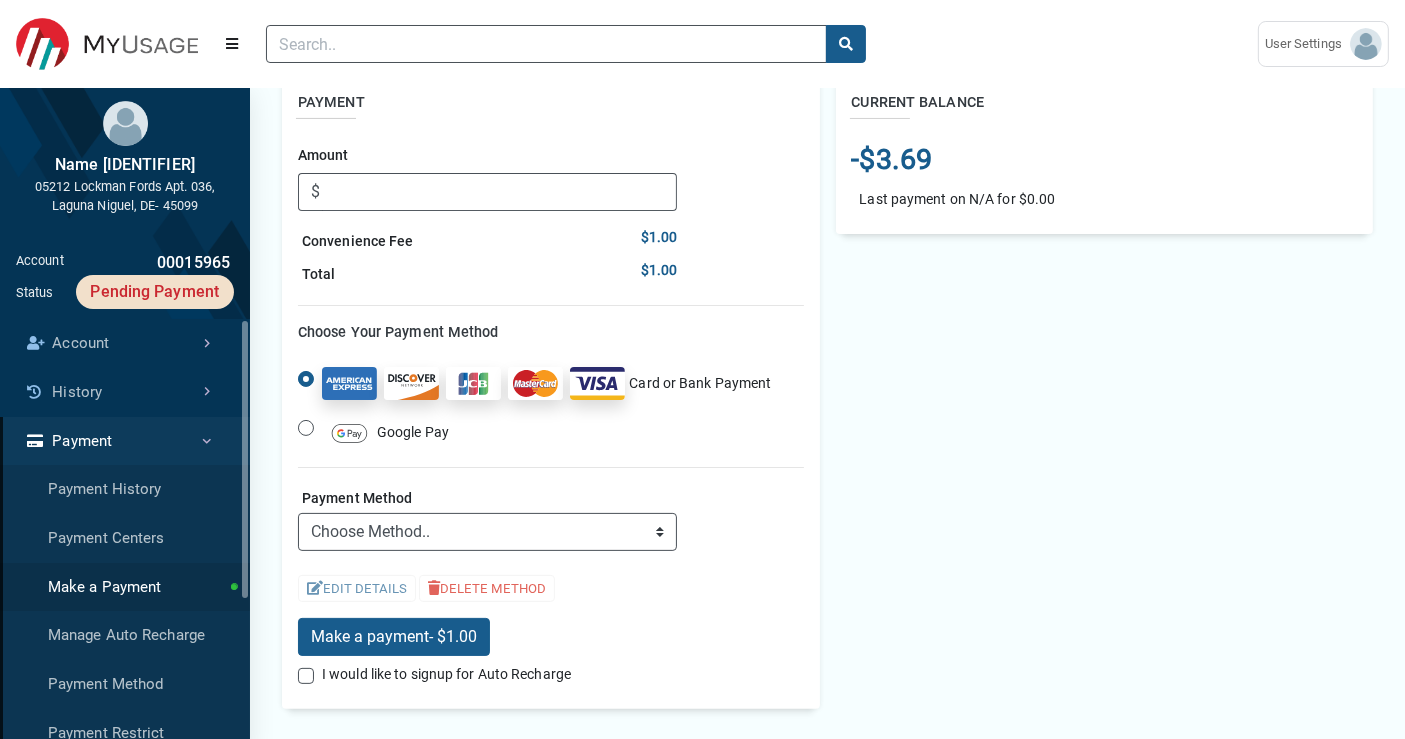 scroll, scrollTop: 333, scrollLeft: 0, axis: vertical 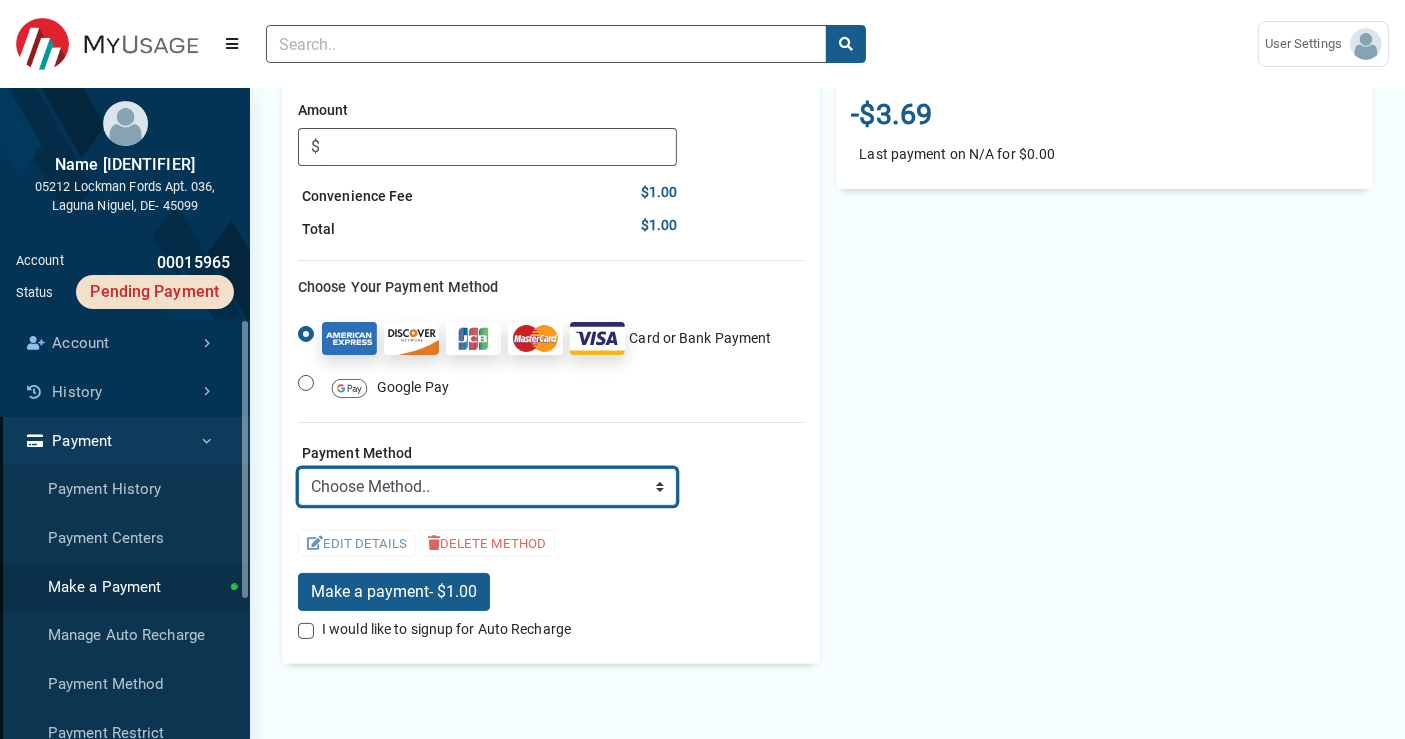 click on "Choose Method..
➕   ADD NEW CARD
➕   ADD NEW SAVINGS ACCOUNT
➕   ADD NEW CHECKING ACCOUNT
➕   ADD NEW COMMERCIAL CHECKING ACCOUNT" at bounding box center [487, 487] 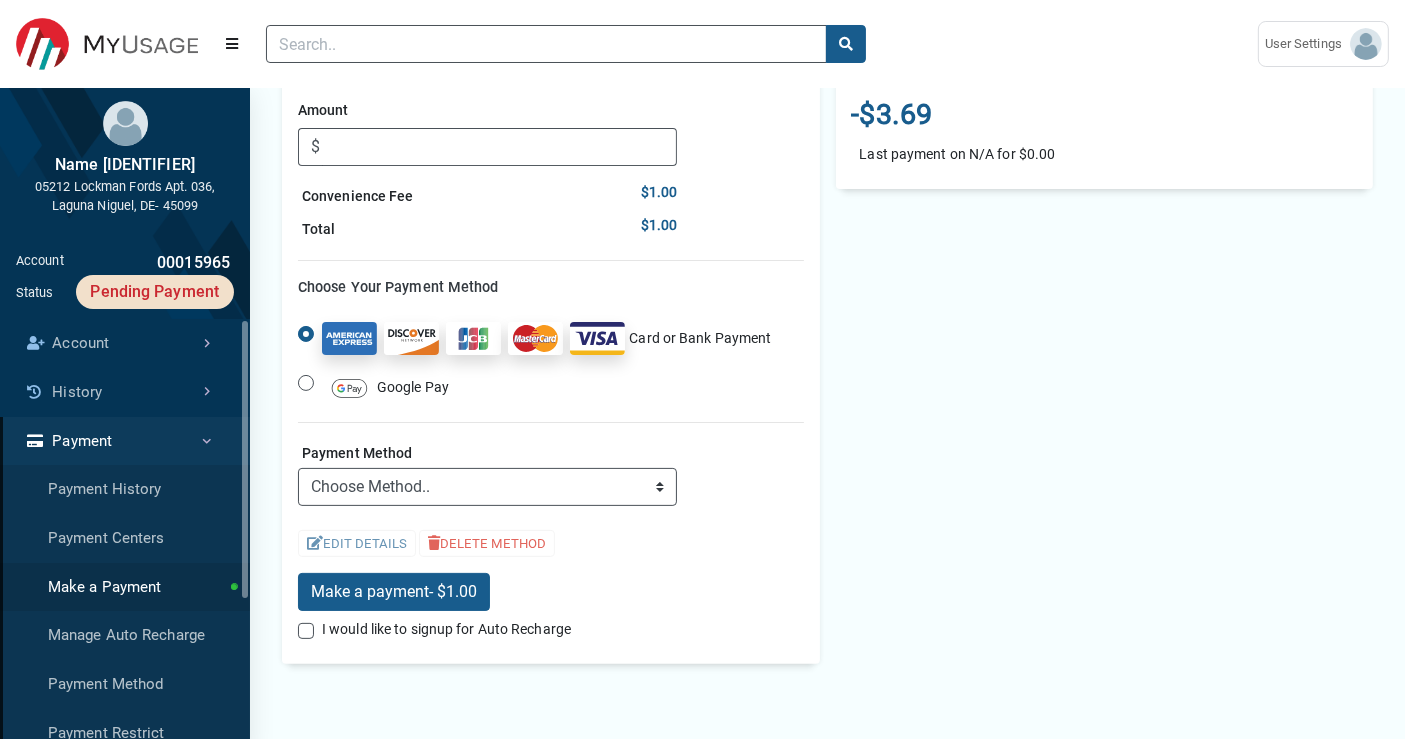 click on "CURRENT BALANCE
-$3.69
Last payment on N/A for $0.00" at bounding box center (1105, 355) 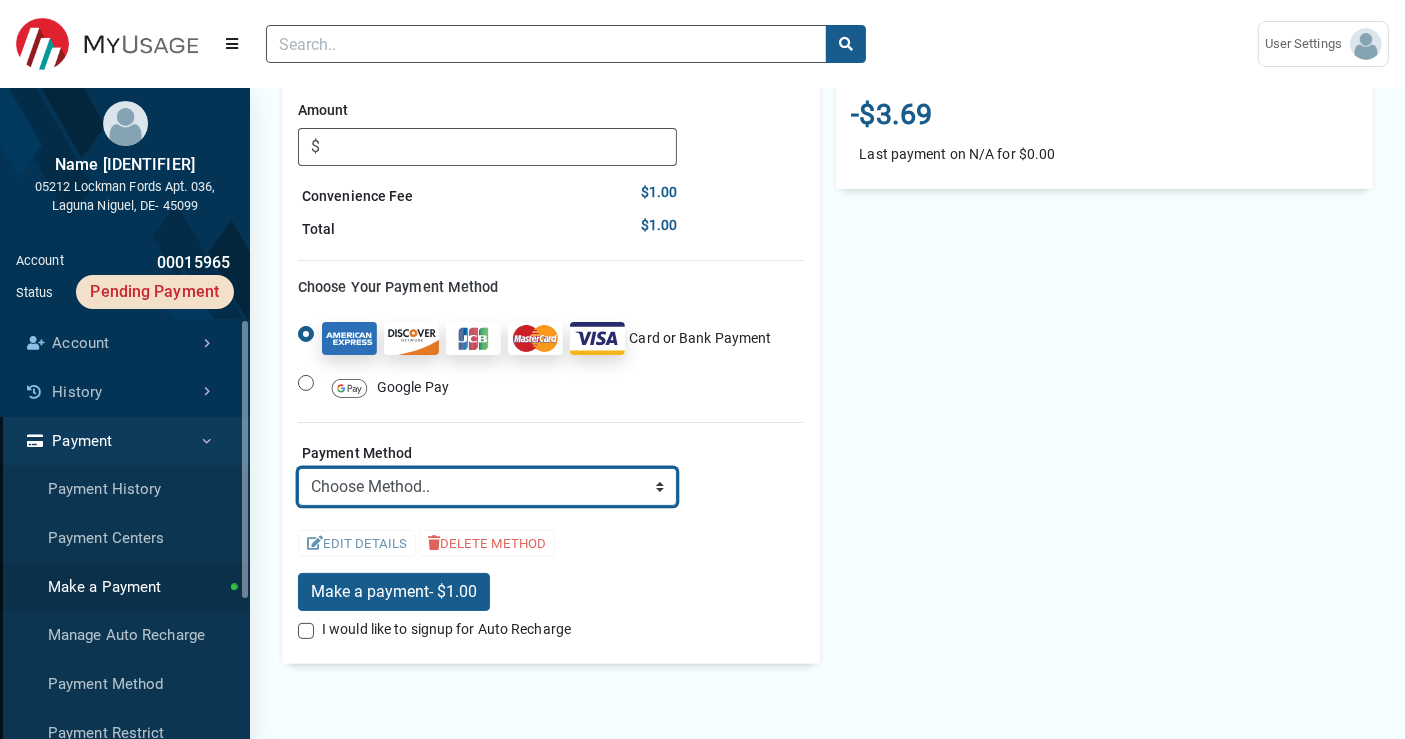 click on "Choose Method..
➕   ADD NEW CARD
➕   ADD NEW SAVINGS ACCOUNT
➕   ADD NEW CHECKING ACCOUNT
➕   ADD NEW COMMERCIAL CHECKING ACCOUNT" at bounding box center [487, 487] 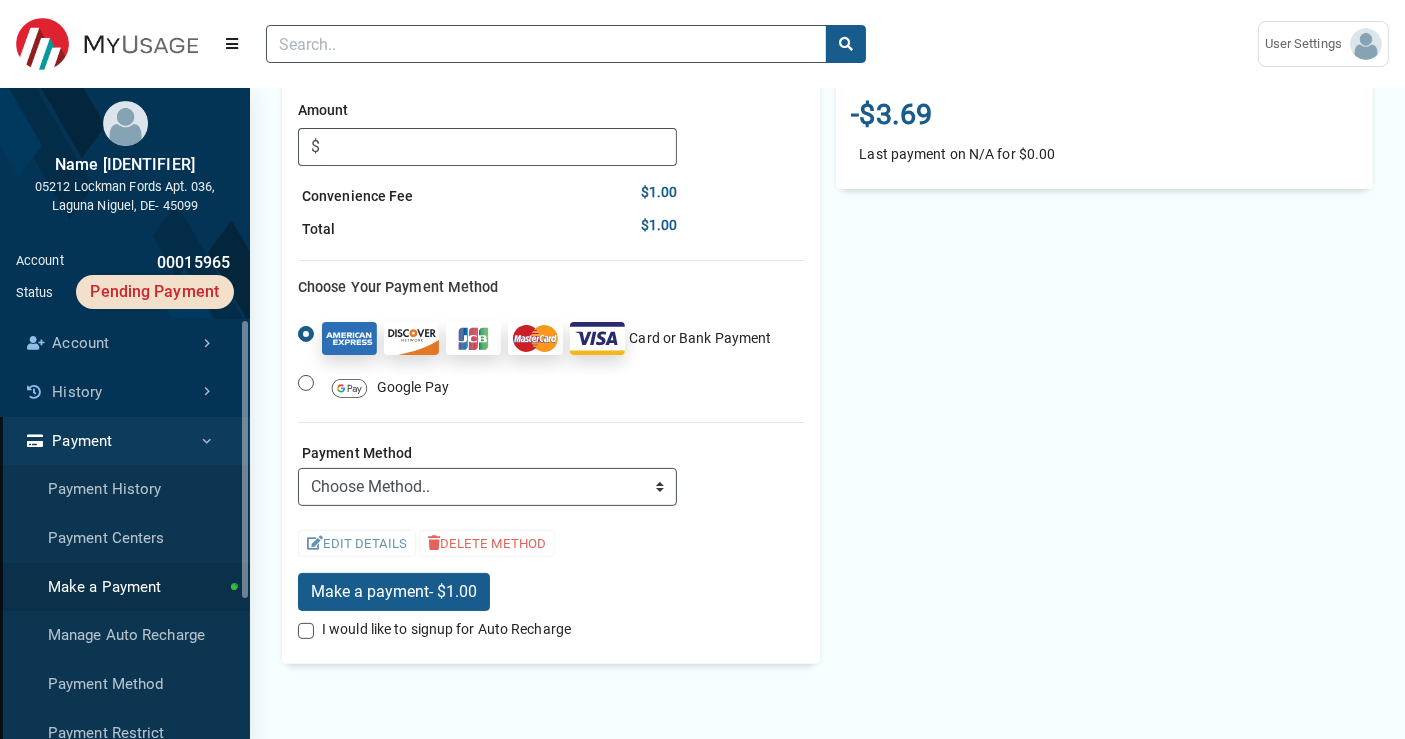 drag, startPoint x: 837, startPoint y: 495, endPoint x: 822, endPoint y: 495, distance: 15 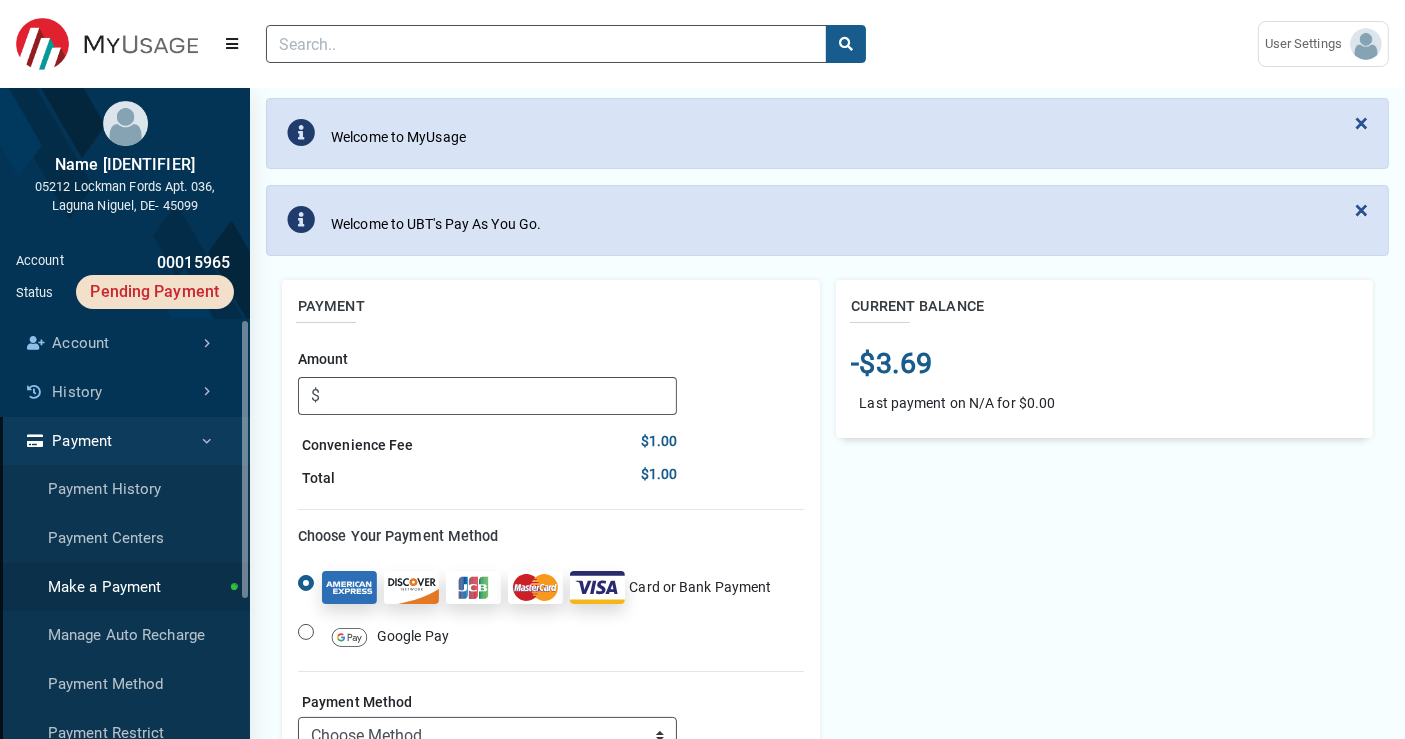 scroll, scrollTop: 0, scrollLeft: 0, axis: both 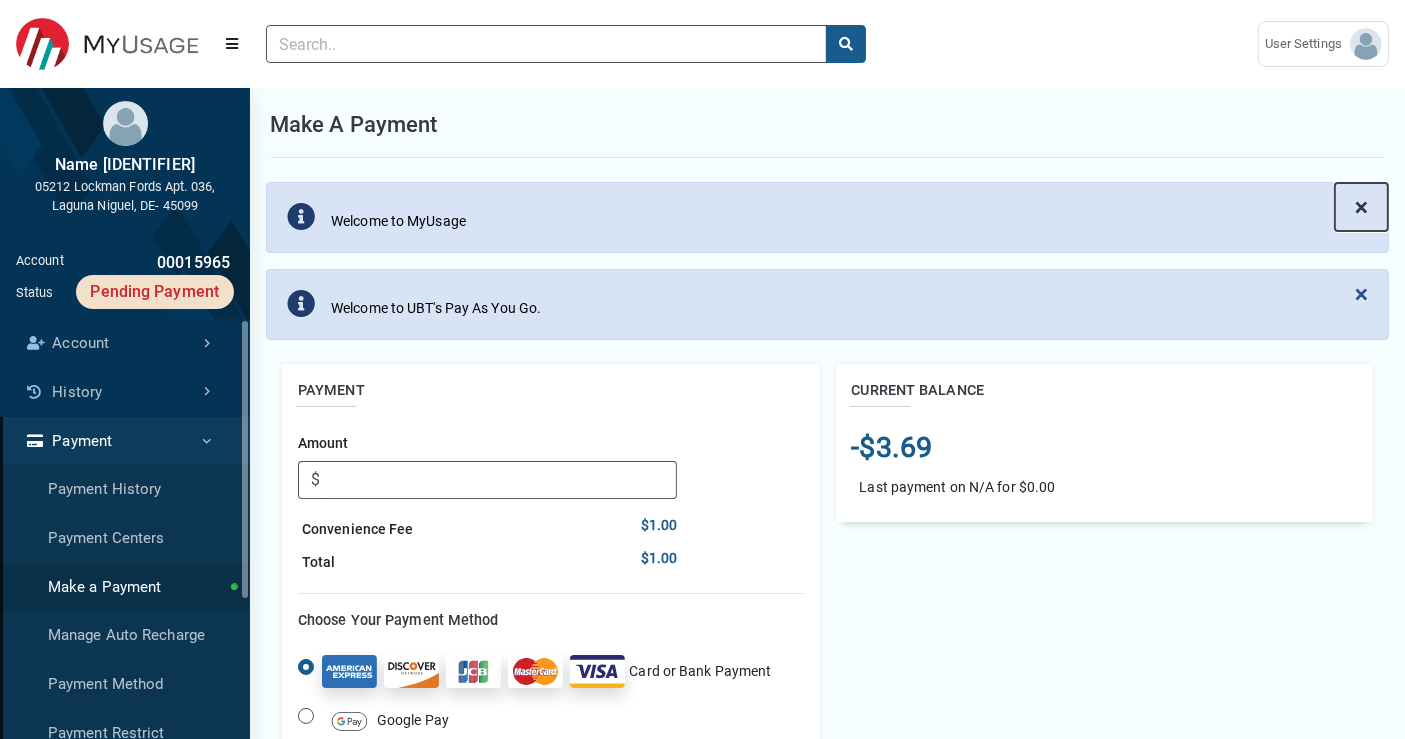 click on "×" at bounding box center (1361, 207) 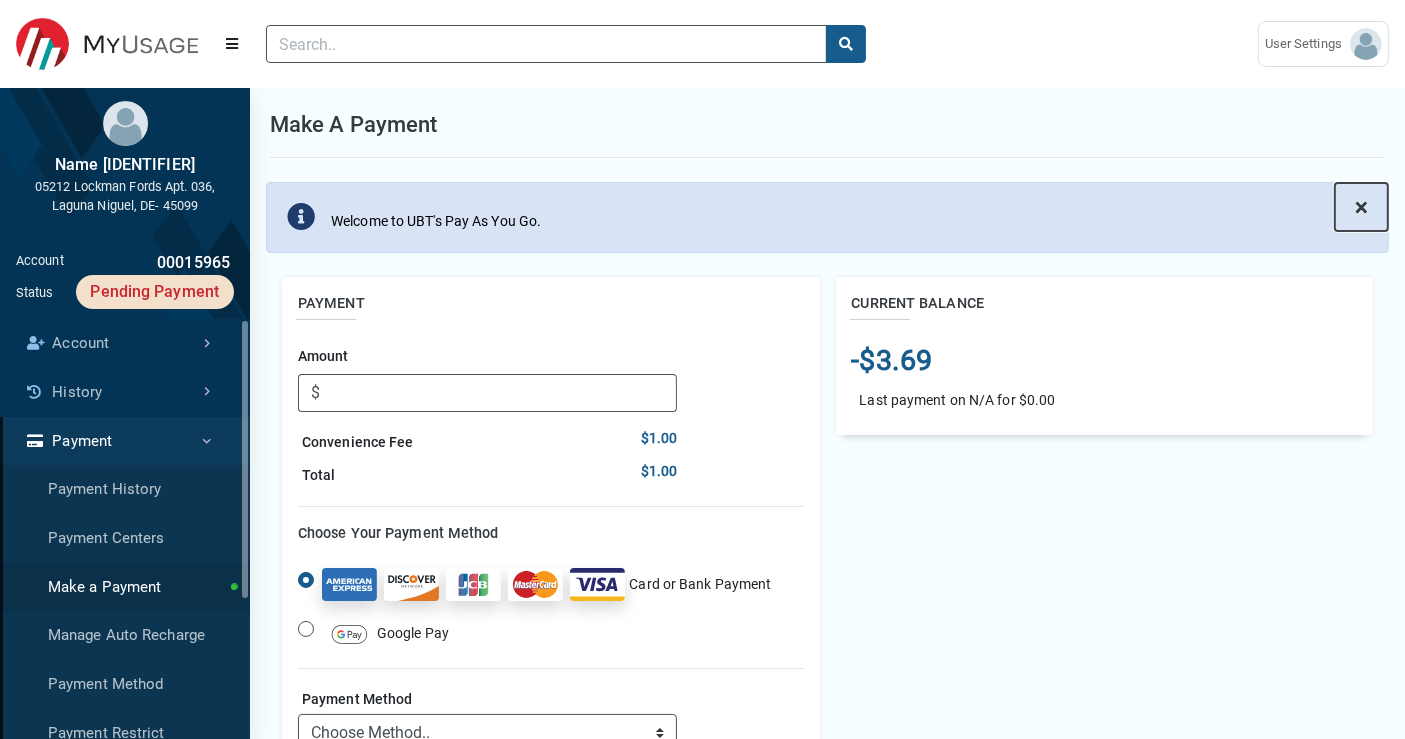 click on "×" at bounding box center [1361, 207] 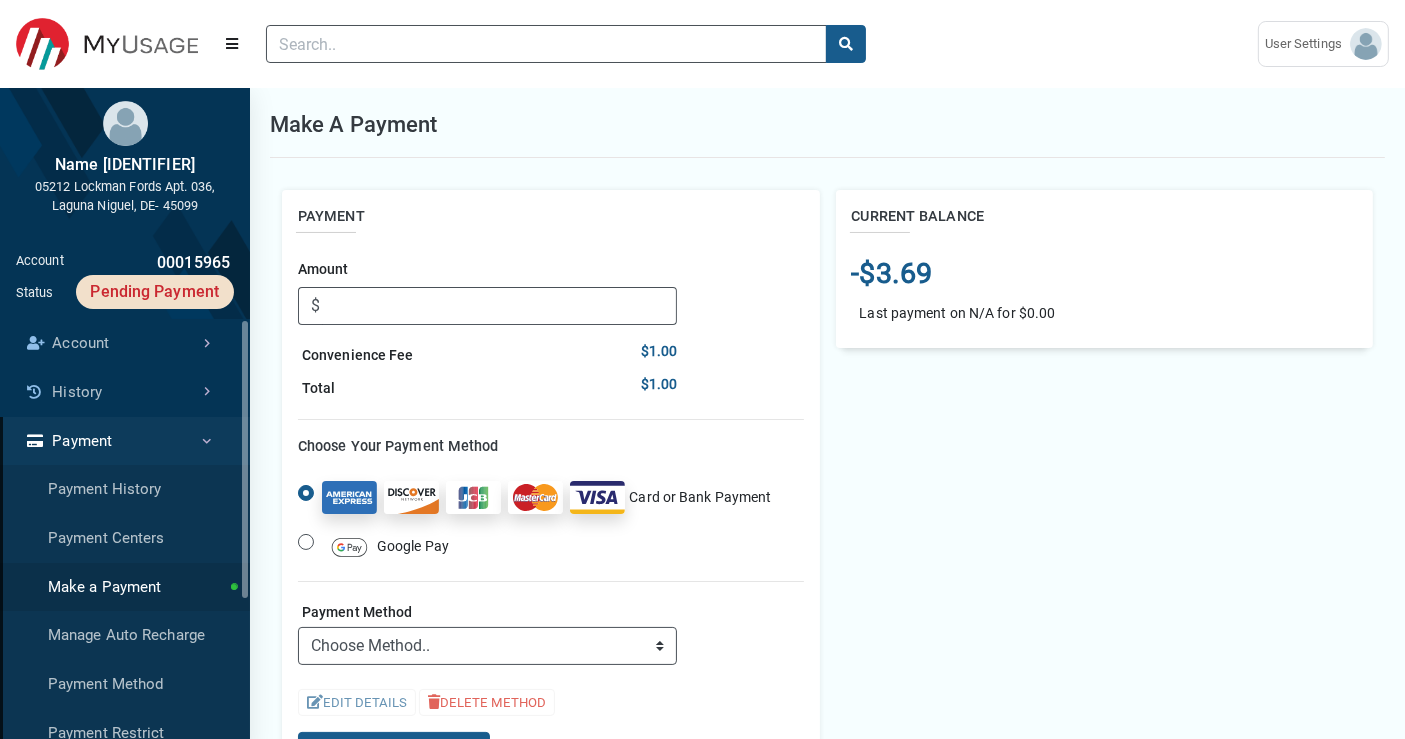 scroll, scrollTop: 111, scrollLeft: 0, axis: vertical 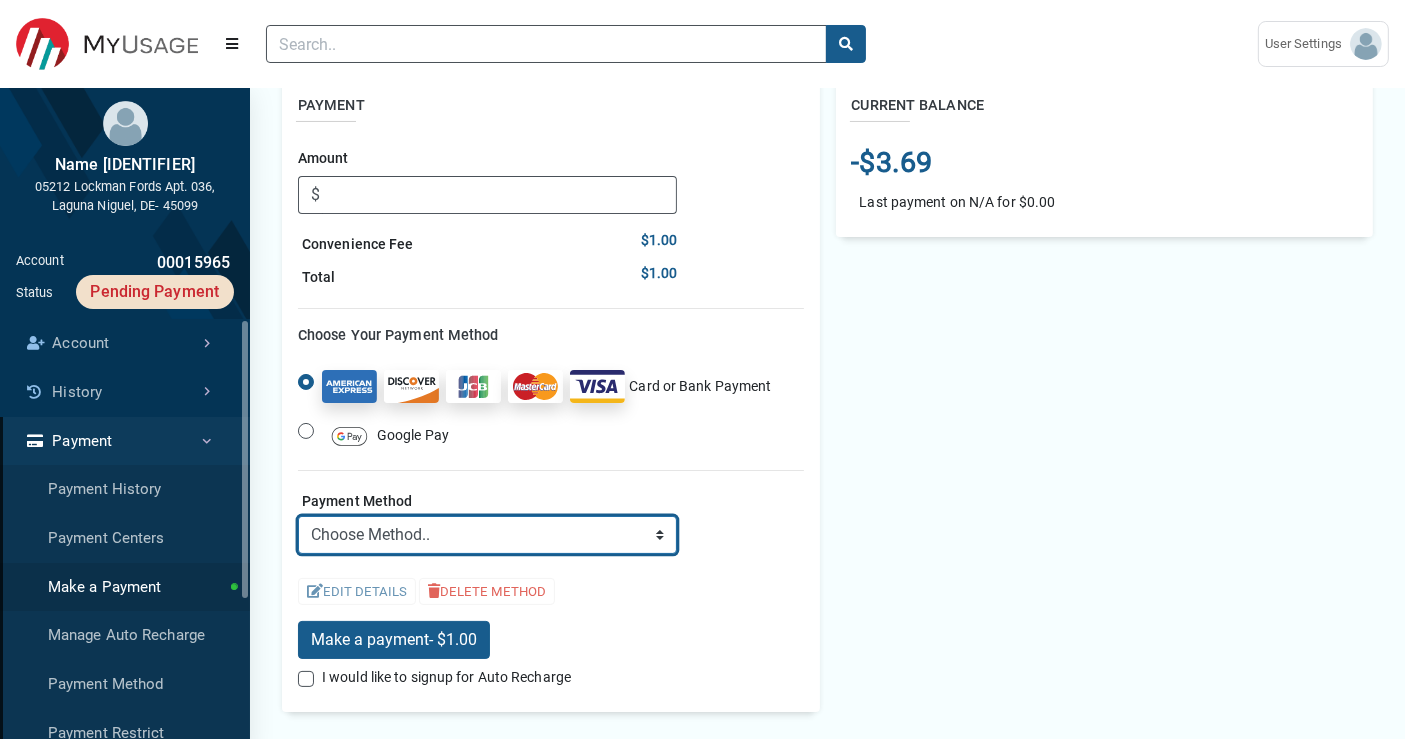 click on "Choose Method..
➕   ADD NEW CARD
➕   ADD NEW SAVINGS ACCOUNT
➕   ADD NEW CHECKING ACCOUNT
➕   ADD NEW COMMERCIAL CHECKING ACCOUNT" at bounding box center [487, 535] 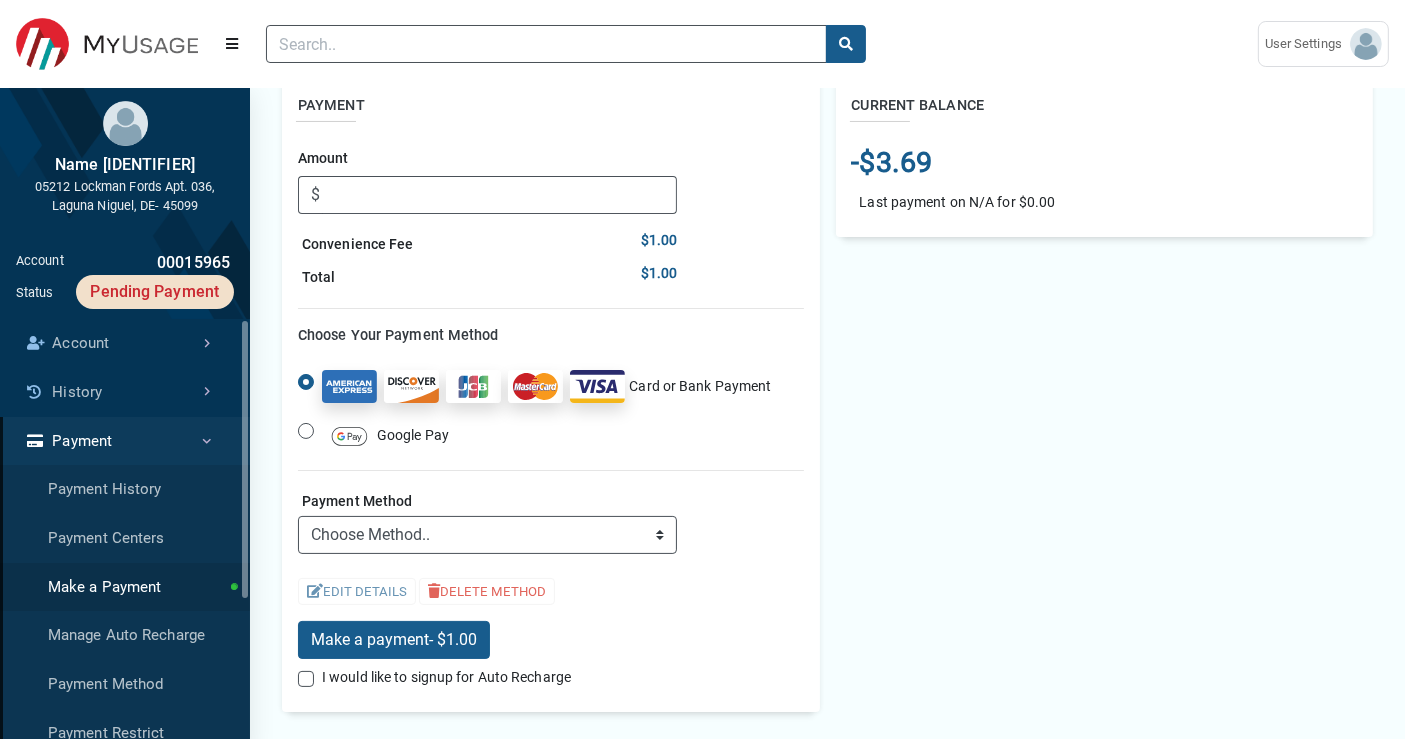 click on "CURRENT BALANCE
-$3.69
Last payment on N/A for $0.00" at bounding box center [1105, 403] 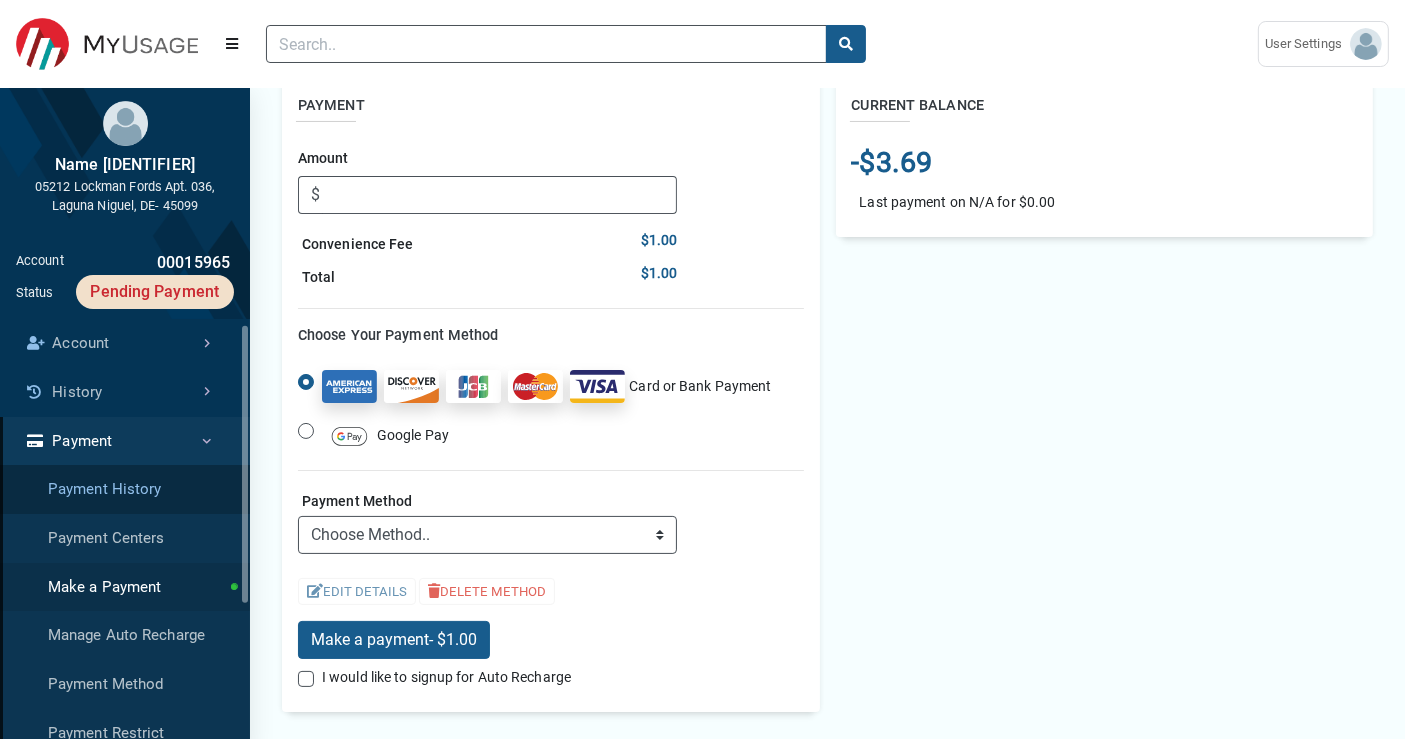 scroll, scrollTop: 111, scrollLeft: 0, axis: vertical 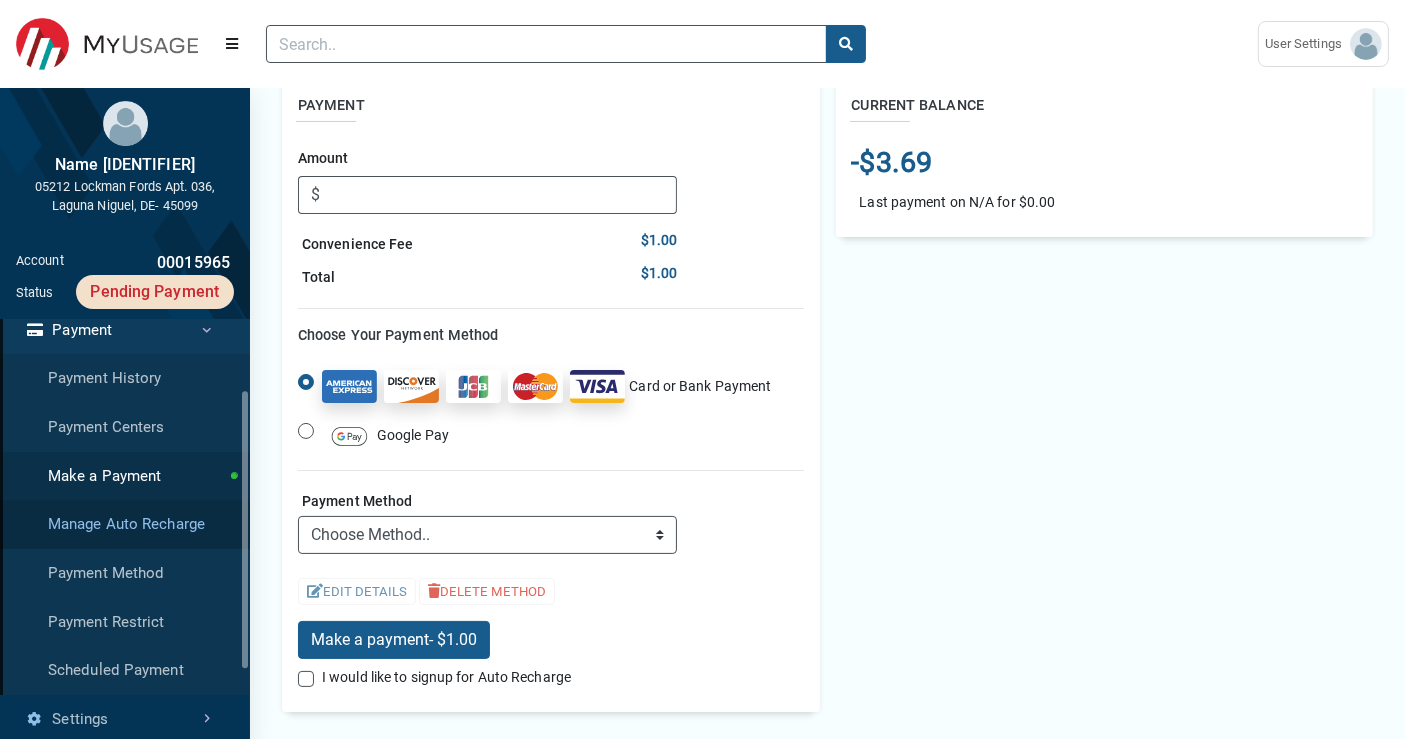 click on "Manage Auto Recharge" at bounding box center (125, 524) 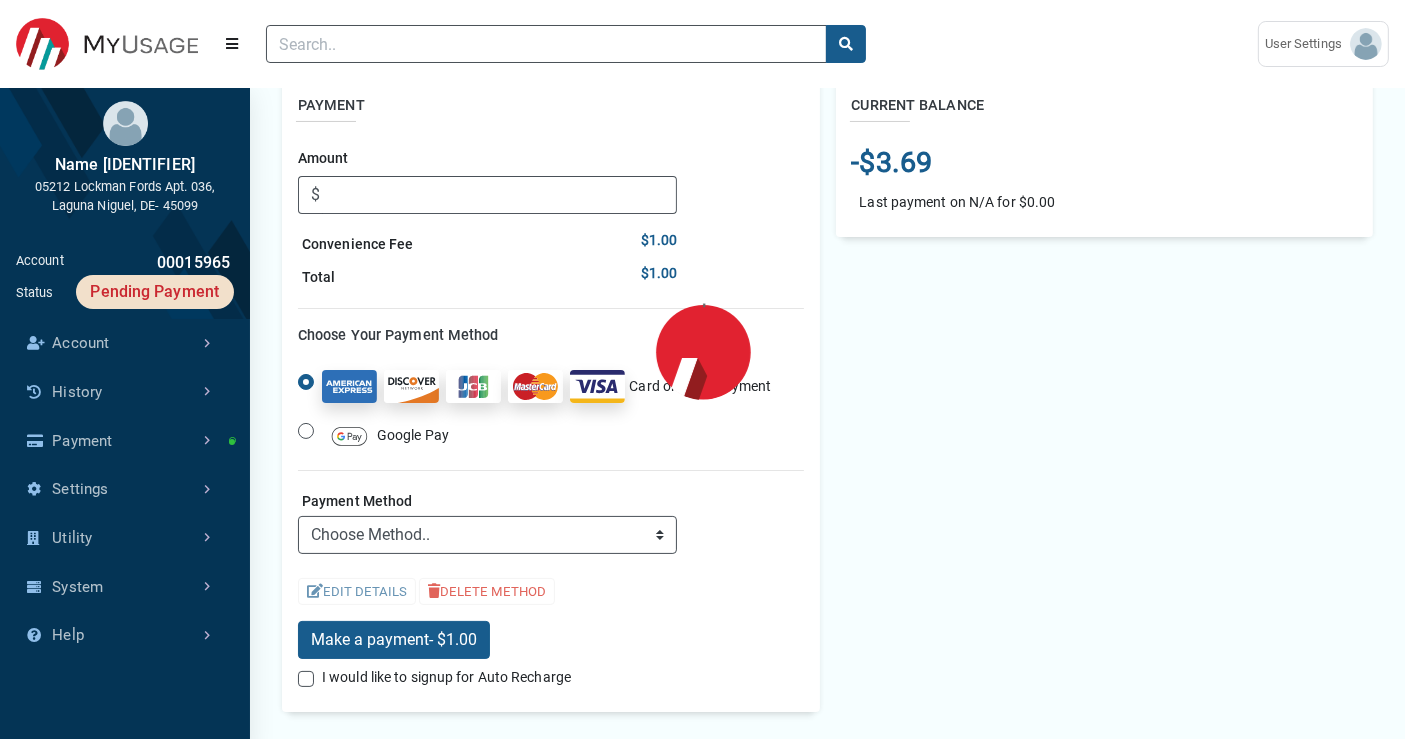 scroll, scrollTop: 0, scrollLeft: 0, axis: both 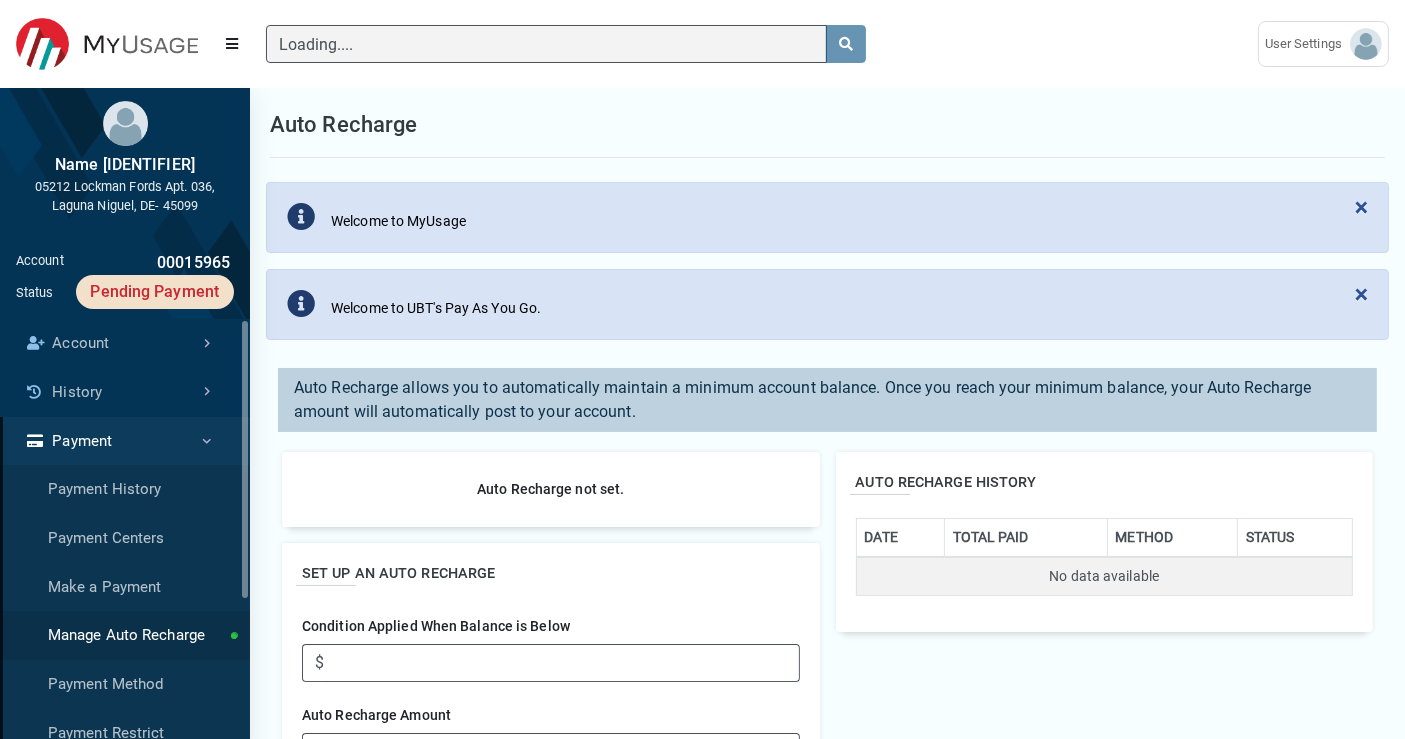 type 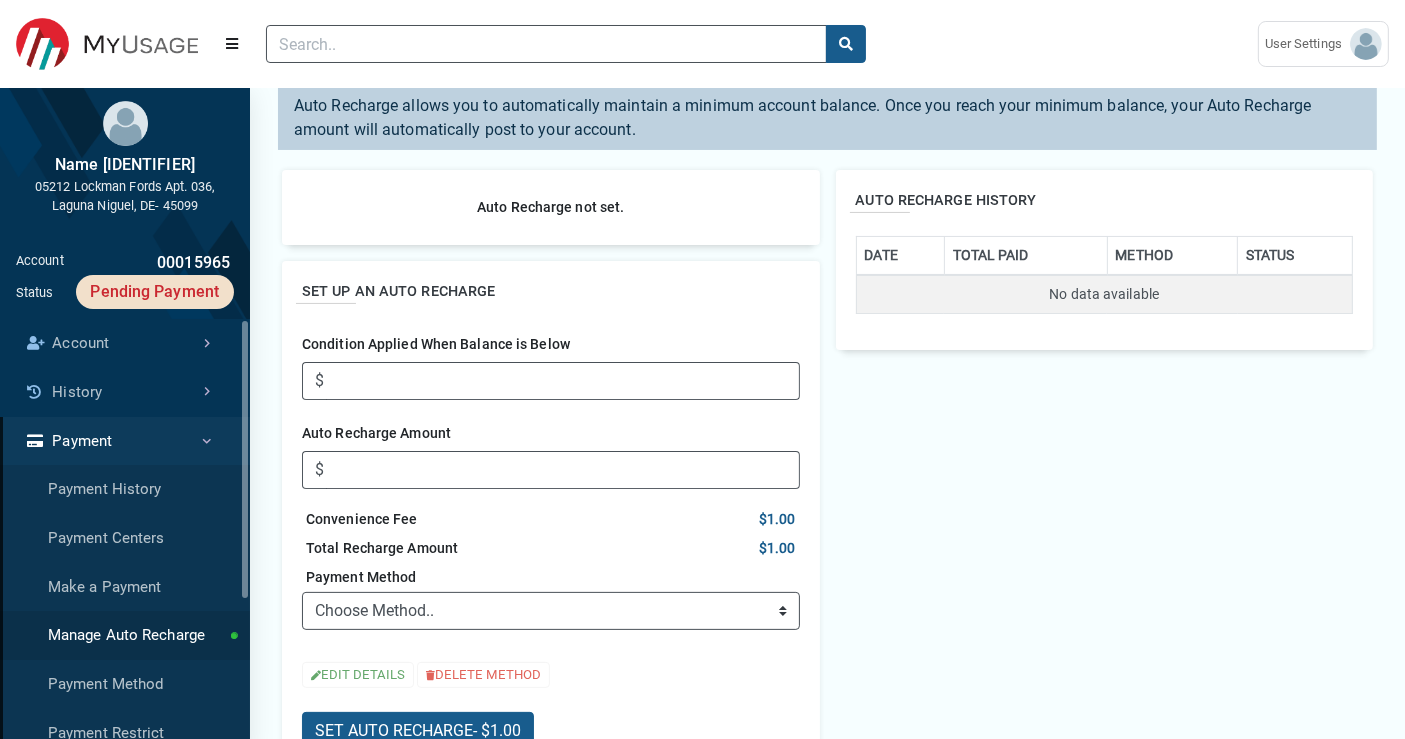 scroll, scrollTop: 333, scrollLeft: 0, axis: vertical 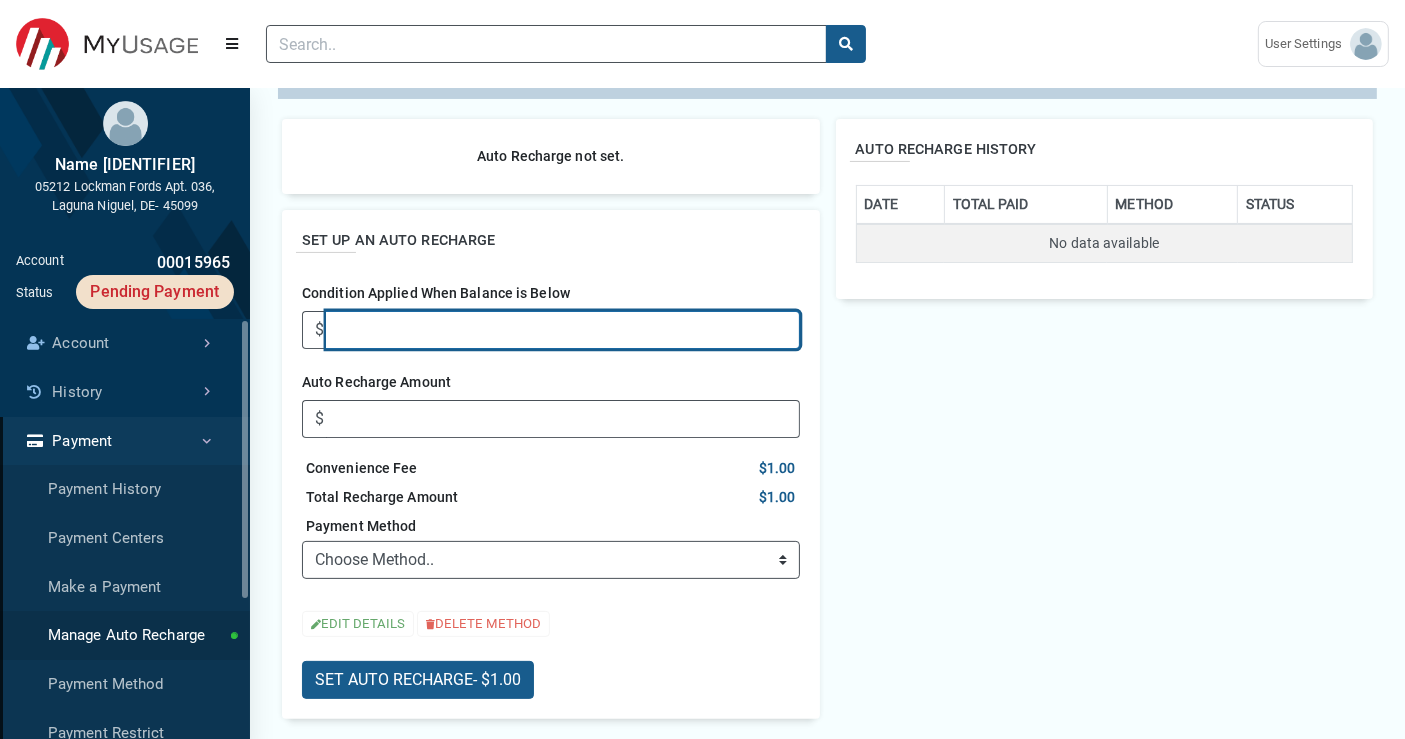 click on "Condition Applied When Balance is Below" at bounding box center (562, 330) 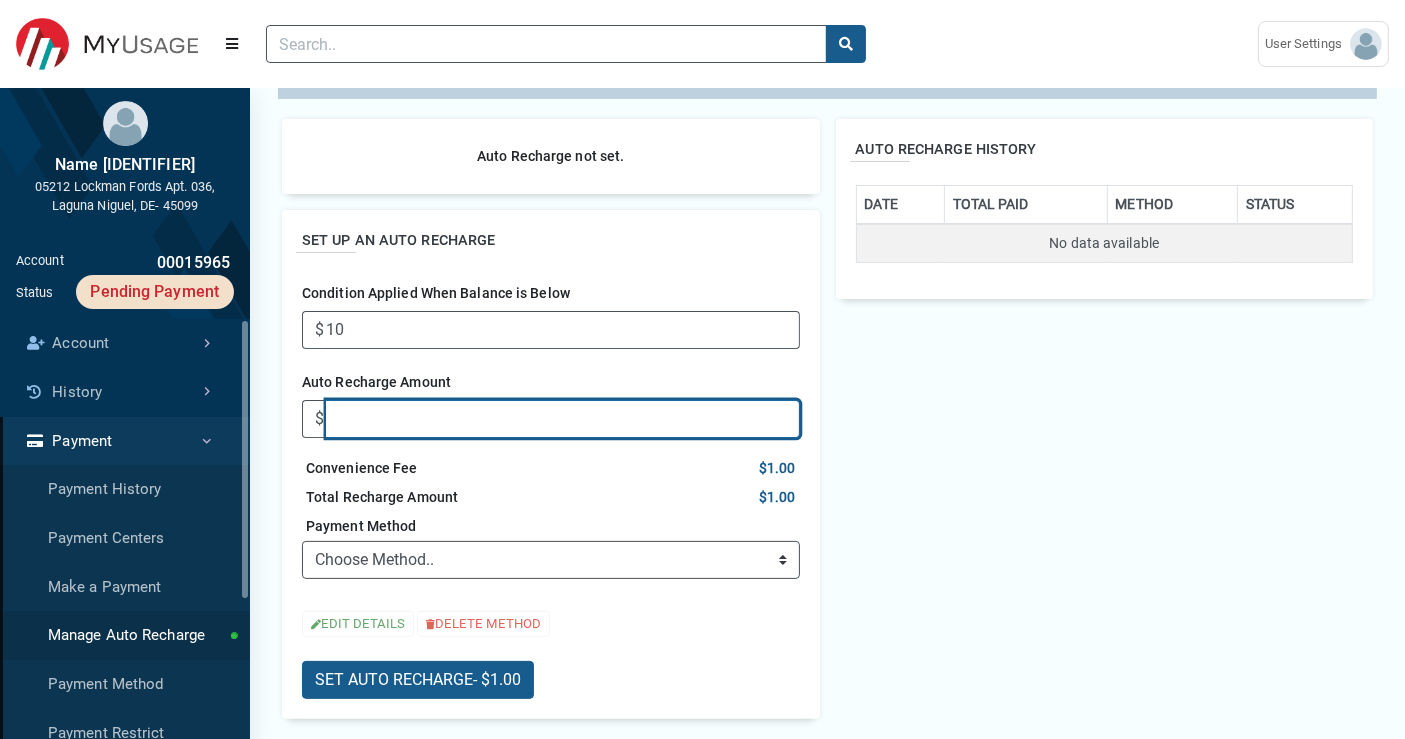 click on "Auto Recharge Amount" at bounding box center [562, 419] 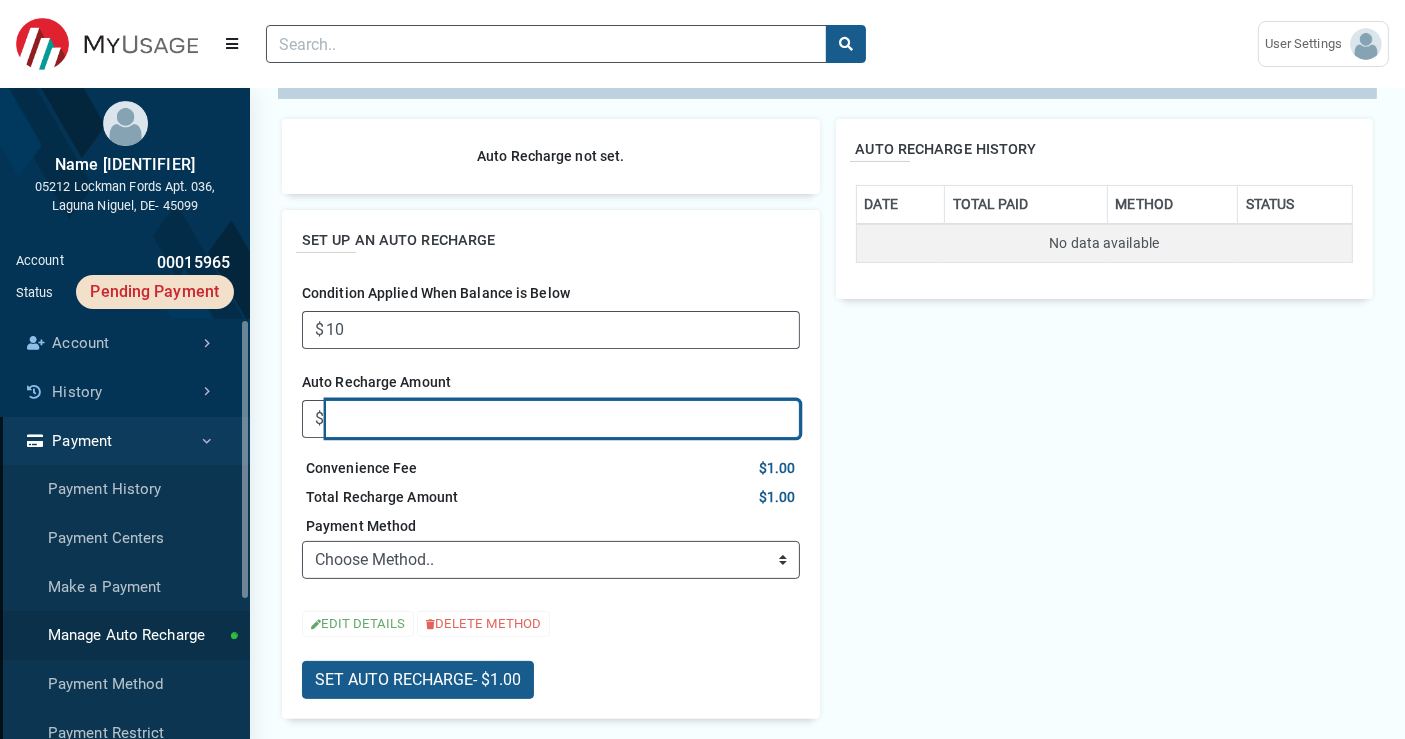 type on "50" 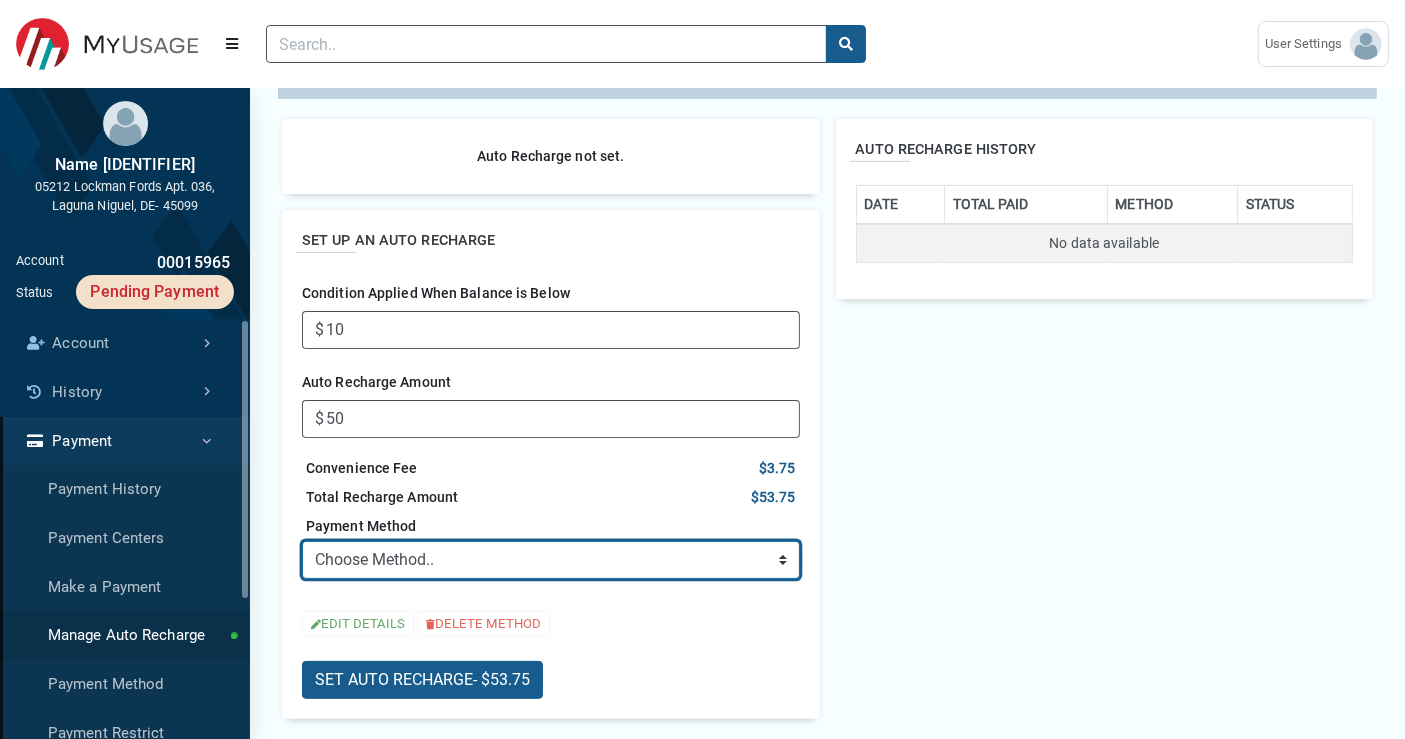 click on "Choose Method..
➕  ADD NEW CARD
➕  ADD NEW SAVINGS ACCOUNT
➕  ADD NEW CHECKING ACCOUNT
➕  ADD NEW COMMERCIAL CHECKING ACCOUNT" at bounding box center (551, 560) 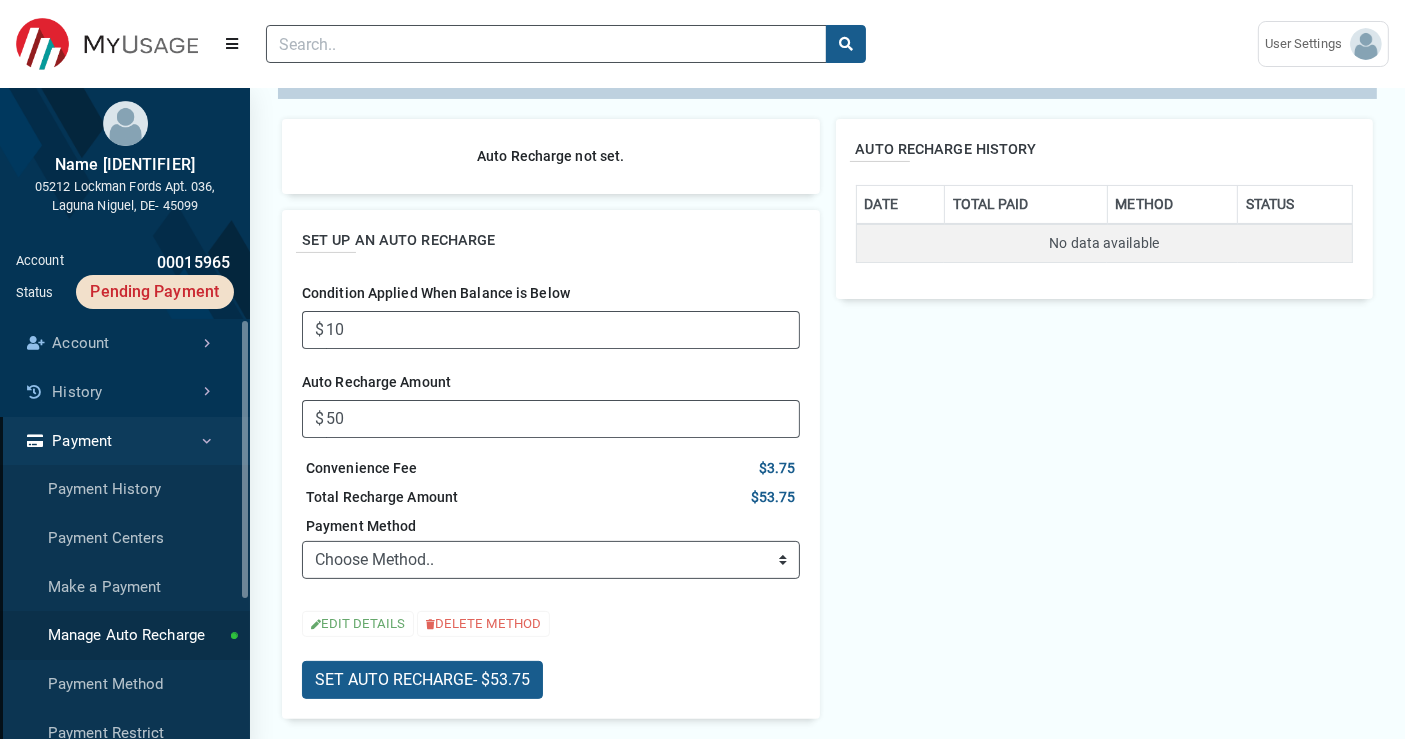 click on "AUTO RECHARGE HISTORY
DATE
TOTAL PAID
METHOD
STATUS
No data available" at bounding box center (1105, 419) 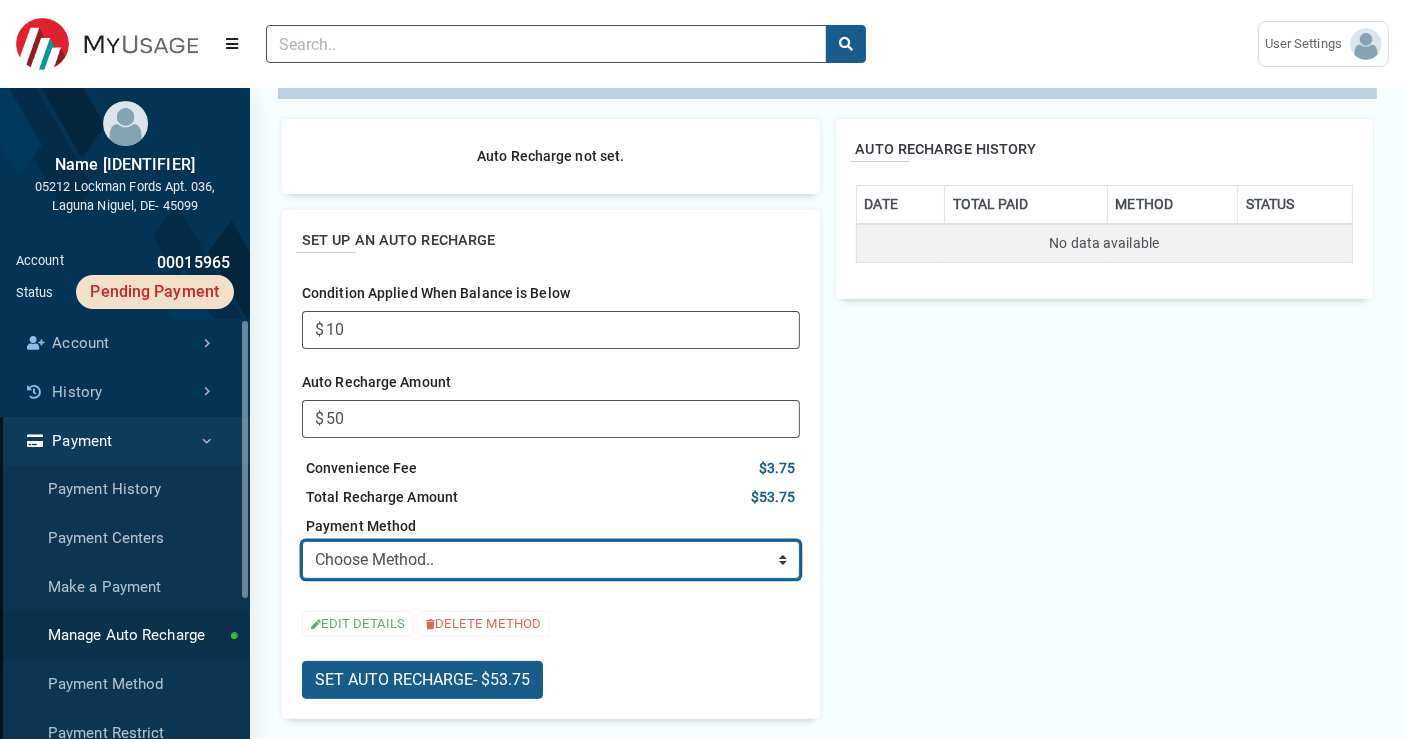 click on "Choose Method..
➕  ADD NEW CARD
➕  ADD NEW SAVINGS ACCOUNT
➕  ADD NEW CHECKING ACCOUNT
➕  ADD NEW COMMERCIAL CHECKING ACCOUNT" at bounding box center [551, 560] 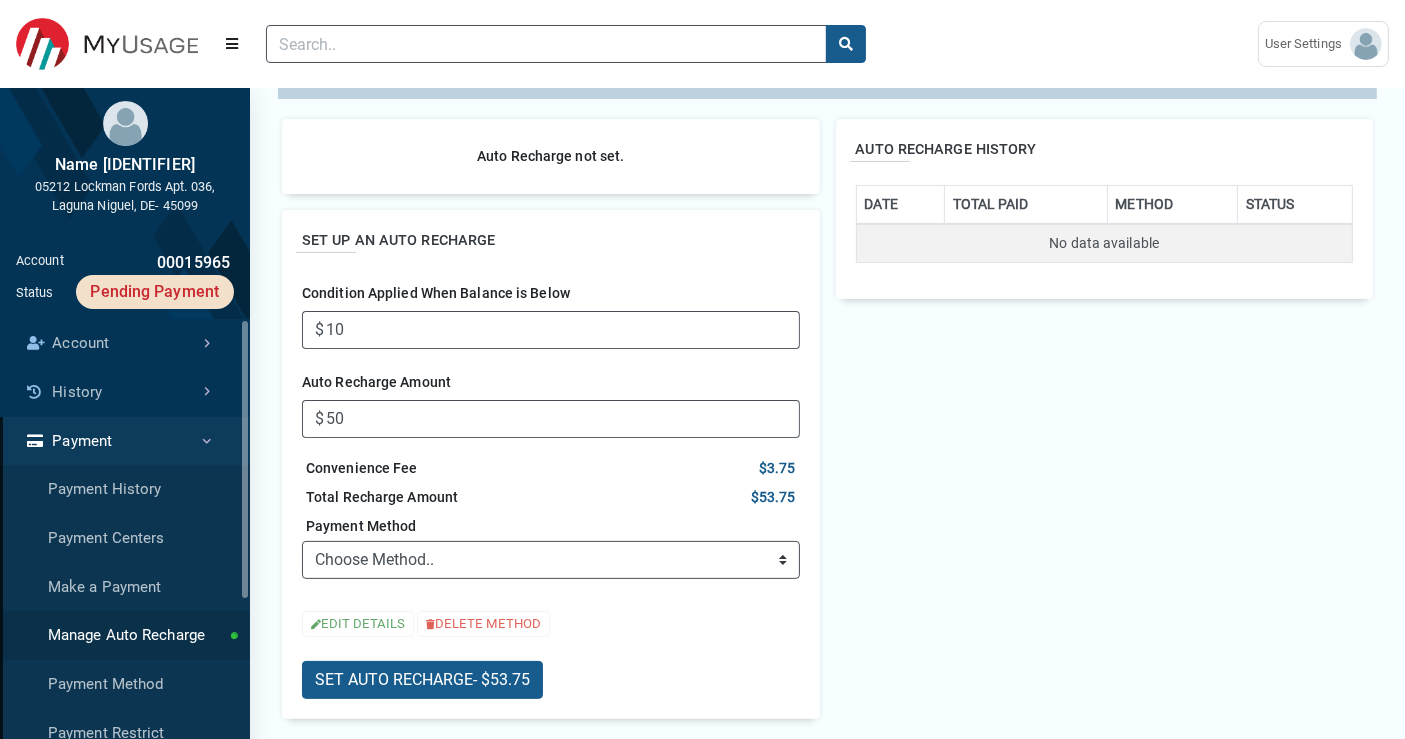 click on "AUTO RECHARGE HISTORY
DATE
TOTAL PAID
METHOD
STATUS
No data available" at bounding box center (1105, 419) 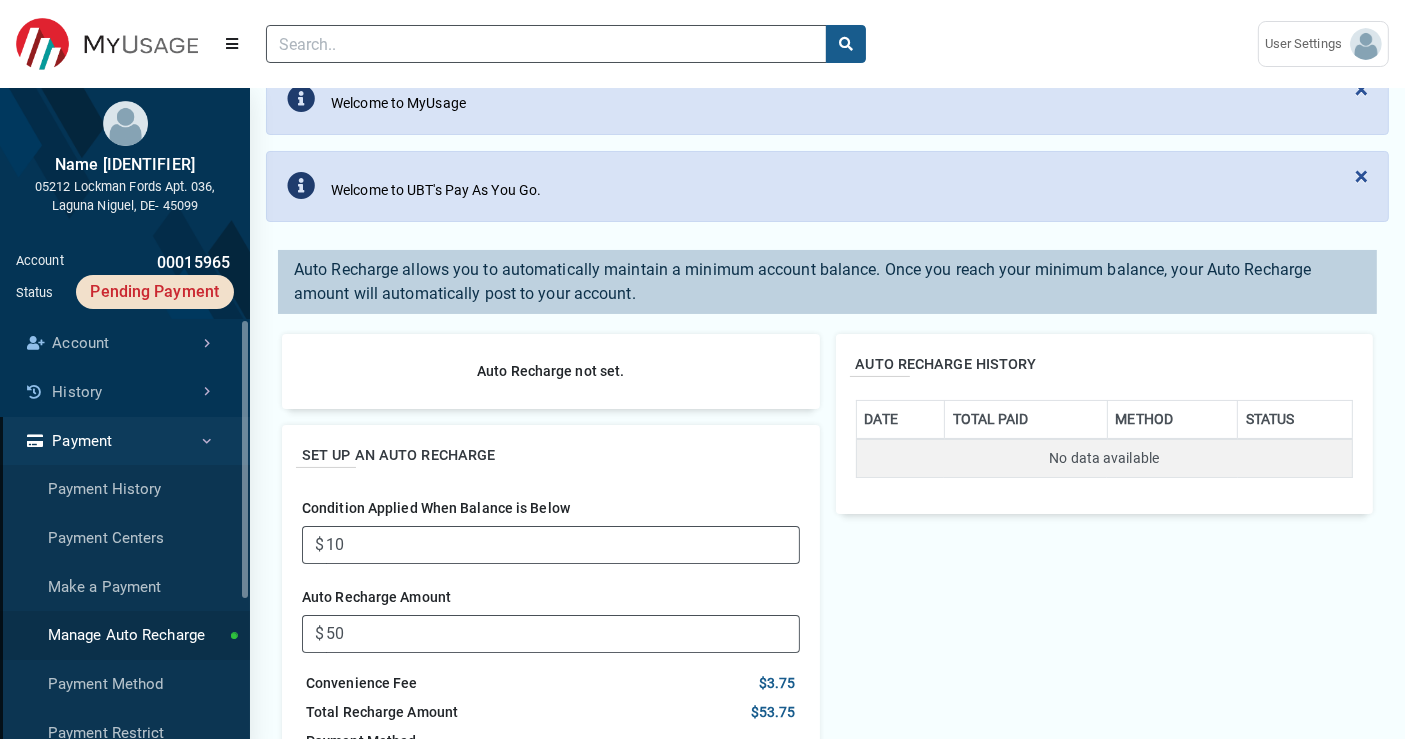 scroll, scrollTop: 111, scrollLeft: 0, axis: vertical 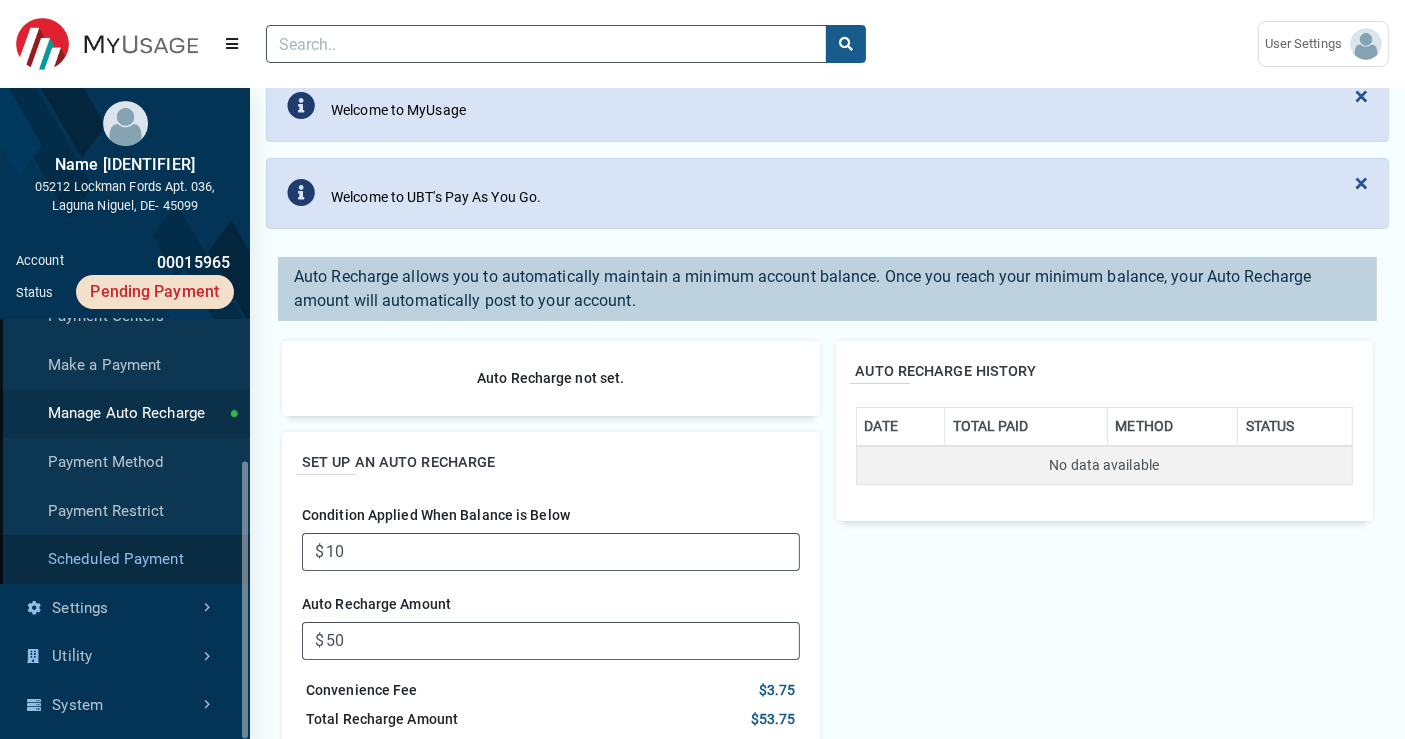 click on "Scheduled Payment" at bounding box center [125, 559] 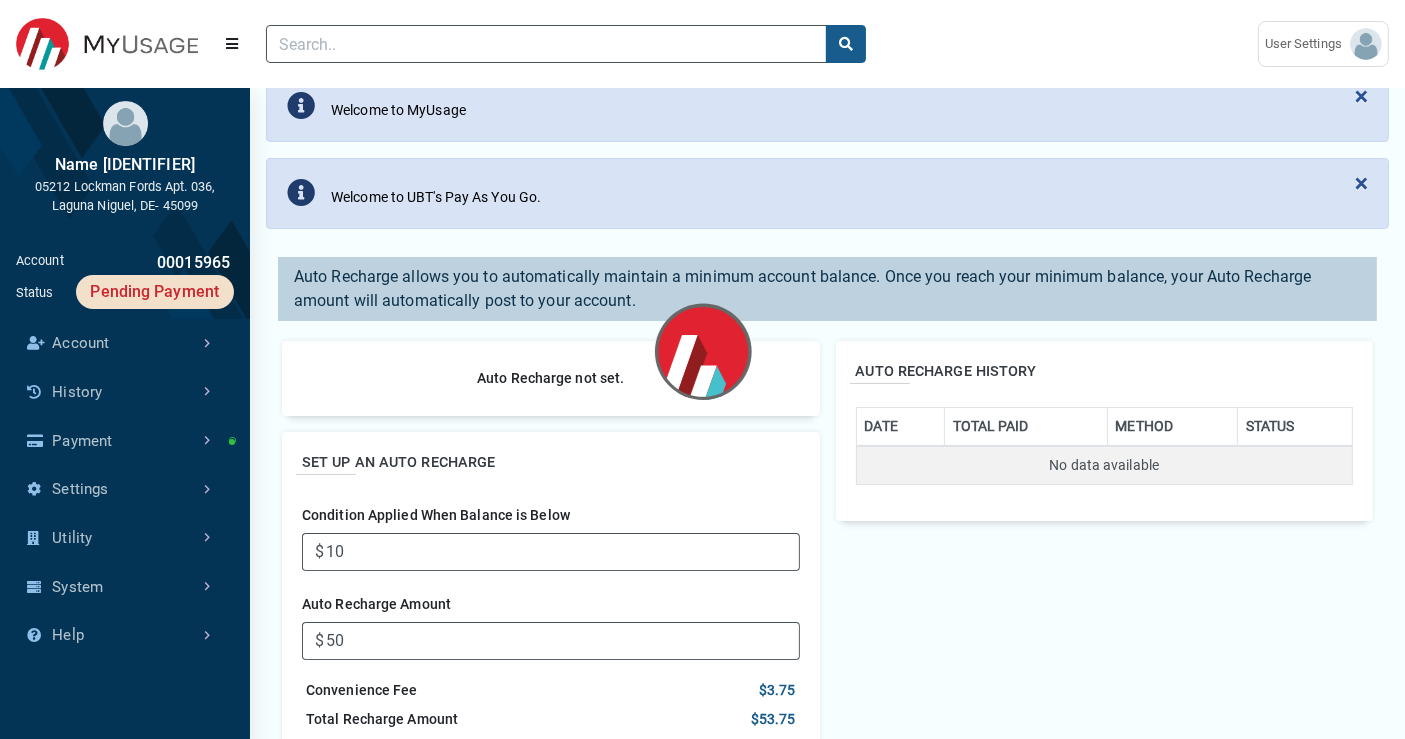 scroll, scrollTop: 0, scrollLeft: 0, axis: both 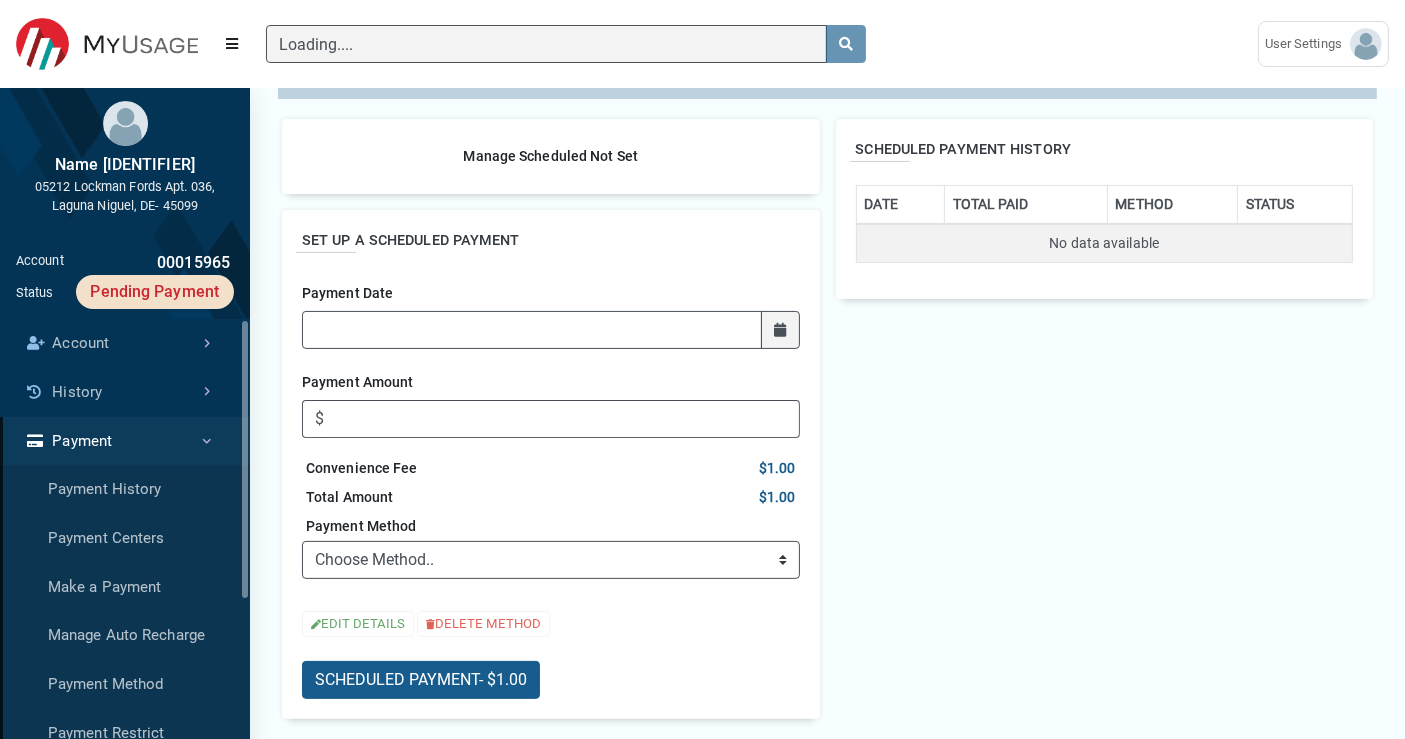 type 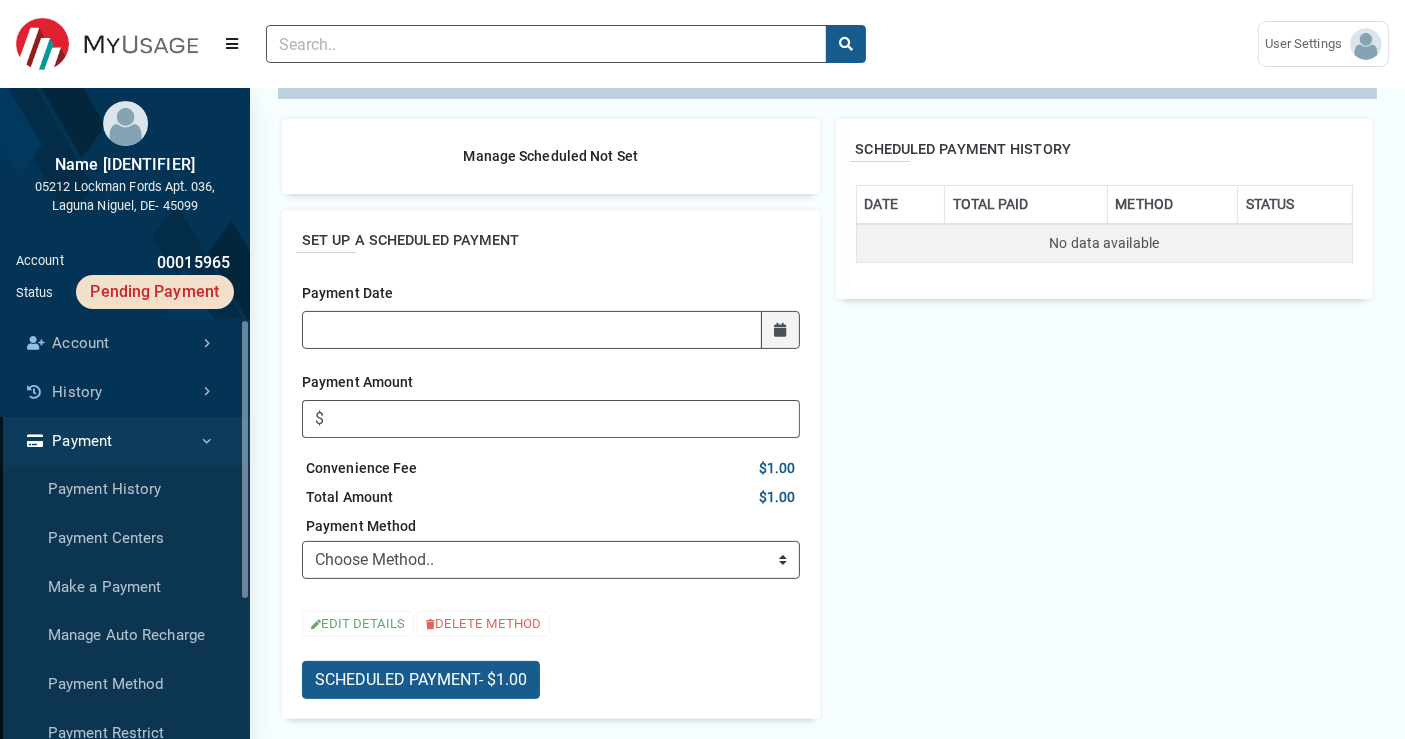 click at bounding box center (780, 330) 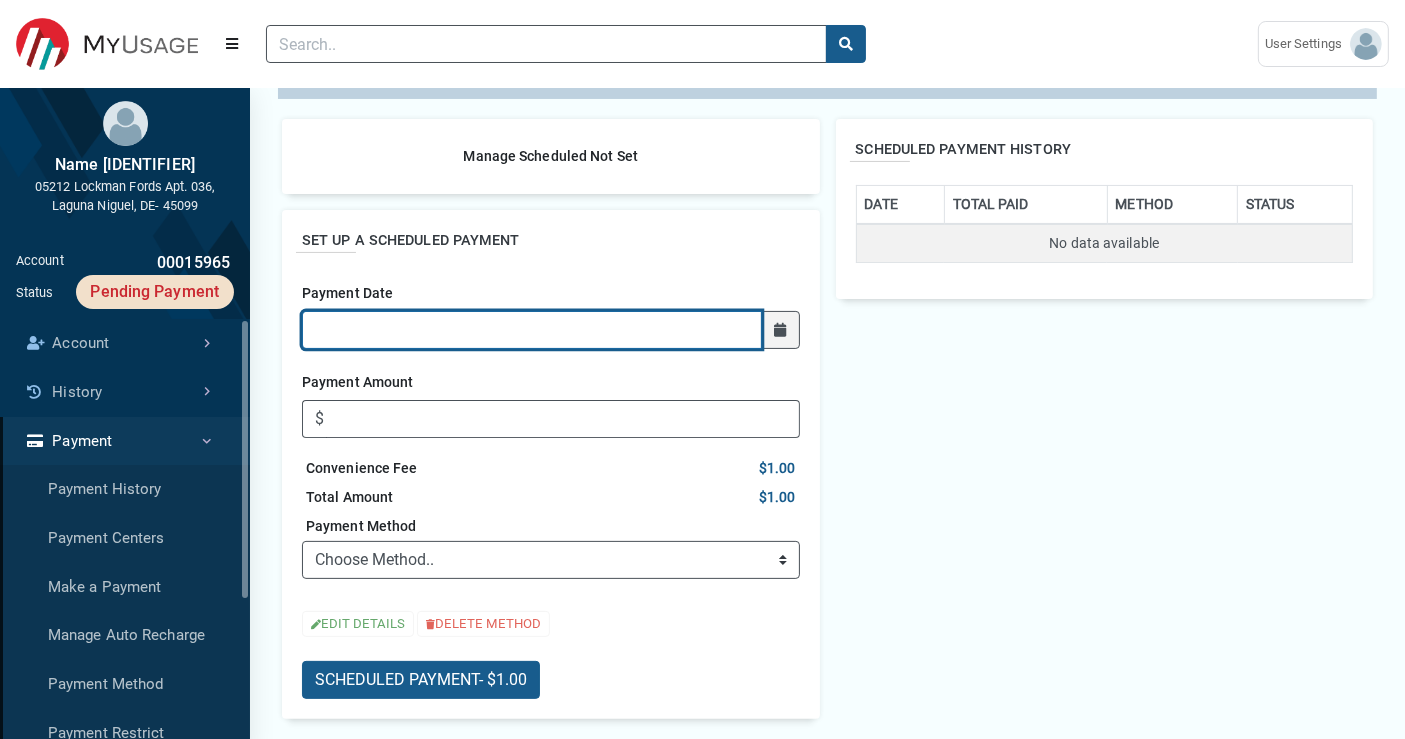 click on "Payment Date" at bounding box center (532, 330) 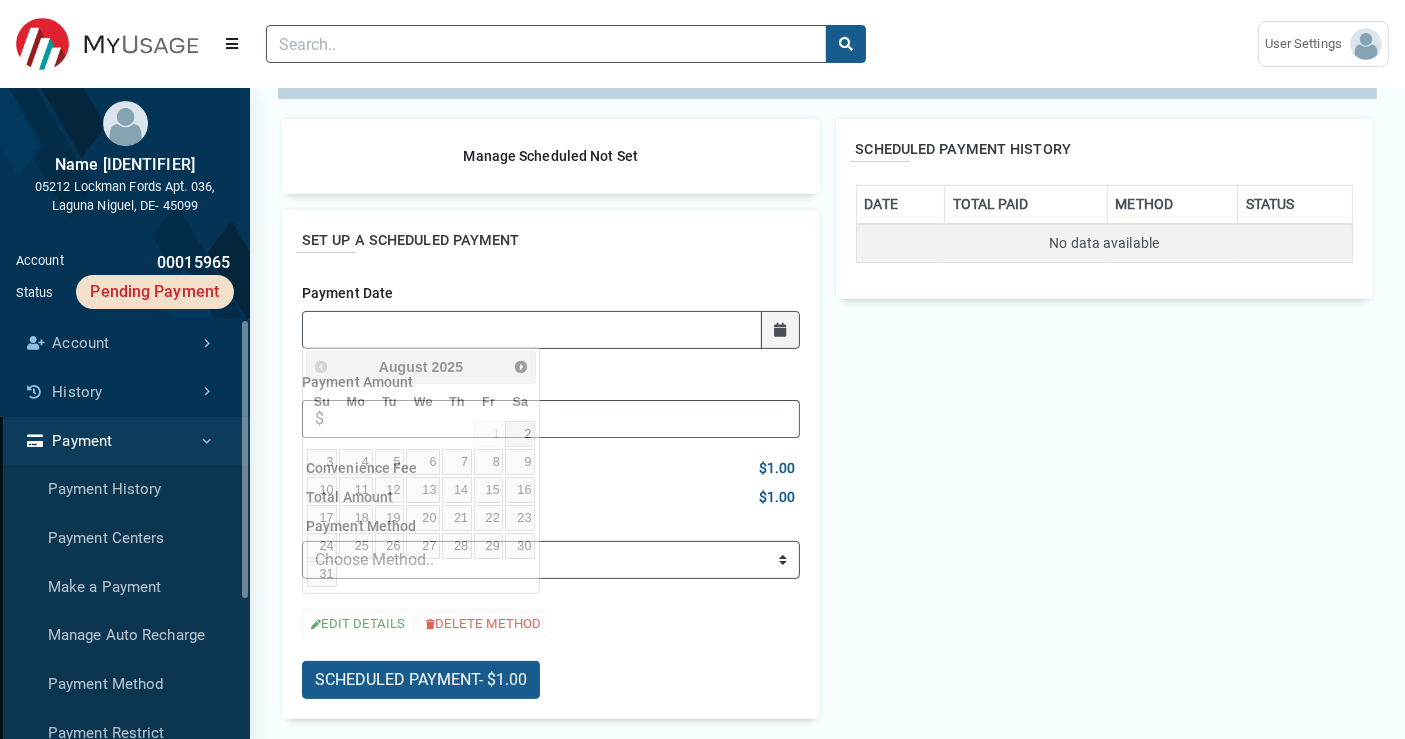 click on "SET UP A SCHEDULED PAYMENT
Payment Date
Payment Amount
$
Convenience Fee
$1.00
Total Amount
$1.00
Payment Method
Choose Method..
➕  ADD NEW CARD
➕  ADD NEW SAVINGS ACCOUNT
➕  ADD NEW CHECKING ACCOUNT
➕  ADD NEW COMMERCIAL CHECKING ACCOUNT
EDIT DETAILS
DELETE METHOD
SCHEDULED PAYMENT  - $1.00" at bounding box center (551, 464) 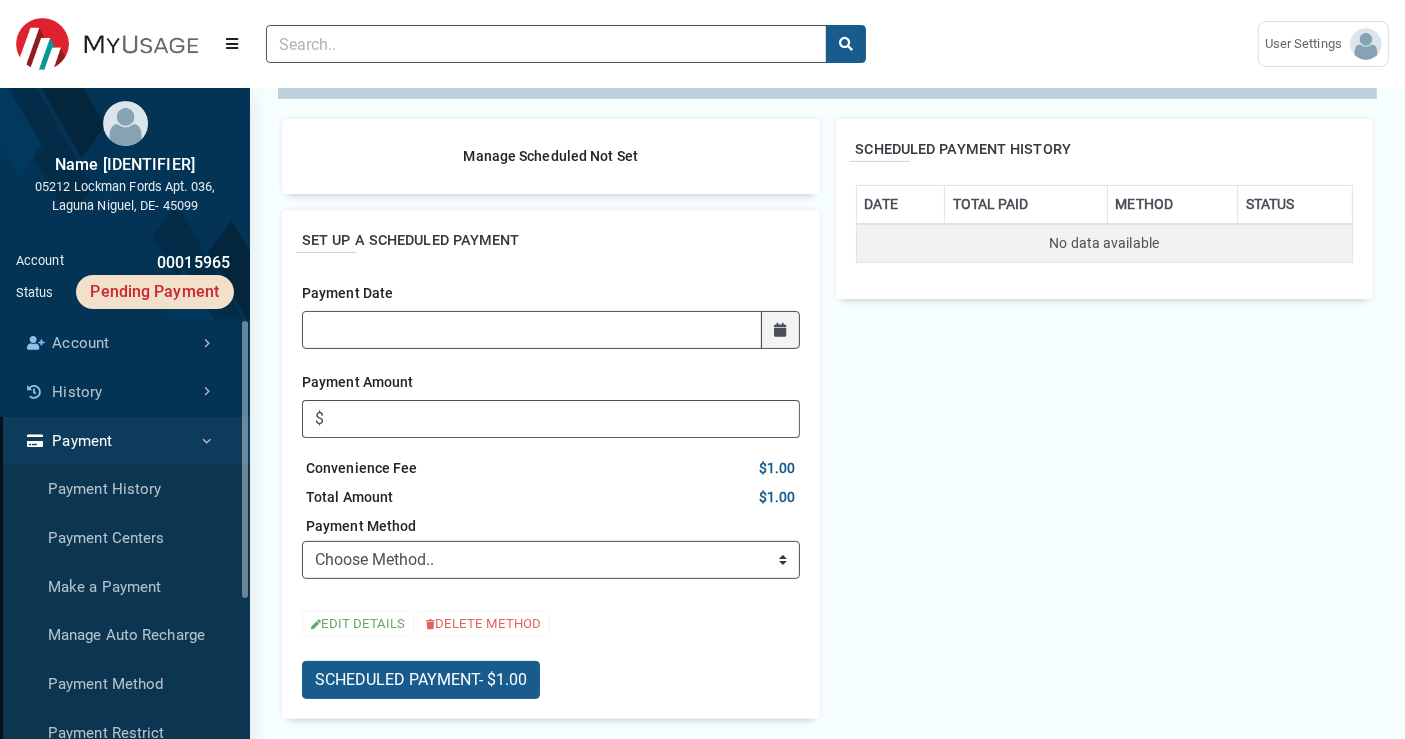 click on "SET UP A SCHEDULED PAYMENT
Payment Date
Payment Amount
$
Convenience Fee
$1.00
Total Amount
$1.00
Payment Method
Choose Method..
➕  ADD NEW CARD
➕  ADD NEW SAVINGS ACCOUNT
➕  ADD NEW CHECKING ACCOUNT
➕  ADD NEW COMMERCIAL CHECKING ACCOUNT
EDIT DETAILS
DELETE METHOD
SCHEDULED PAYMENT  - $1.00" at bounding box center (551, 464) 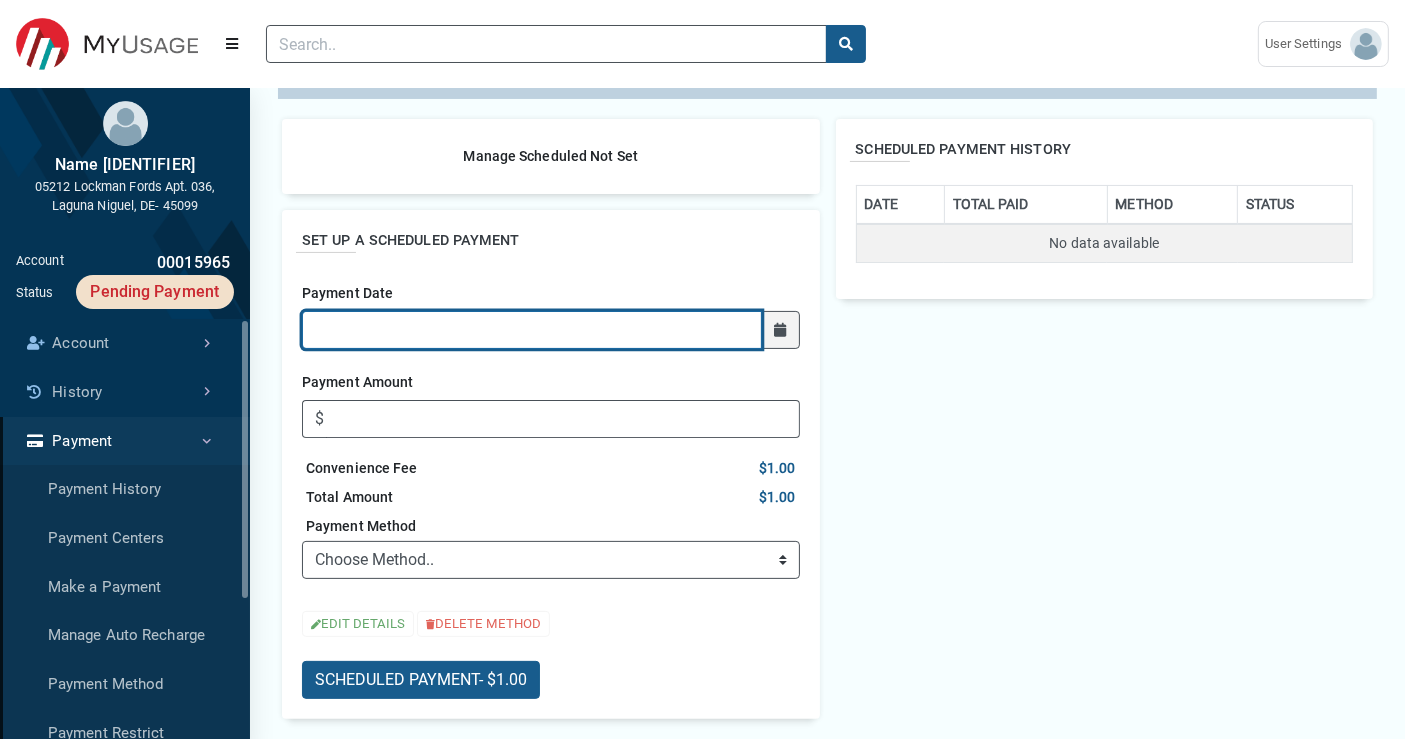 click on "Payment Date" at bounding box center (532, 330) 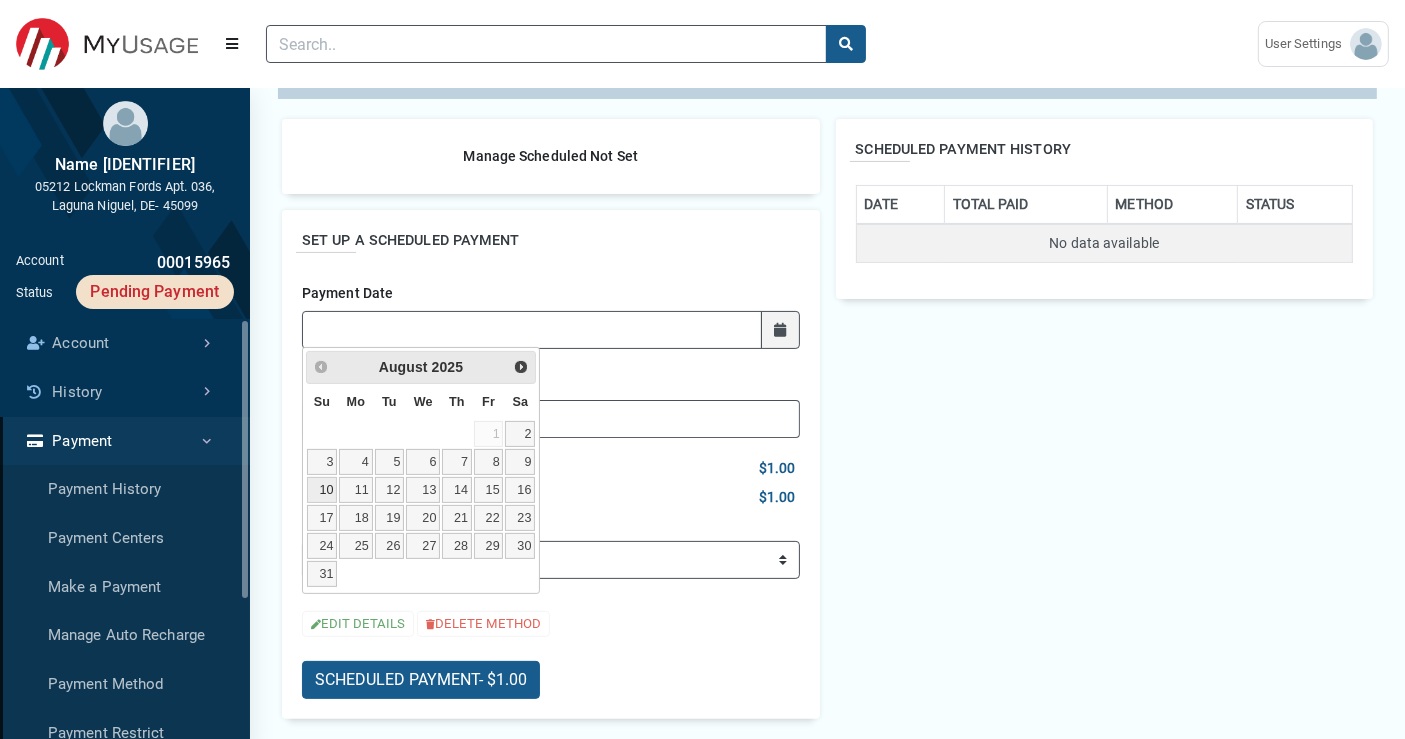 click on "[DAY]" at bounding box center [322, 490] 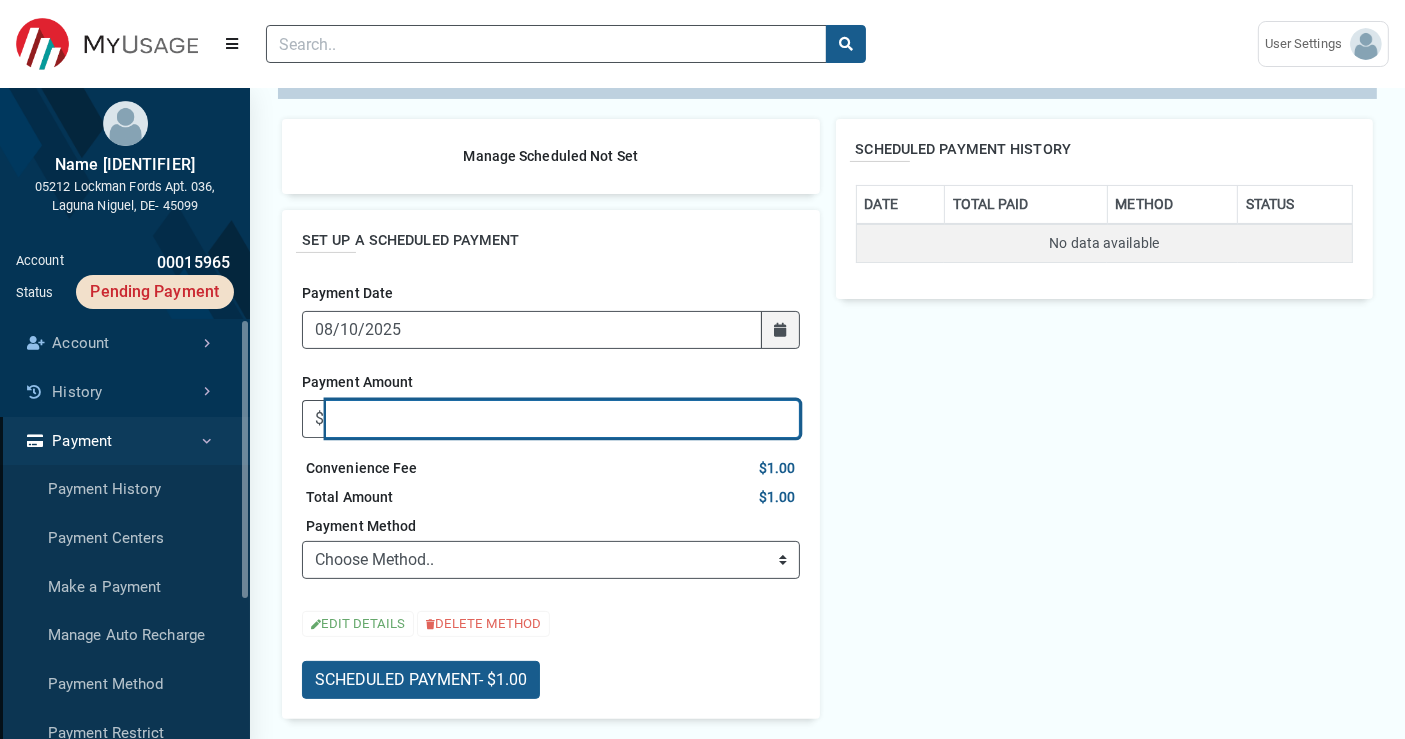 click on "Payment Amount" at bounding box center (562, 419) 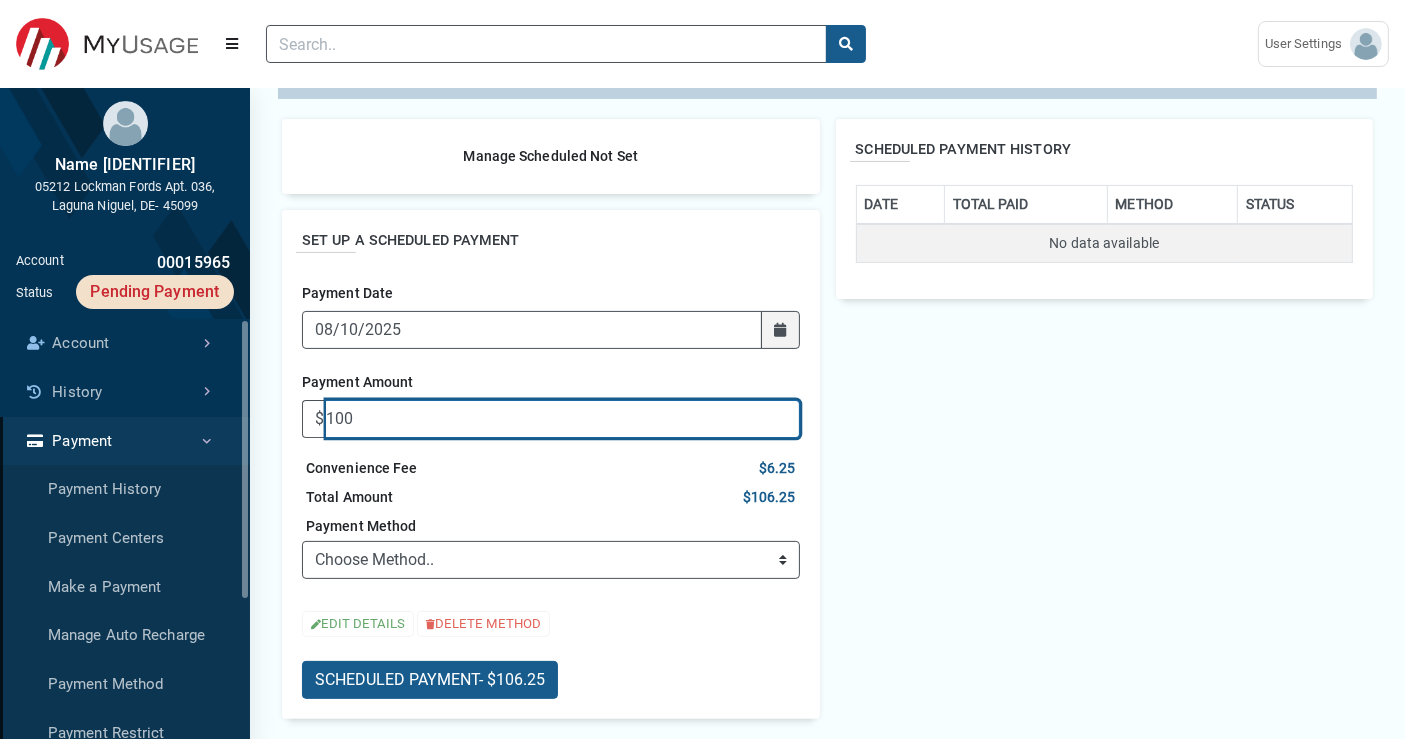type on "100" 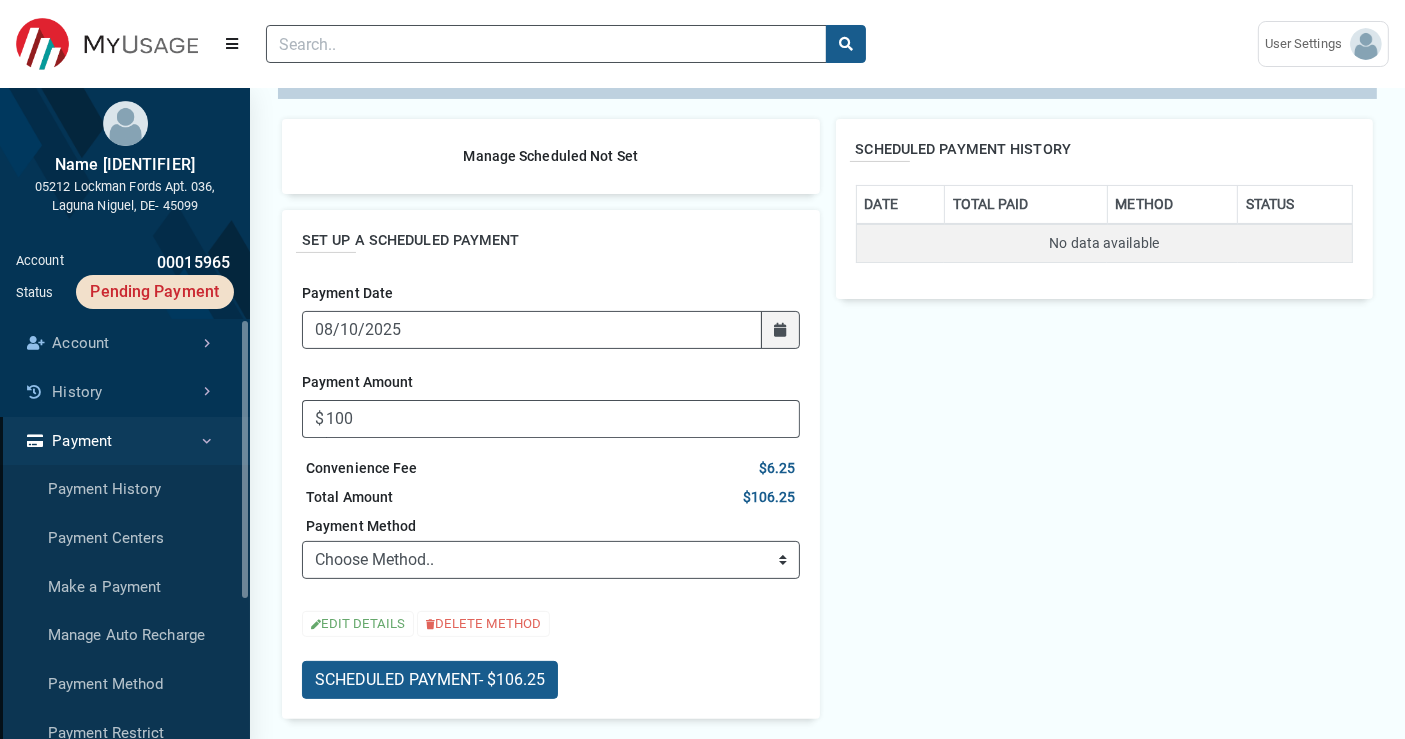 click on "Manage Scheduled Not Set
SET UP A SCHEDULED PAYMENT
Payment Date
08/10/2025
Payment Amount
$
100
Convenience Fee
$6.25
Total Amount
$106.25
Payment Method
Choose Method..
➕  ADD NEW CARD
➕  ADD NEW SAVINGS ACCOUNT
➕  ADD NEW CHECKING ACCOUNT
➕  ADD NEW COMMERCIAL CHECKING ACCOUNT
EDIT DETAILS
DELETE METHOD
SCHEDULED PAYMENT  - $106.25" at bounding box center [551, 419] 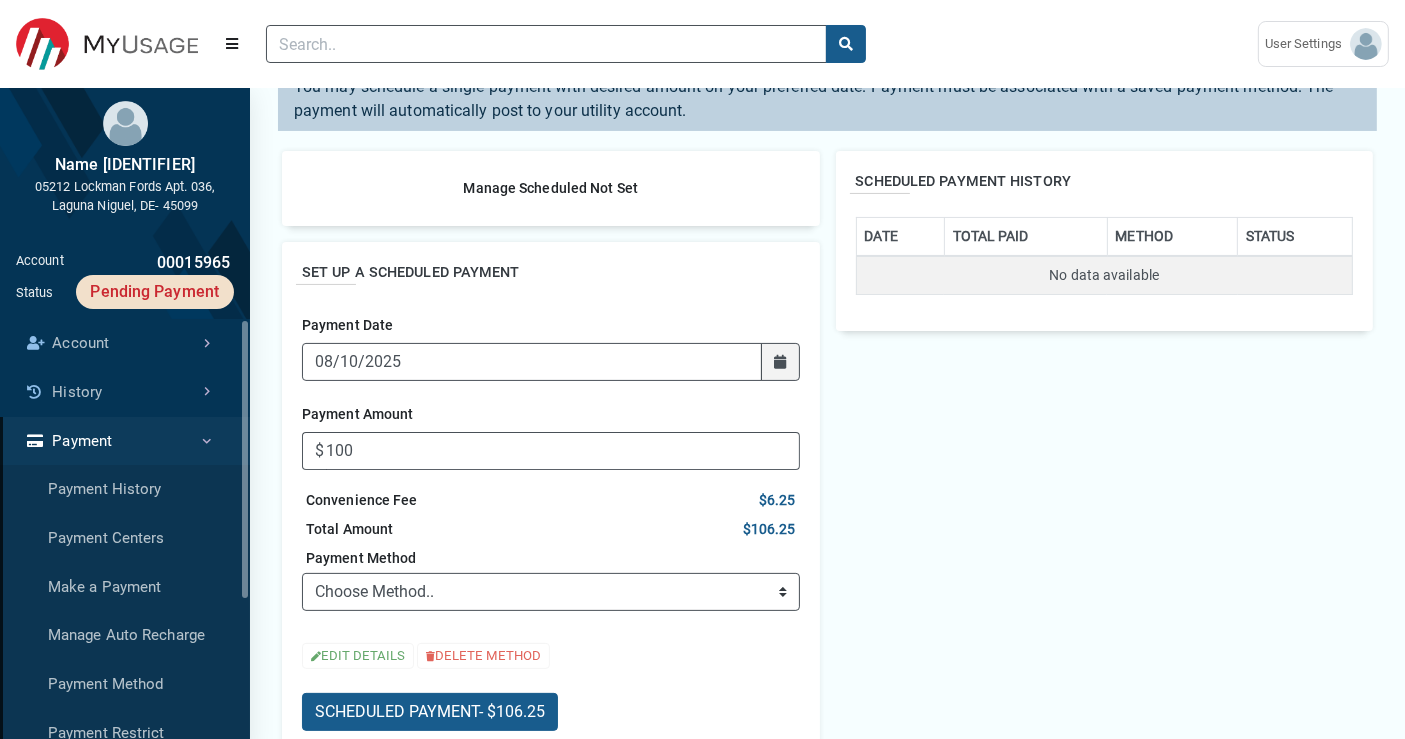 scroll, scrollTop: 302, scrollLeft: 0, axis: vertical 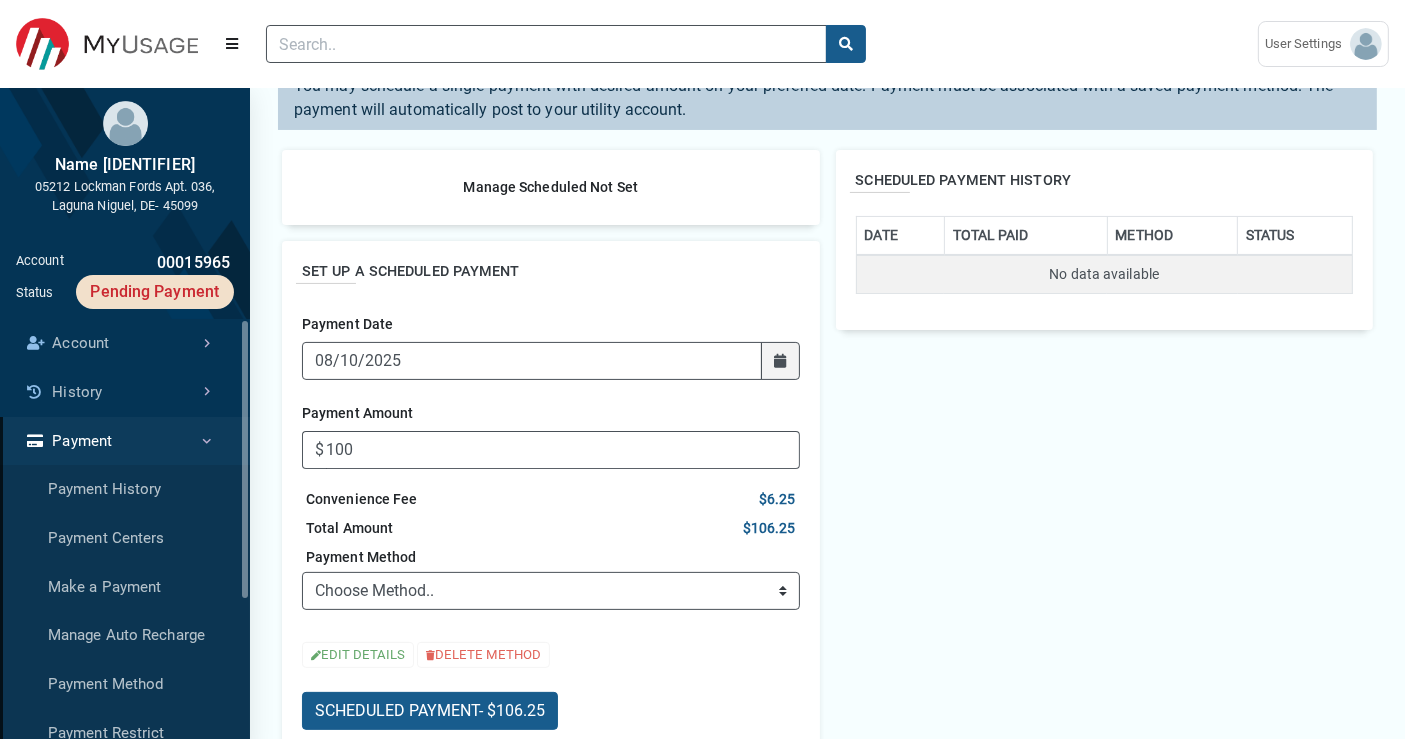 click at bounding box center (780, 361) 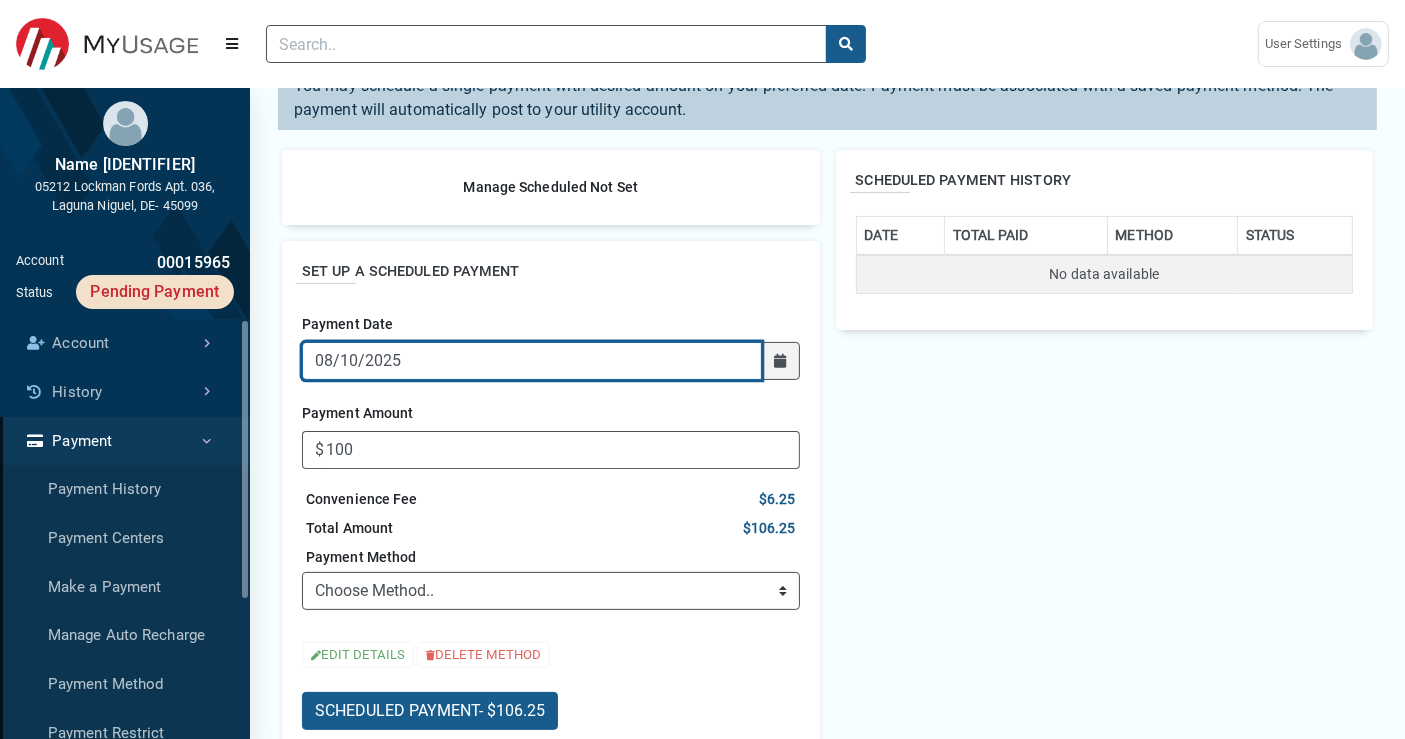 click on "08/10/2025" at bounding box center [532, 361] 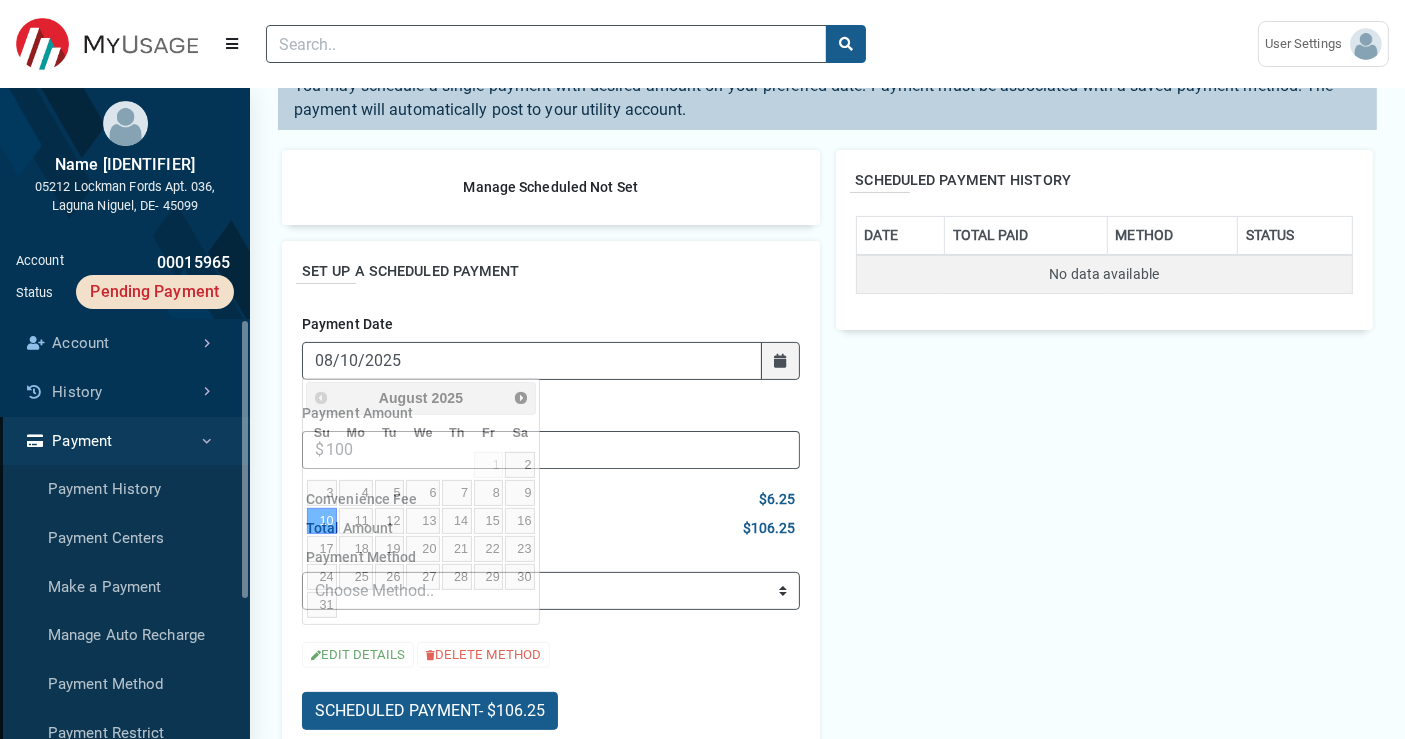 click on "Payment Amount
$
100" at bounding box center (551, 432) 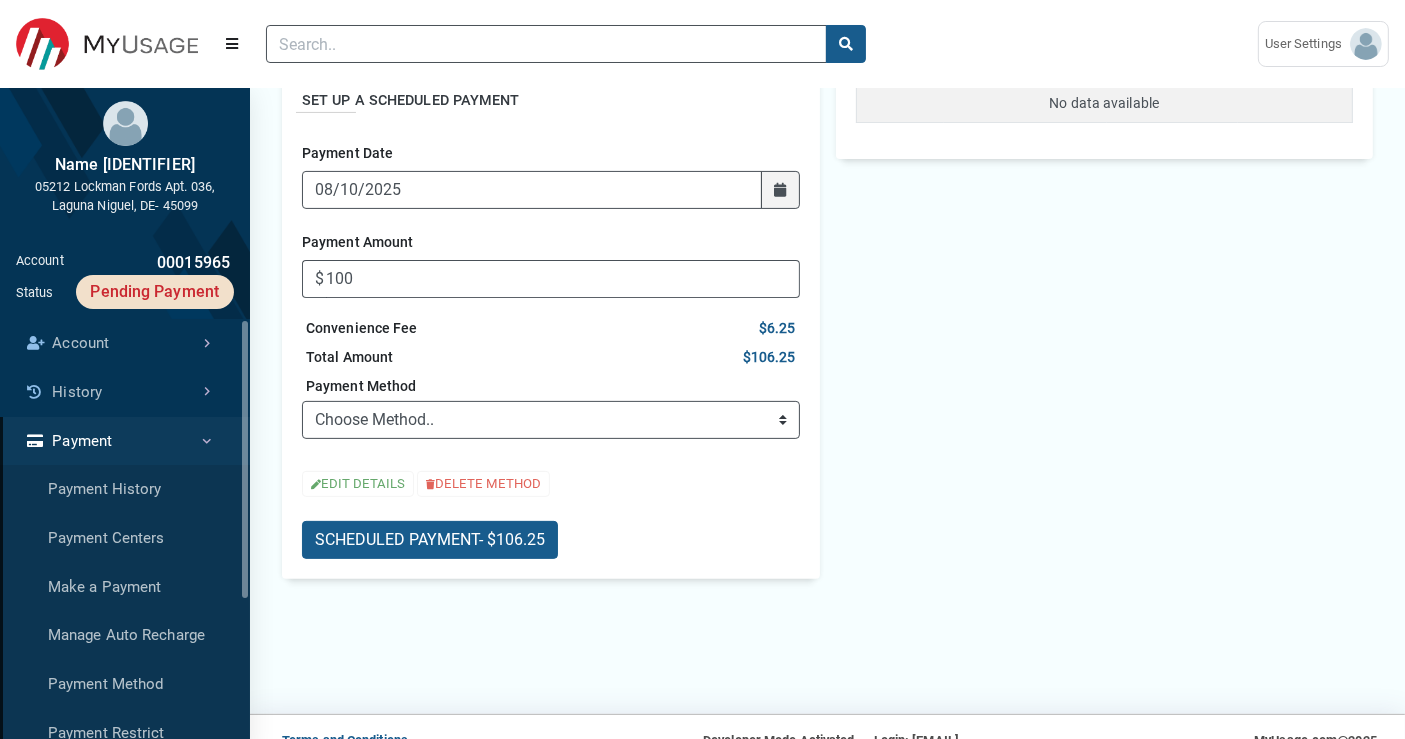 scroll, scrollTop: 525, scrollLeft: 0, axis: vertical 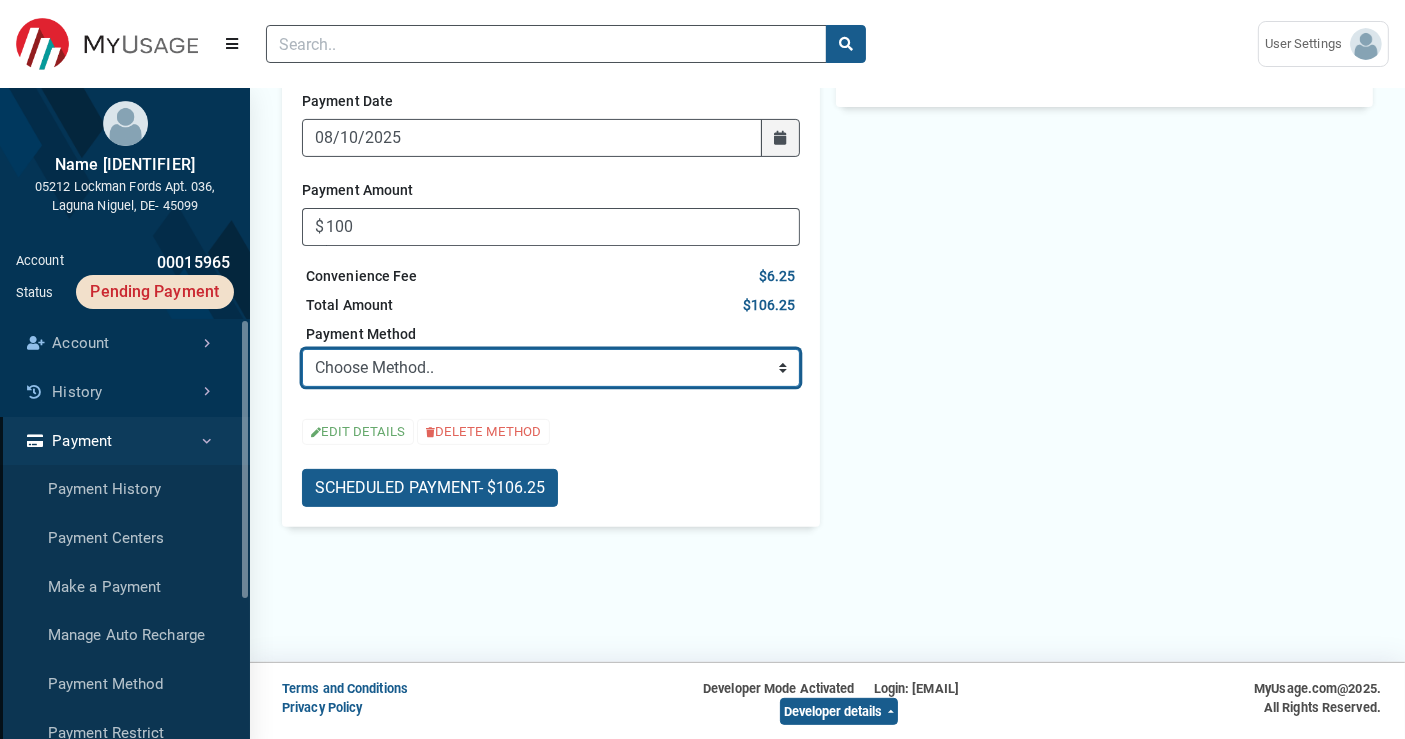 click on "Choose Method..
➕  ADD NEW CARD
➕  ADD NEW SAVINGS ACCOUNT
➕  ADD NEW CHECKING ACCOUNT
➕  ADD NEW COMMERCIAL CHECKING ACCOUNT" at bounding box center [551, 368] 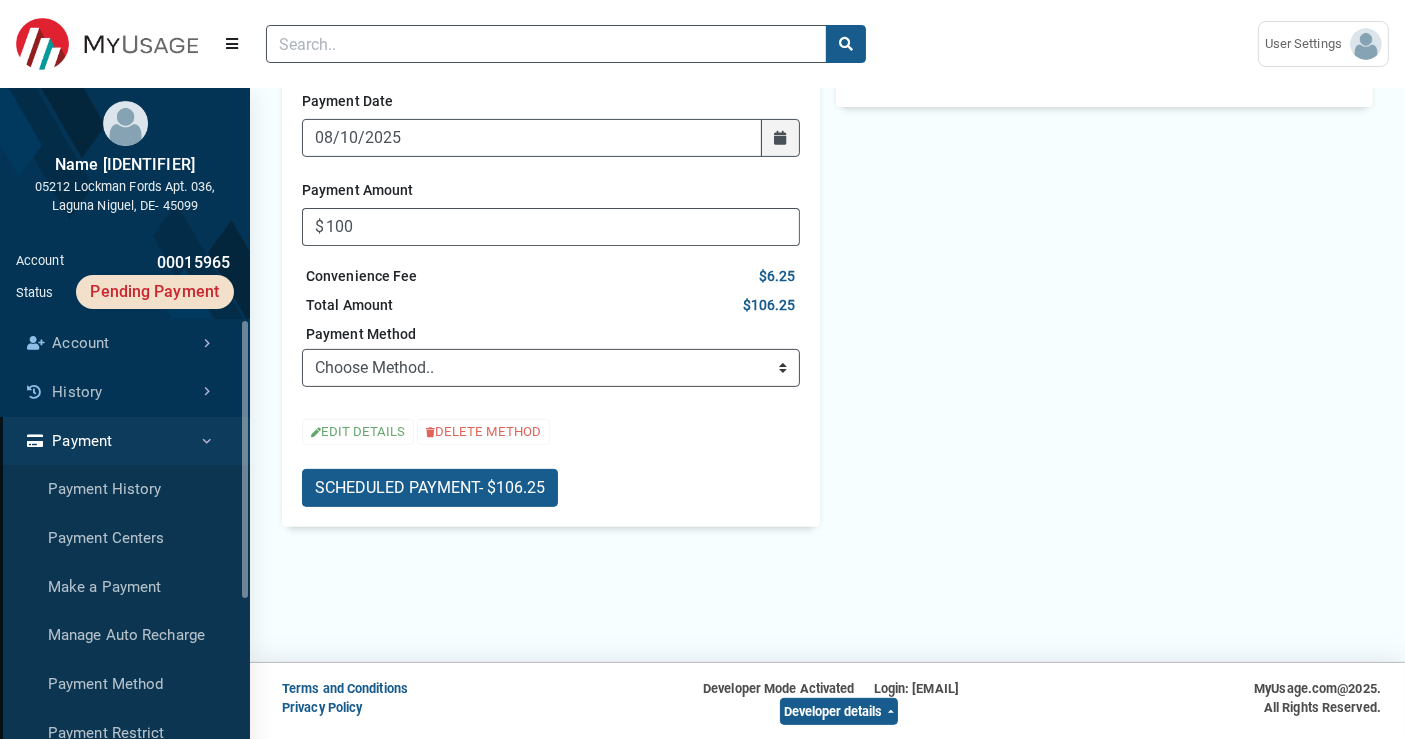 click on "SCHEDULED PAYMENT HISTORY
DATE
TOTAL PAID
METHOD
STATUS
No data available" at bounding box center [1105, 227] 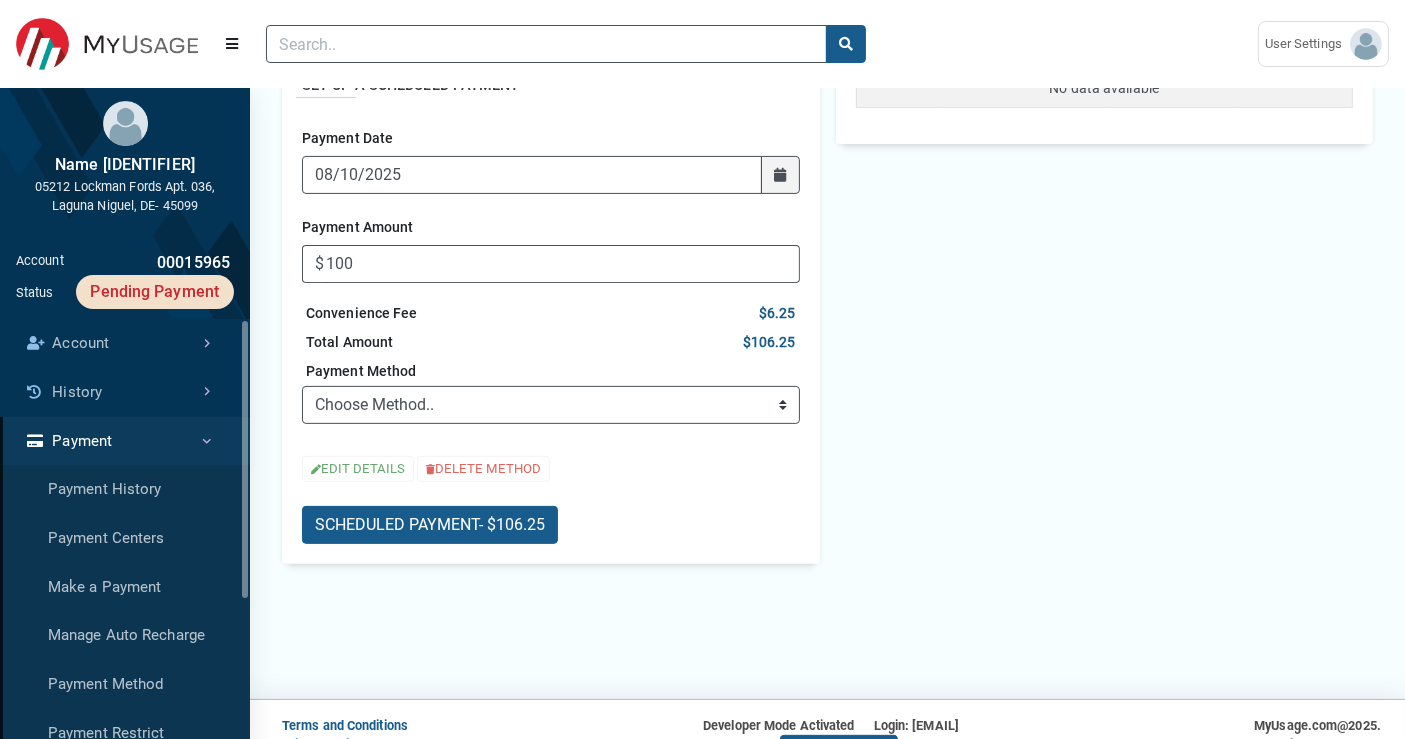 scroll, scrollTop: 525, scrollLeft: 0, axis: vertical 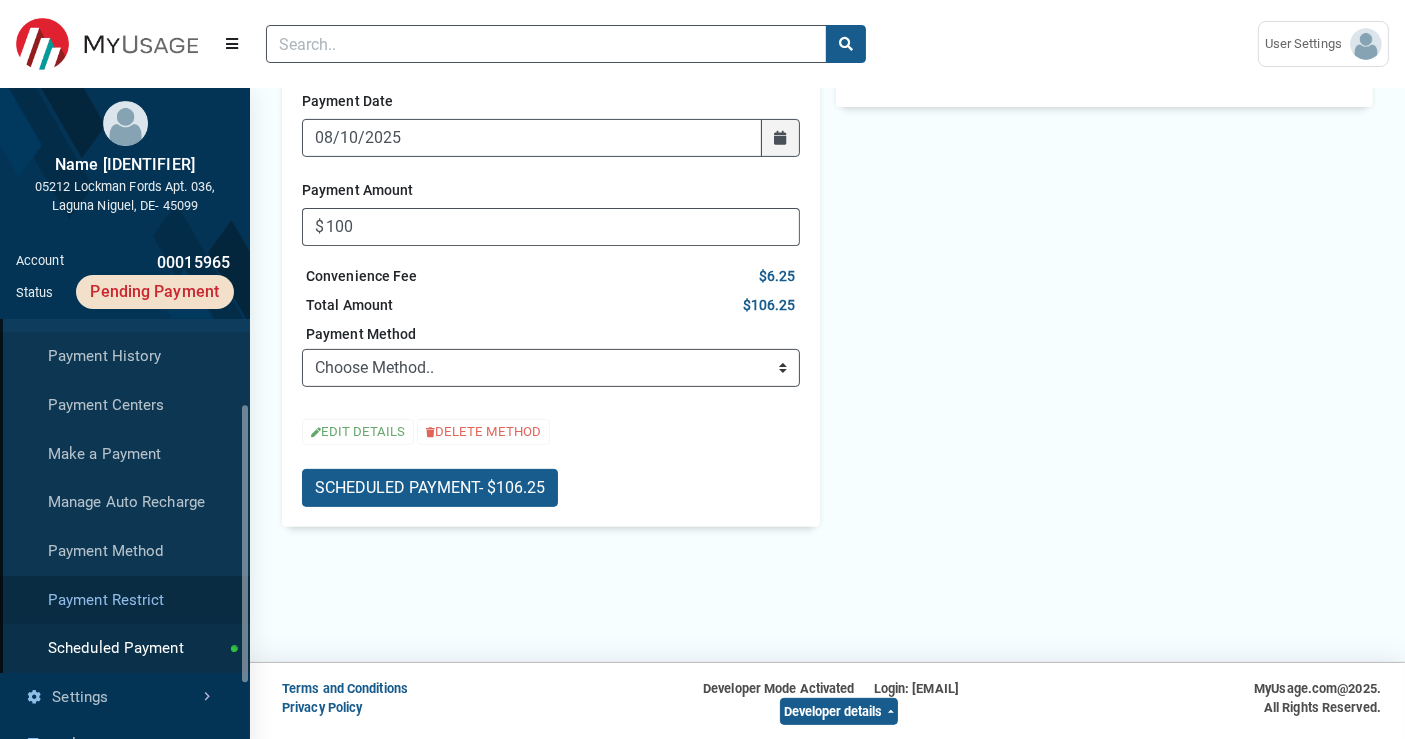 click on "Payment Restrict" at bounding box center (125, 600) 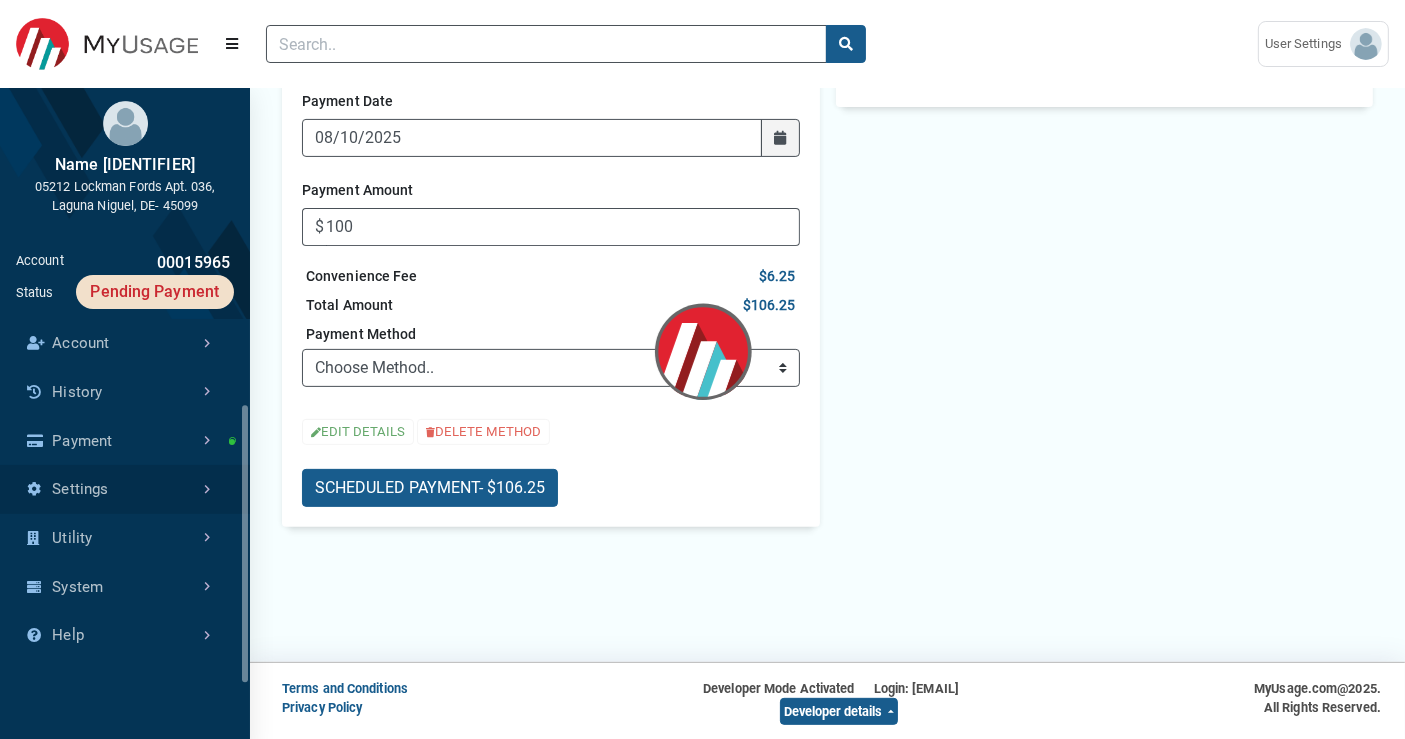 scroll, scrollTop: 0, scrollLeft: 0, axis: both 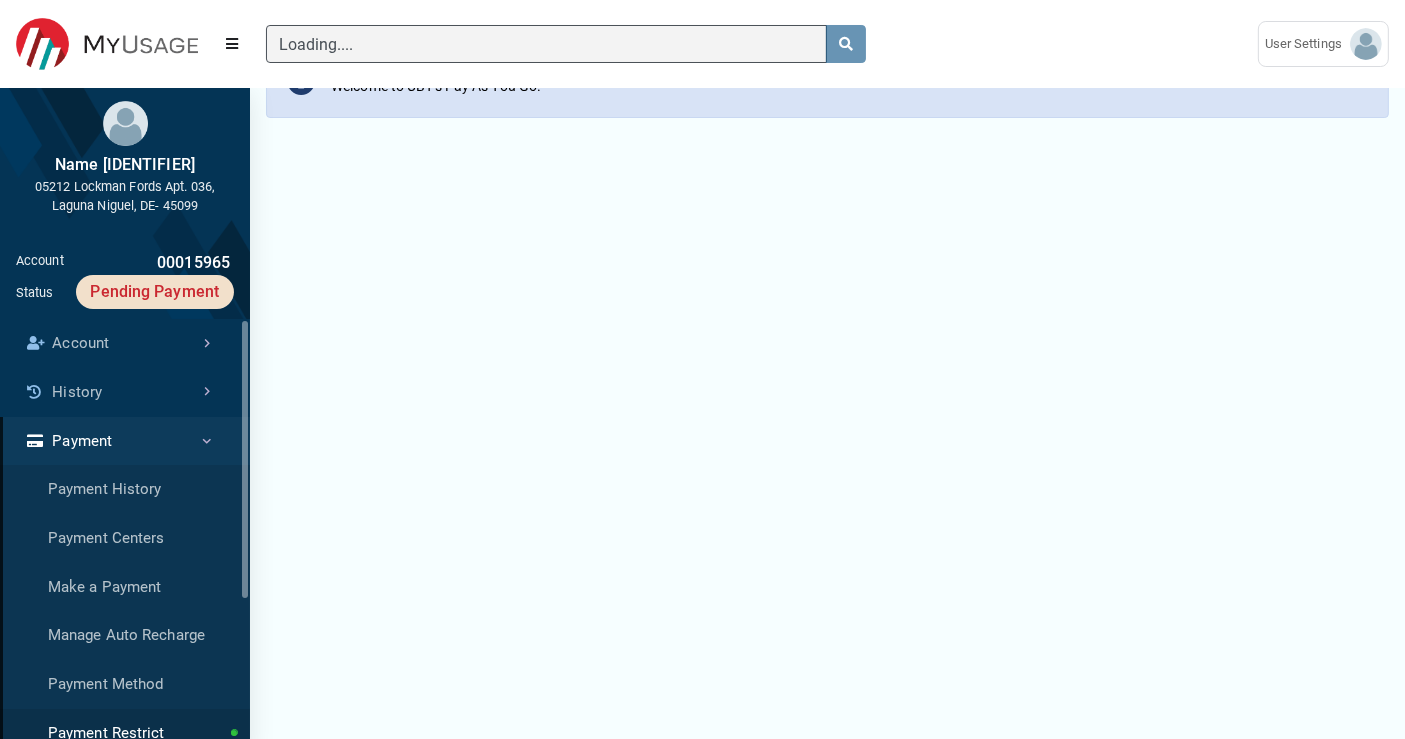 type 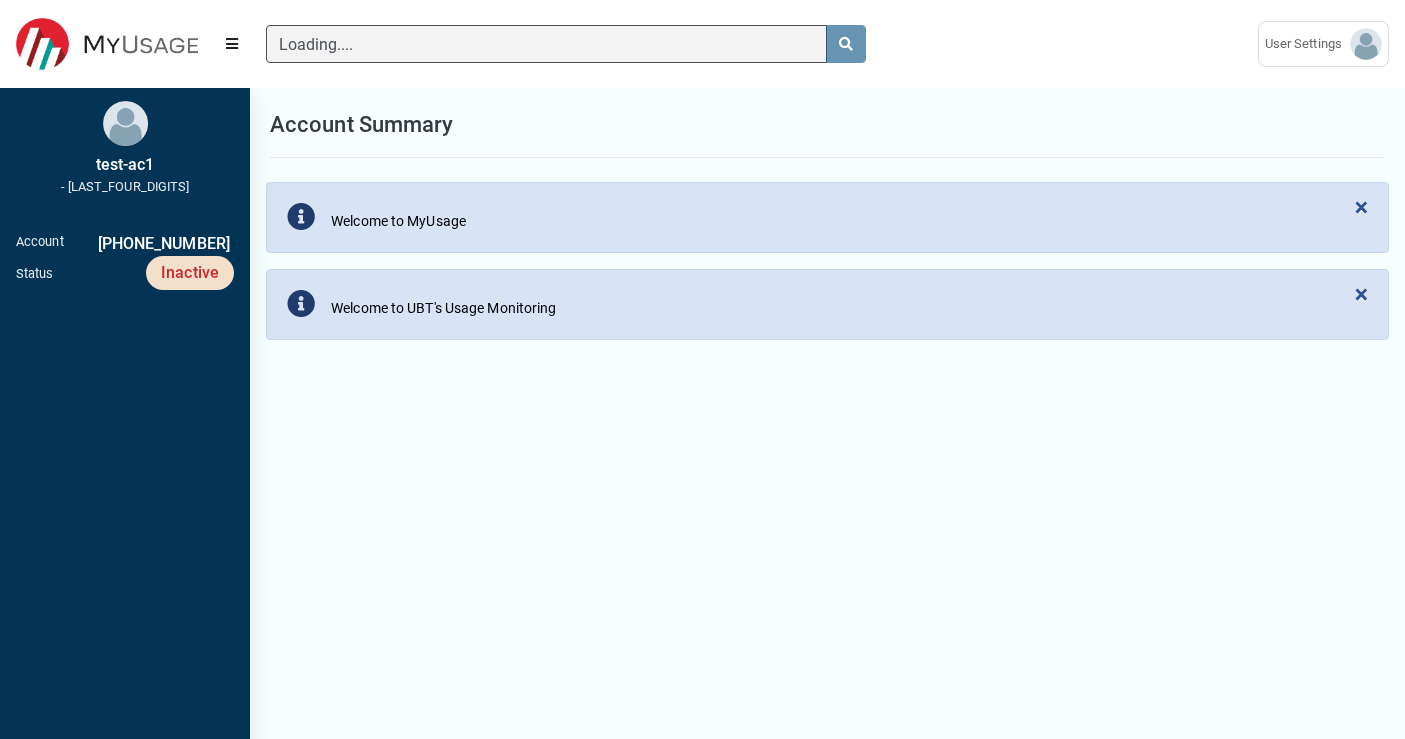 type 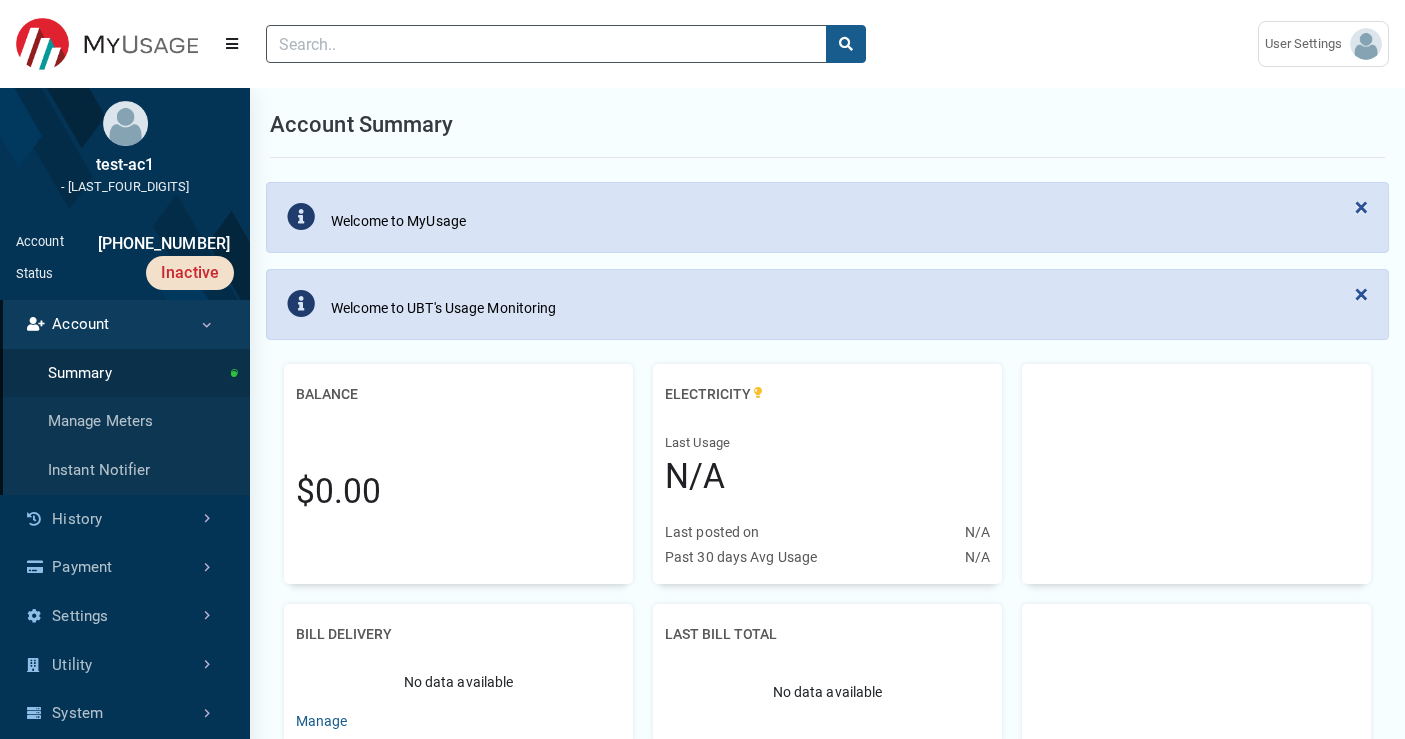 scroll, scrollTop: 0, scrollLeft: 0, axis: both 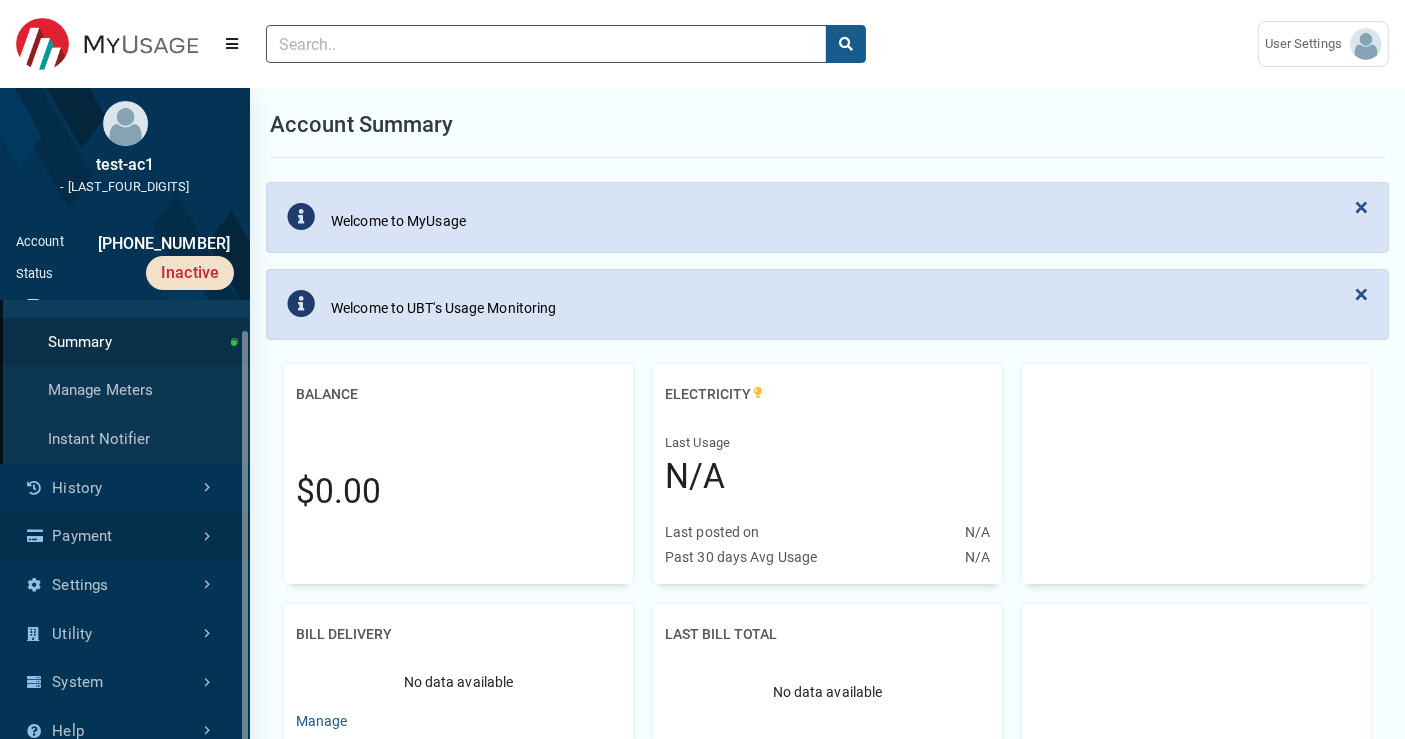 click on "Payment" at bounding box center (125, 536) 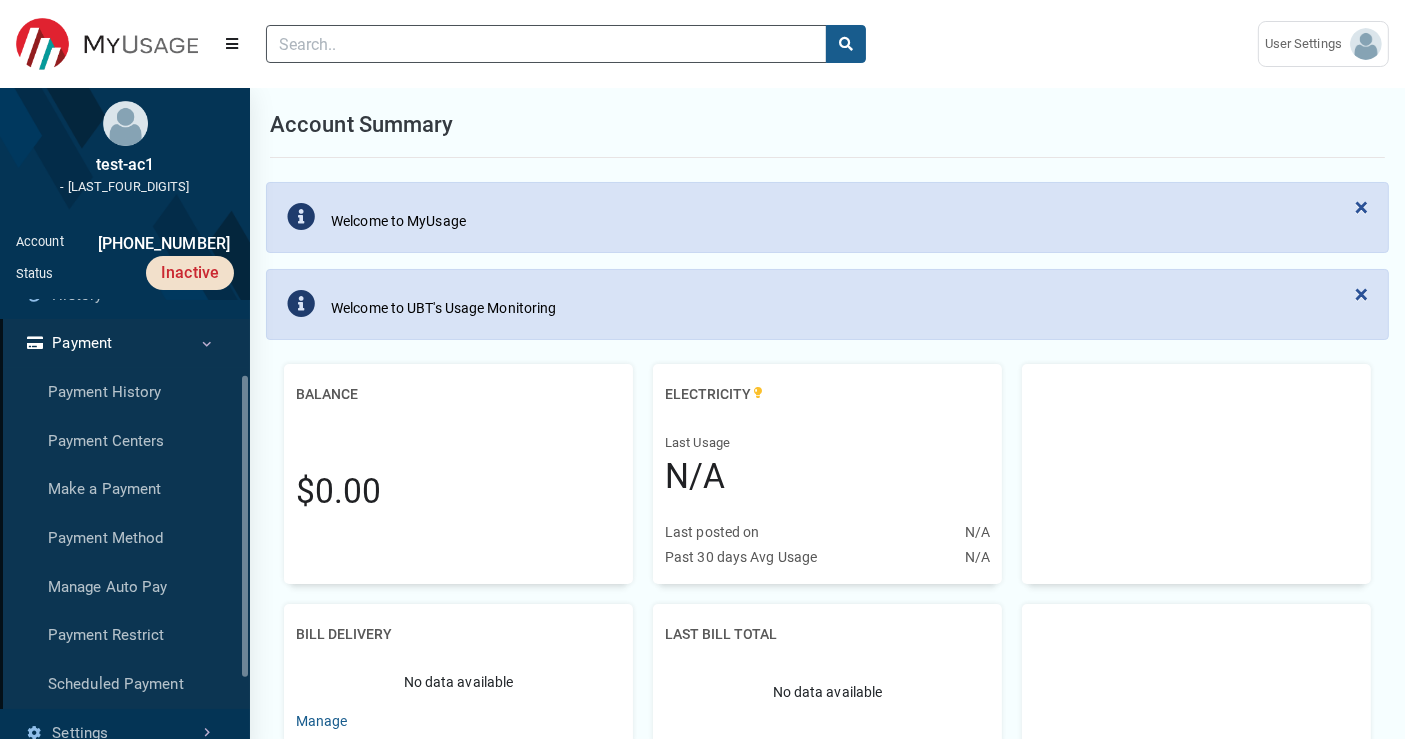 scroll, scrollTop: 111, scrollLeft: 0, axis: vertical 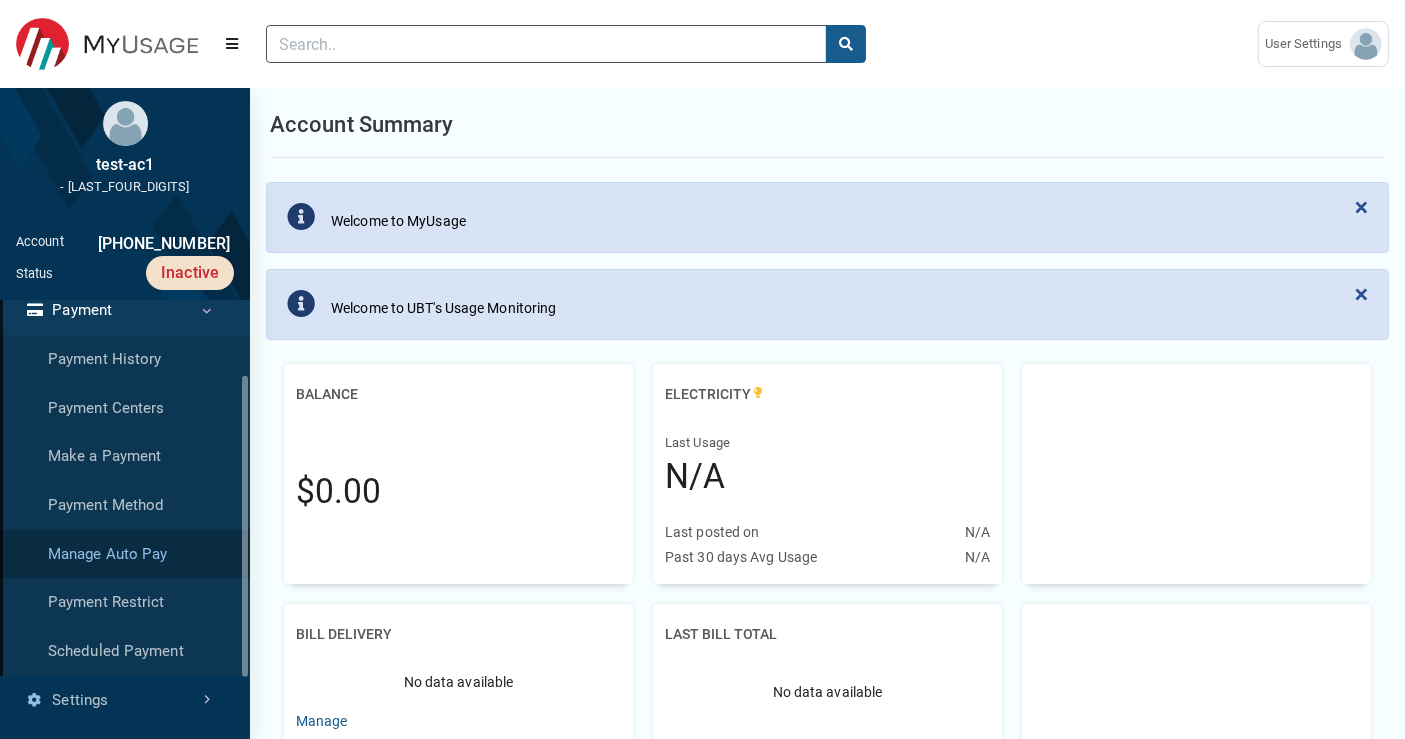 click on "Manage Auto Pay" at bounding box center [125, 554] 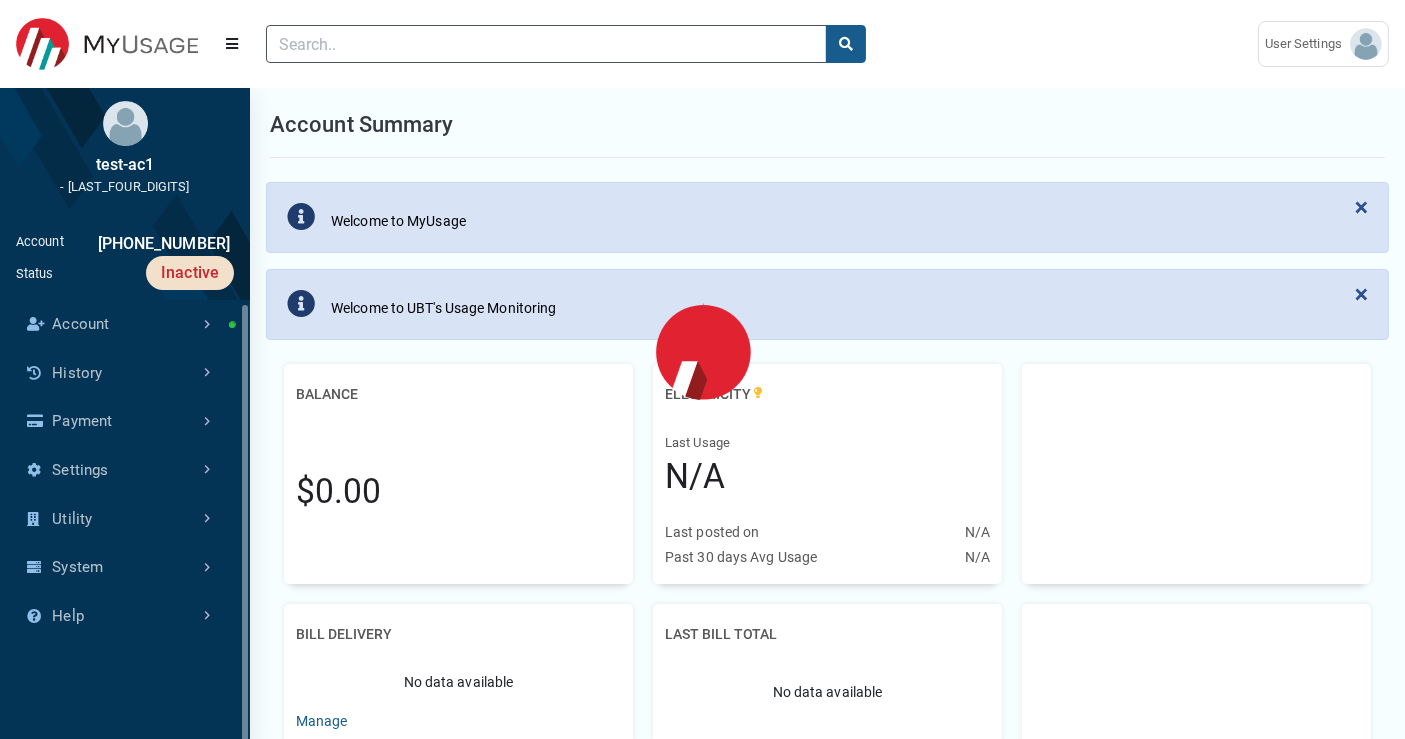 scroll, scrollTop: 0, scrollLeft: 0, axis: both 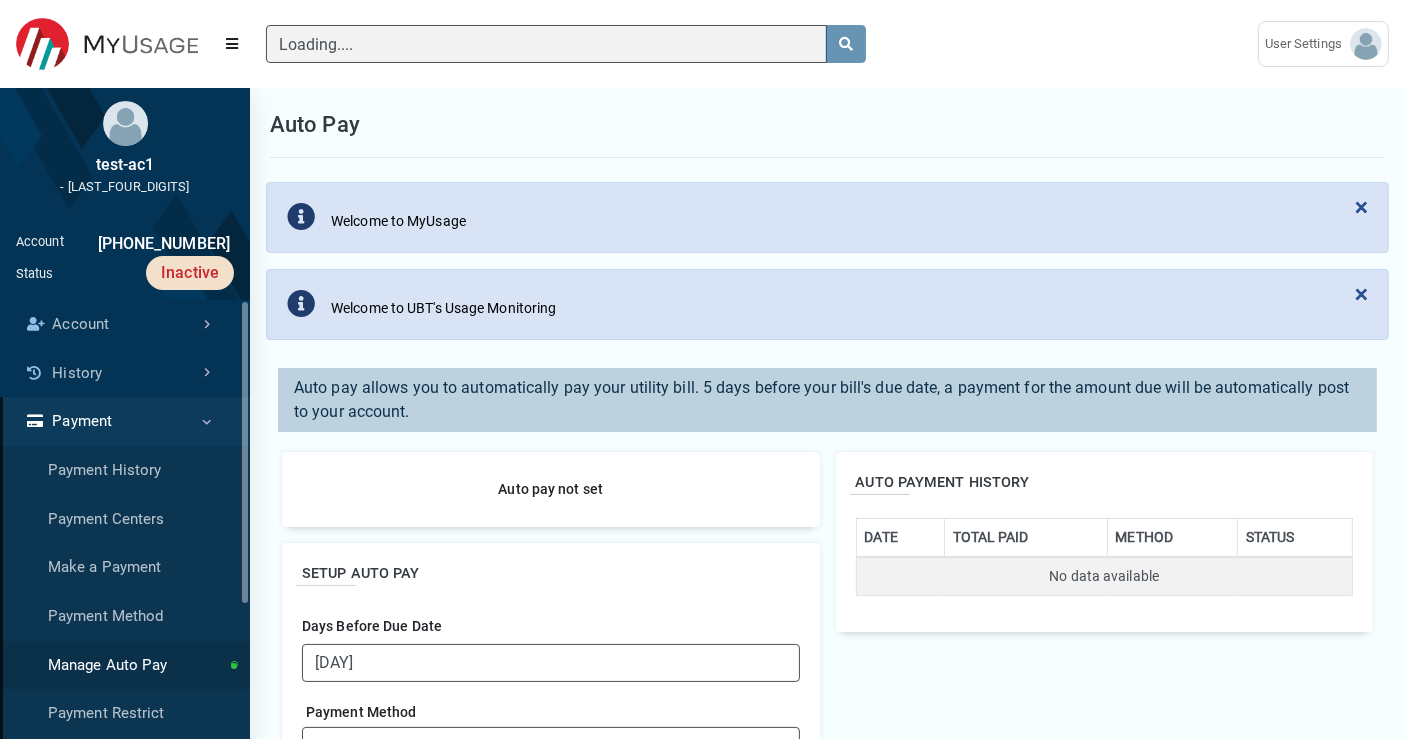 type 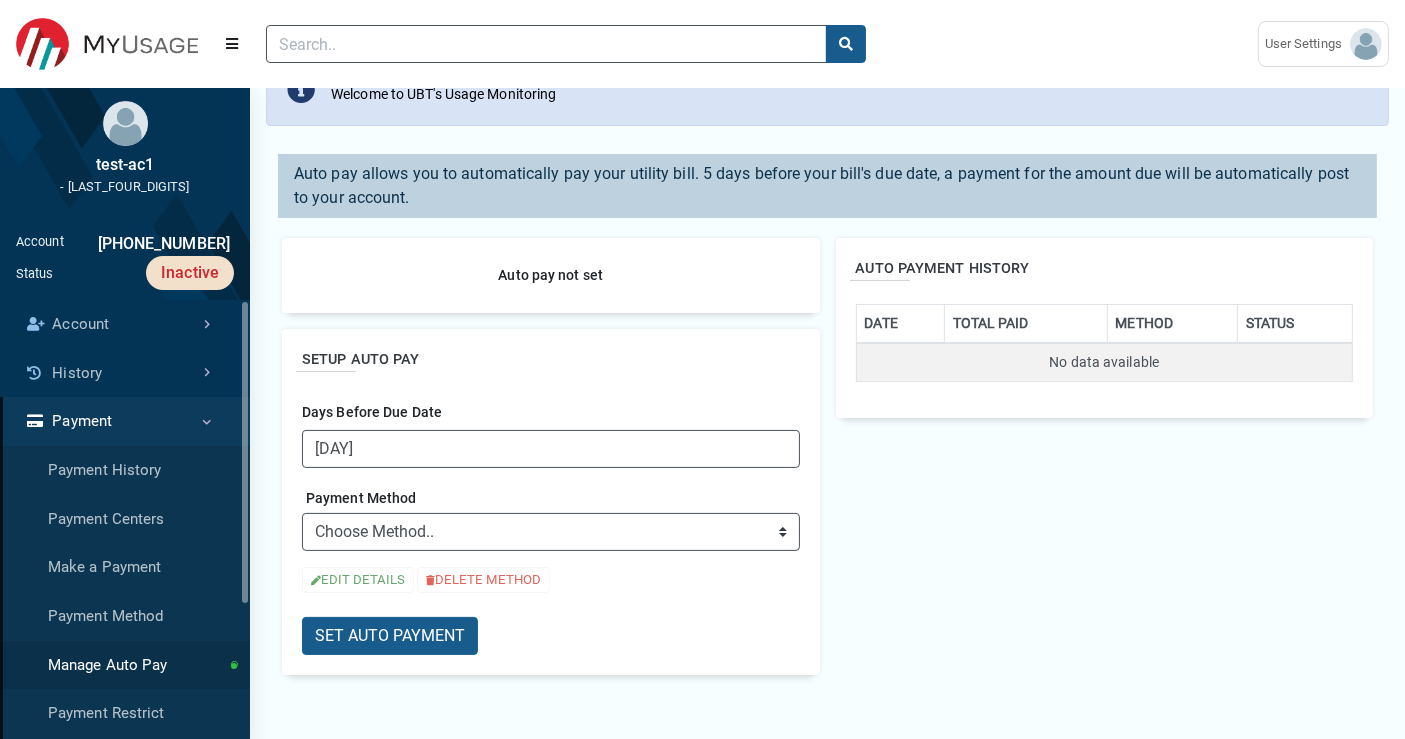 scroll, scrollTop: 222, scrollLeft: 0, axis: vertical 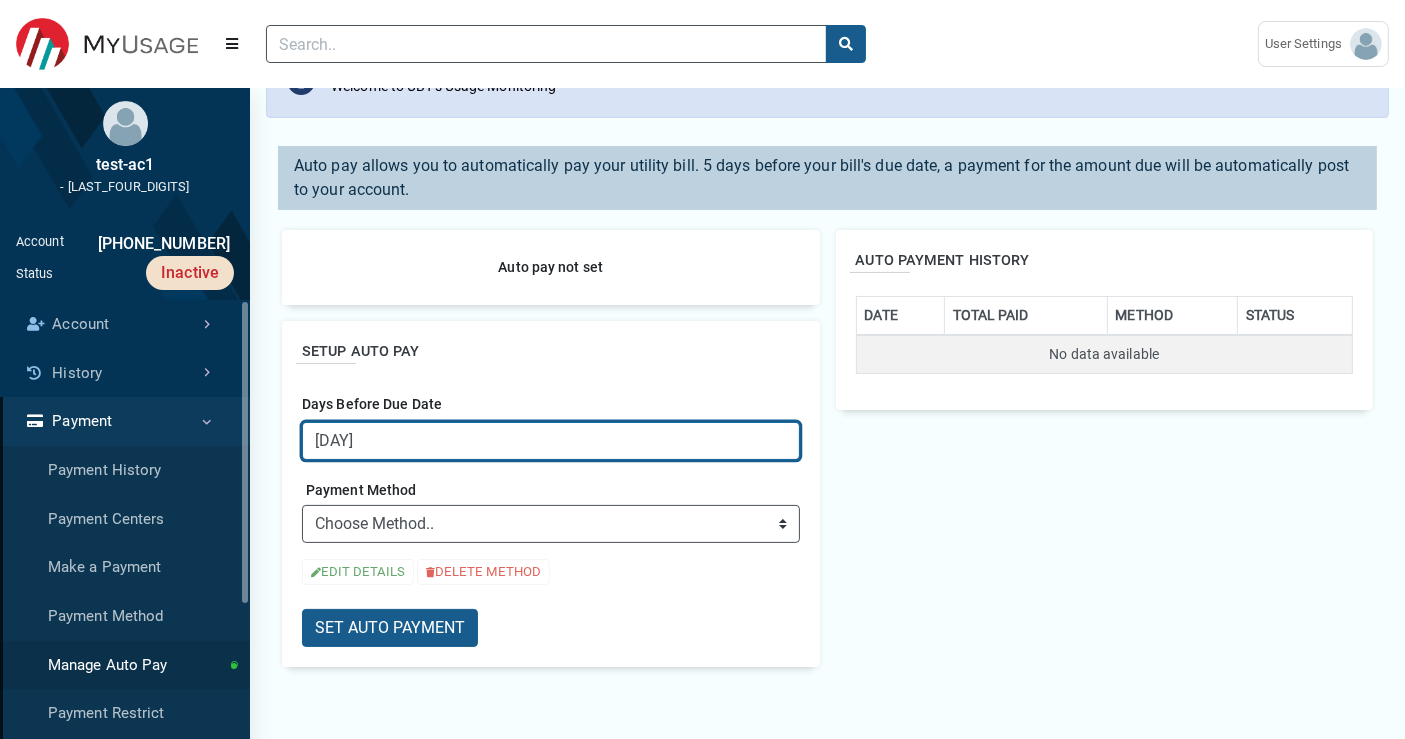 click on "[DAY]" at bounding box center (551, 441) 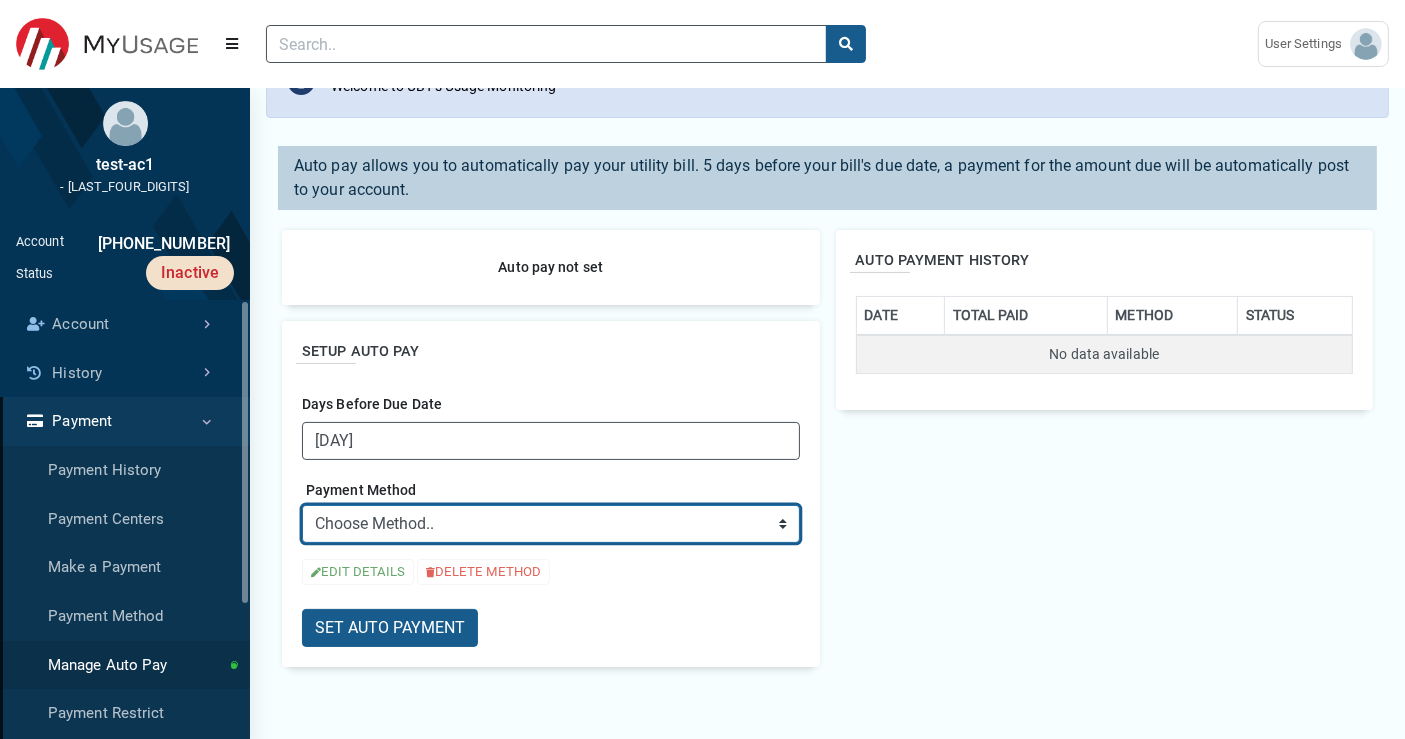 click on "Choose Method..
➕  ADD NEW CARD
➕  ADD NEW SAVINGS ACCOUNT
➕  ADD NEW CHECKING ACCOUNT
➕  ADD NEW COMMERCIAL CHECKING ACCOUNT" at bounding box center (551, 524) 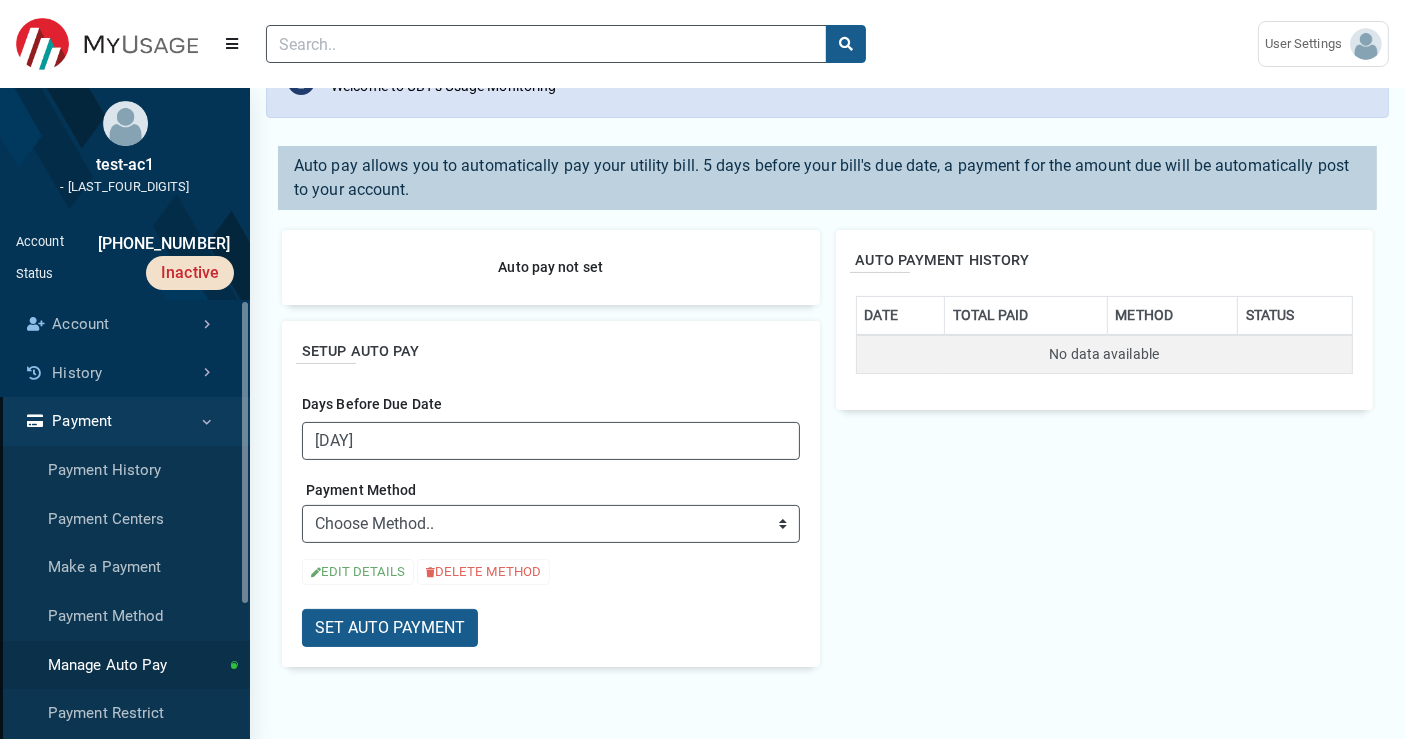 click on "AUTO PAYMENT HISTORY
DATE
TOTAL PAID
METHOD
STATUS
No data available" at bounding box center (1105, 448) 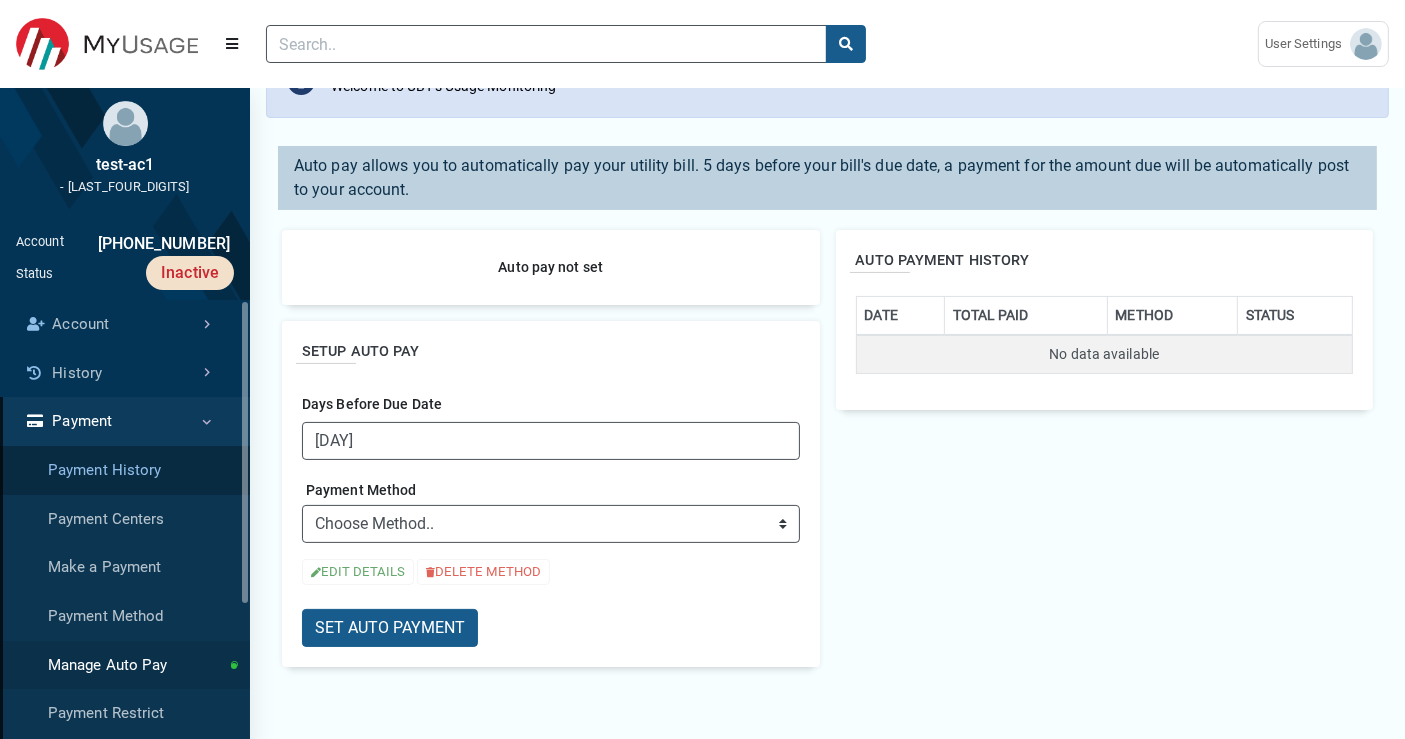 click on "Payment History" at bounding box center (125, 470) 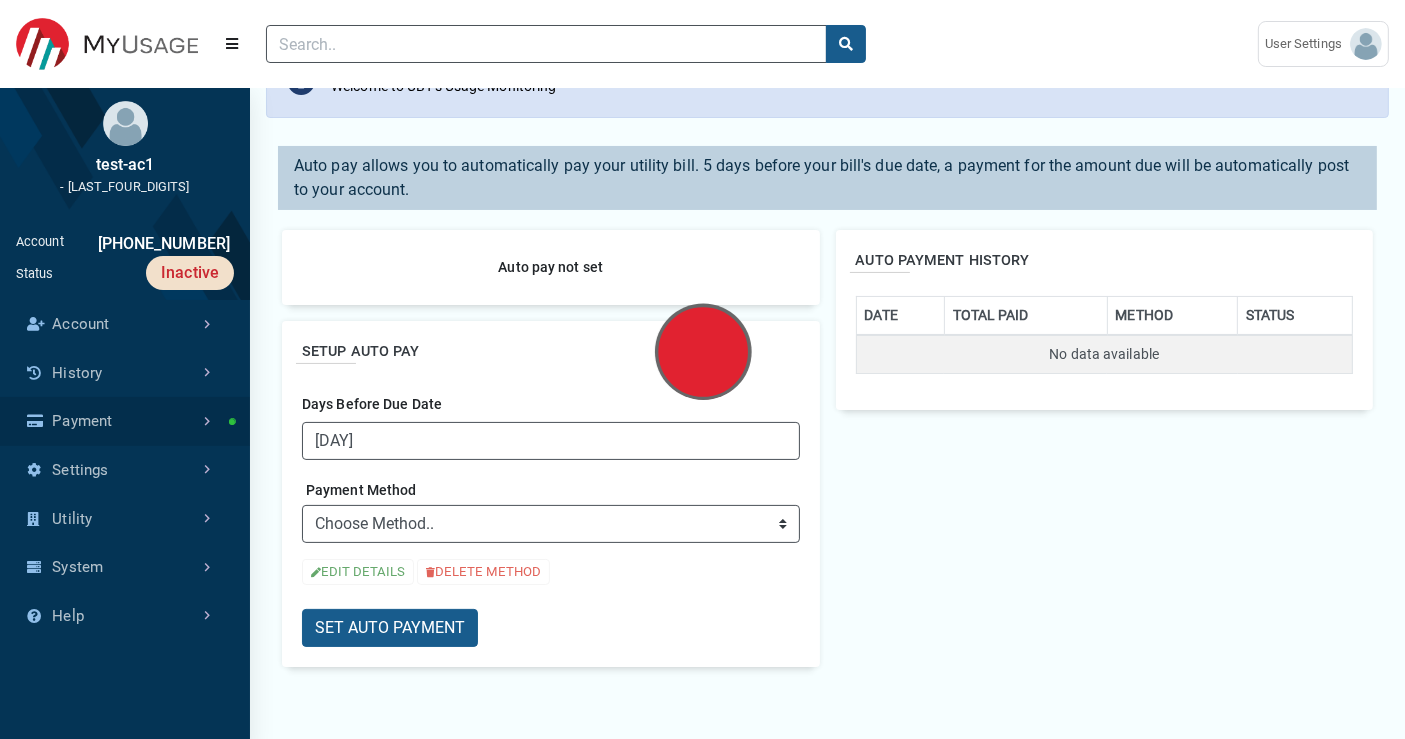 scroll, scrollTop: 0, scrollLeft: 0, axis: both 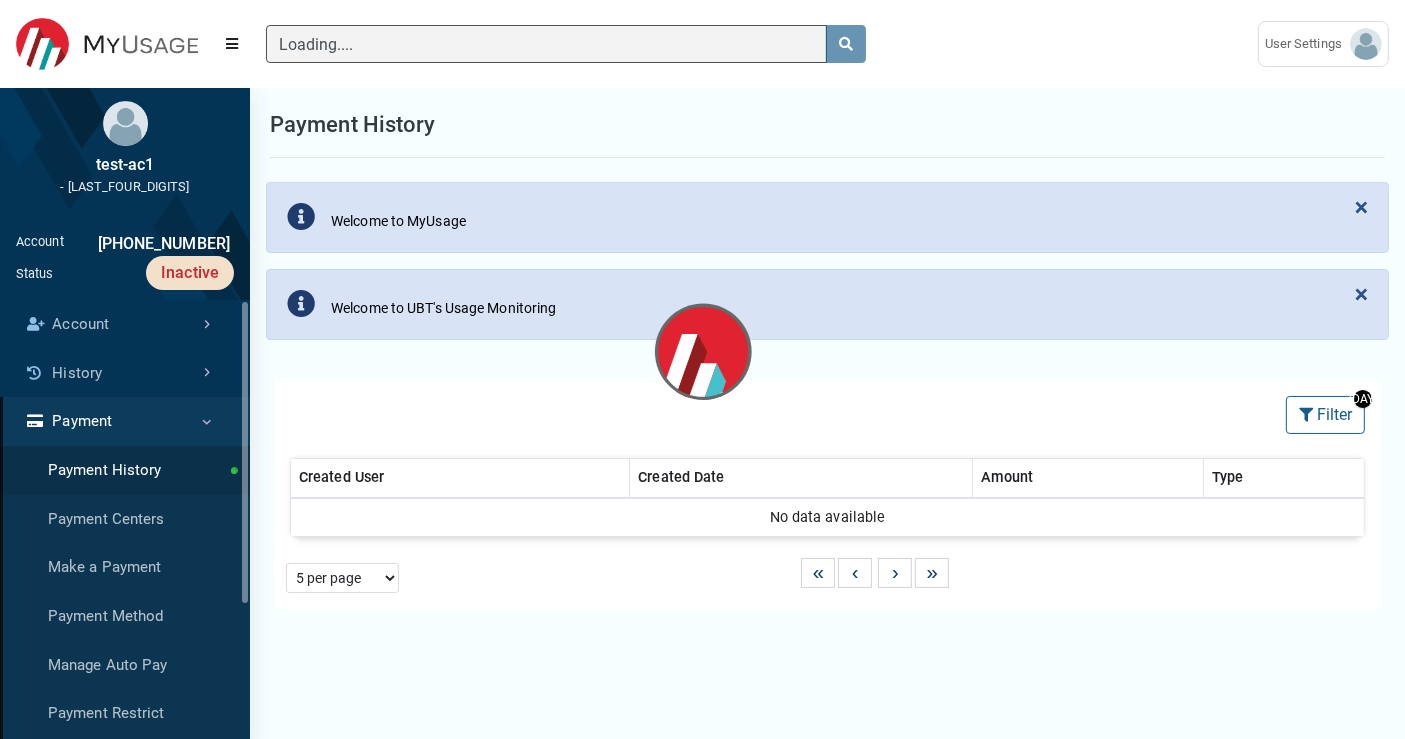 type 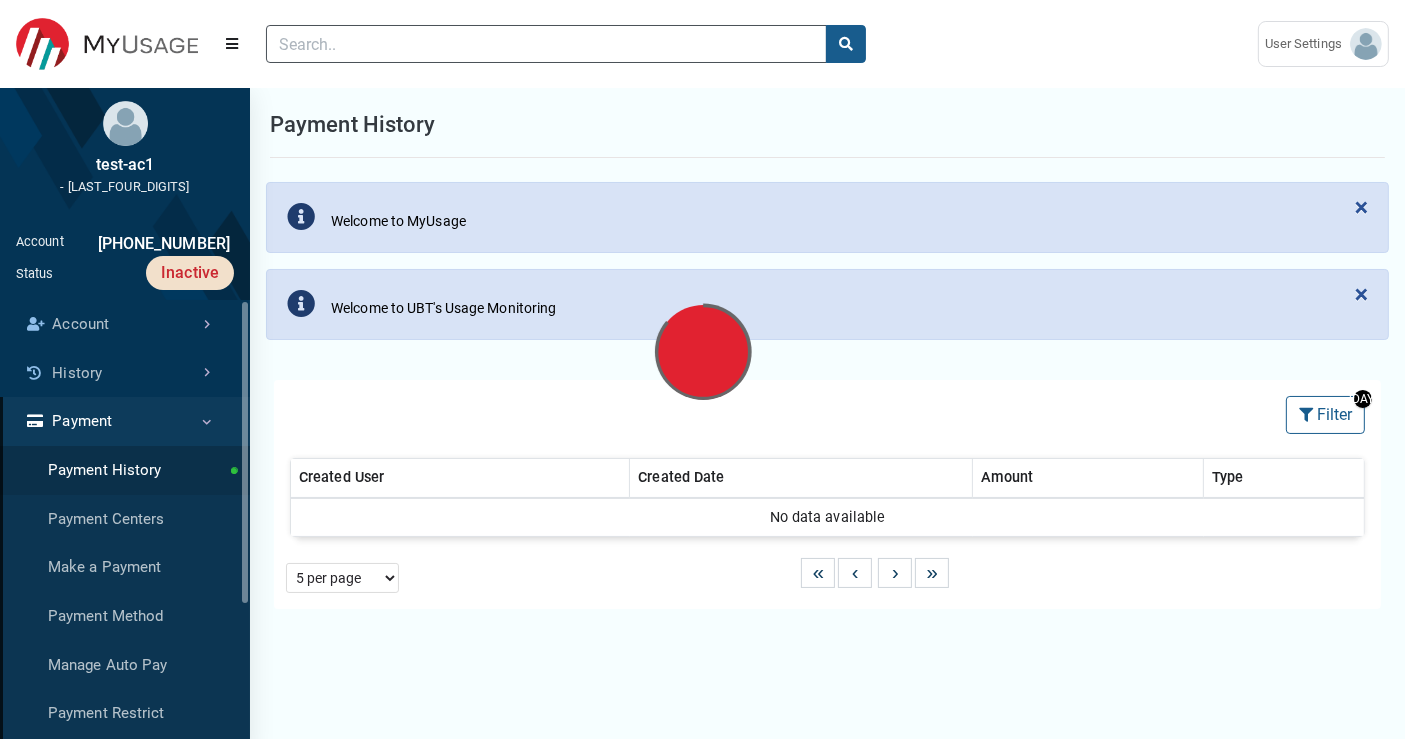select on "25 per page" 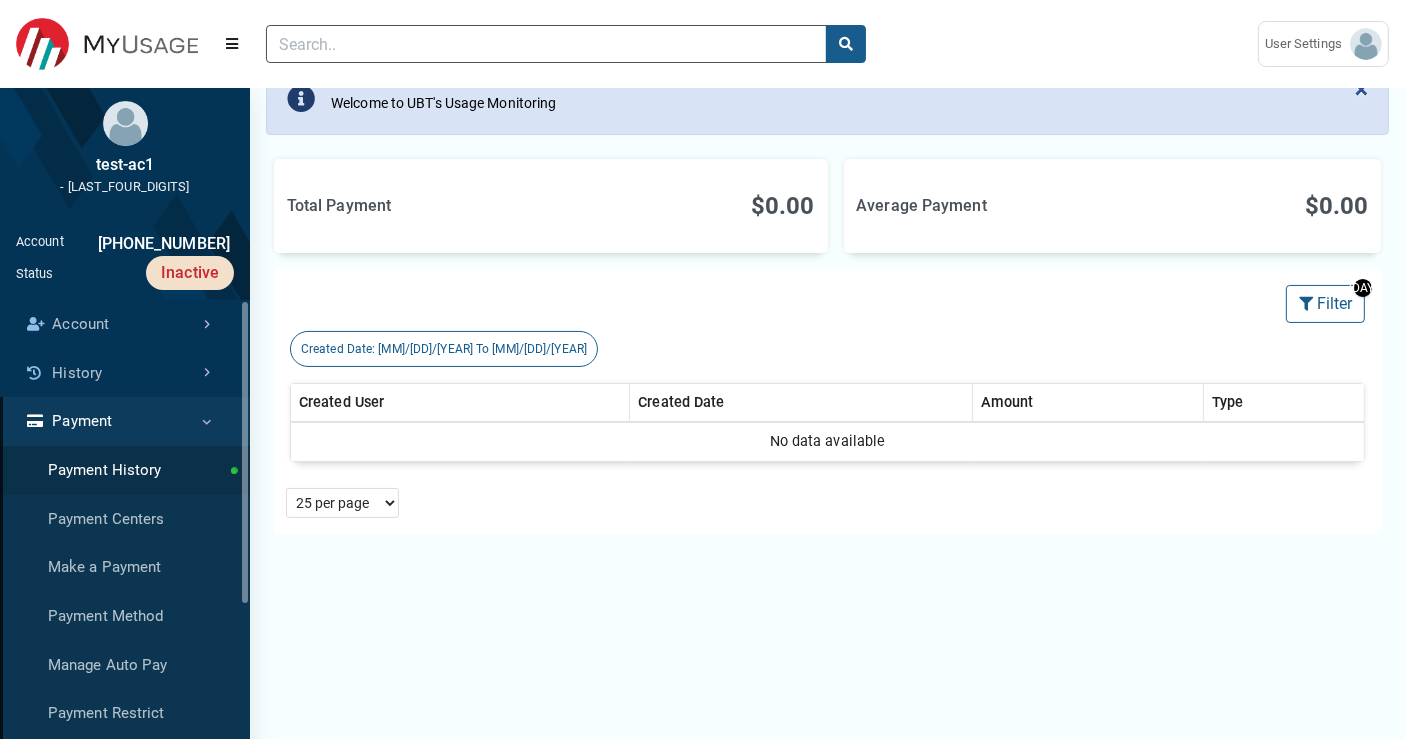 scroll, scrollTop: 222, scrollLeft: 0, axis: vertical 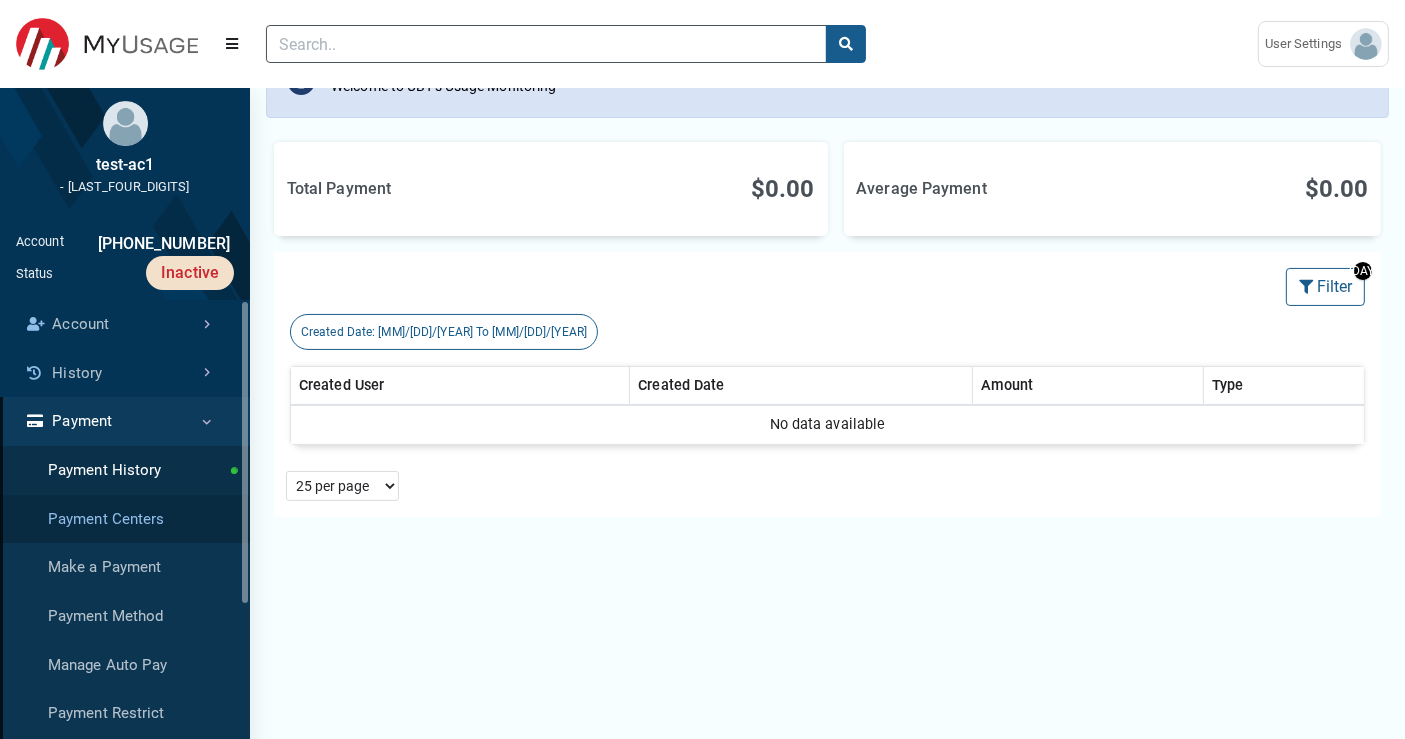 click on "Payment Centers" at bounding box center [125, 519] 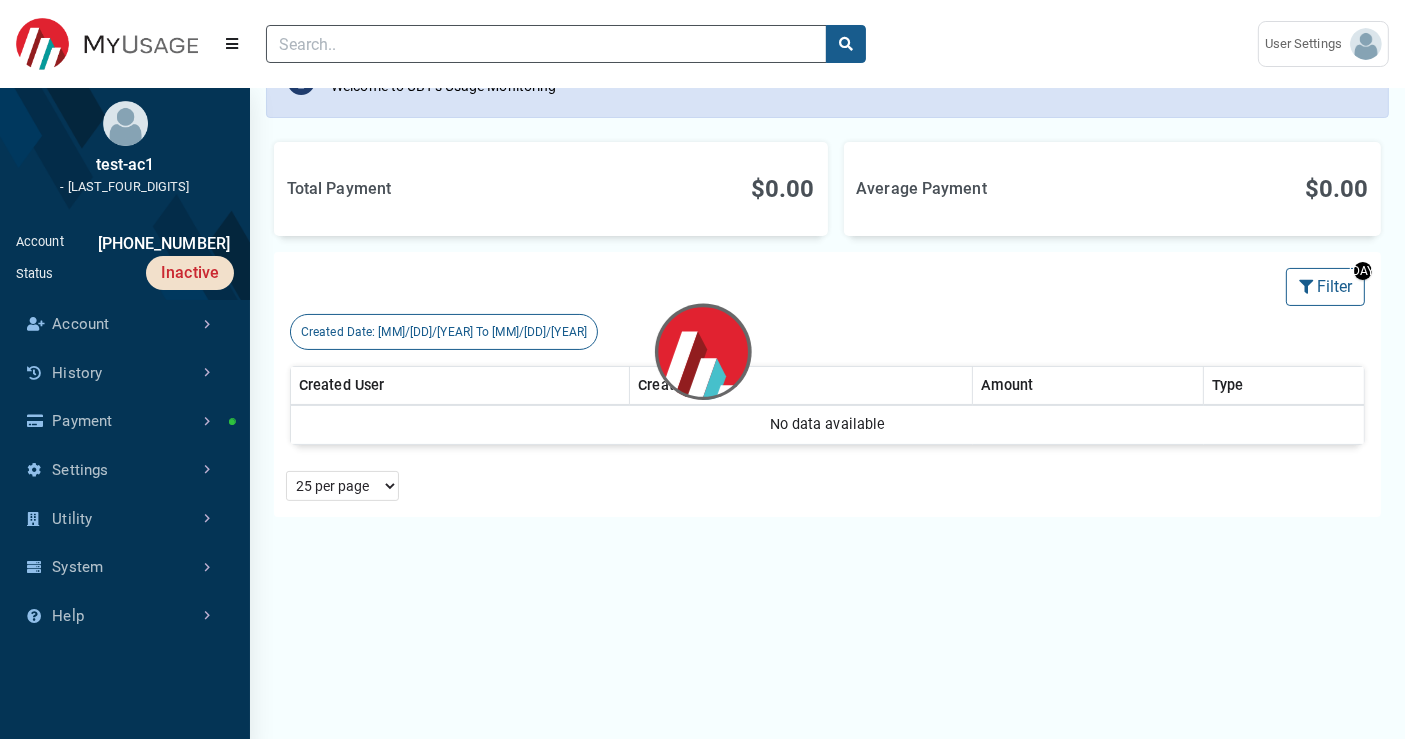 scroll, scrollTop: 0, scrollLeft: 0, axis: both 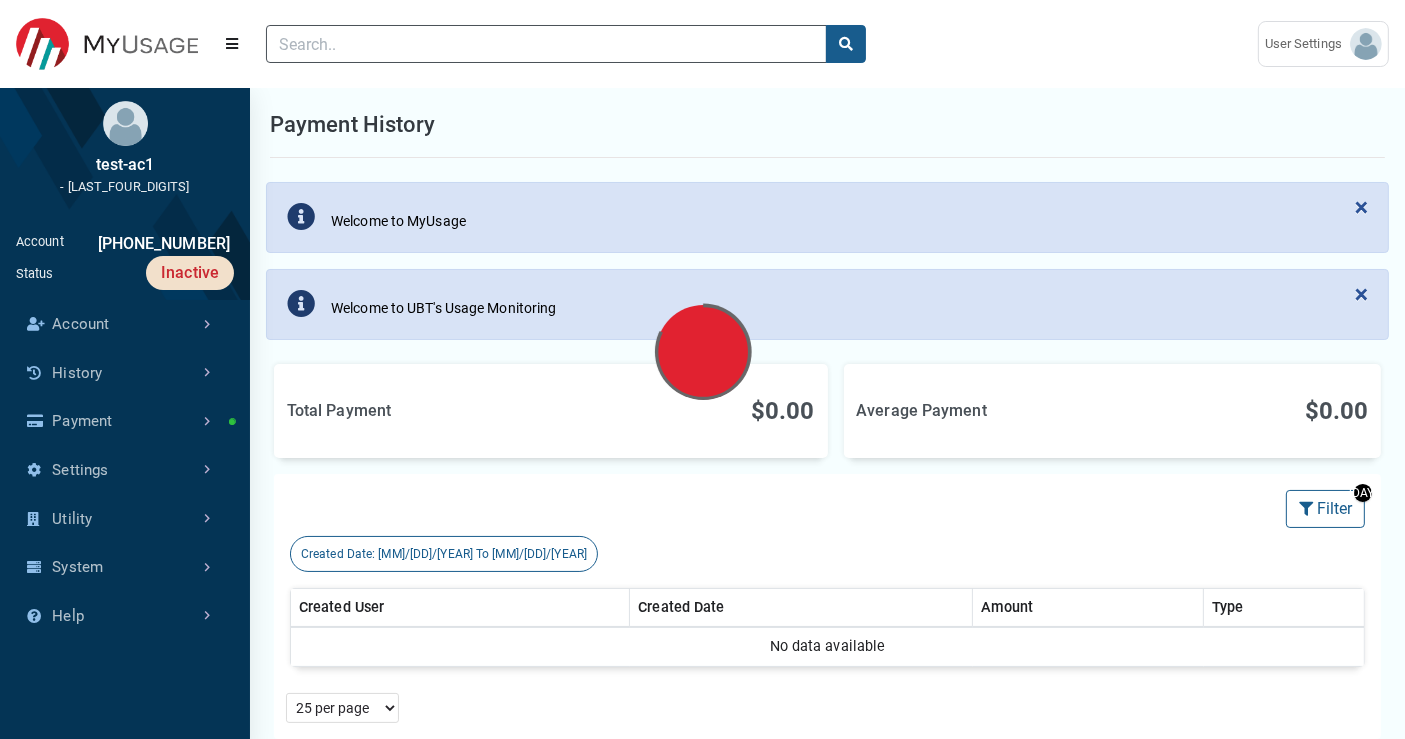 select on "25 per page" 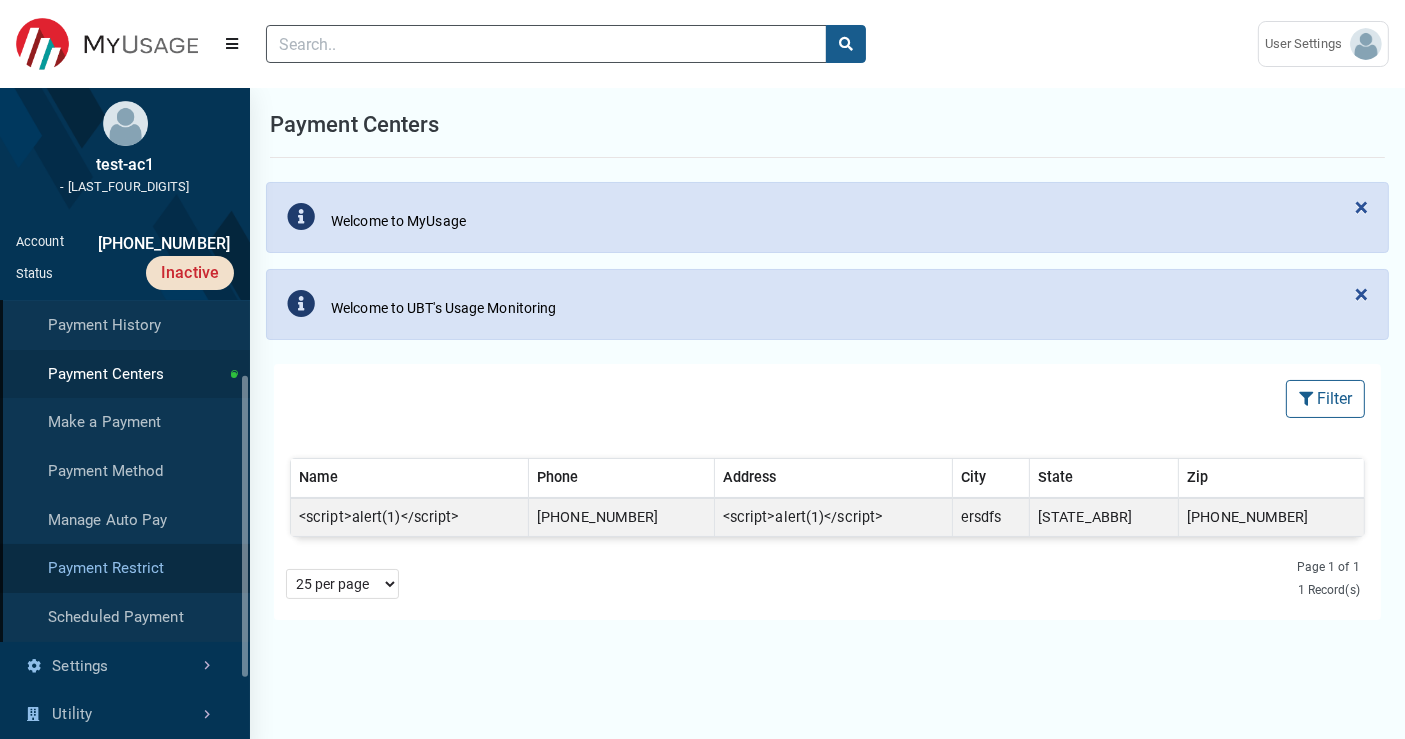 scroll, scrollTop: 111, scrollLeft: 0, axis: vertical 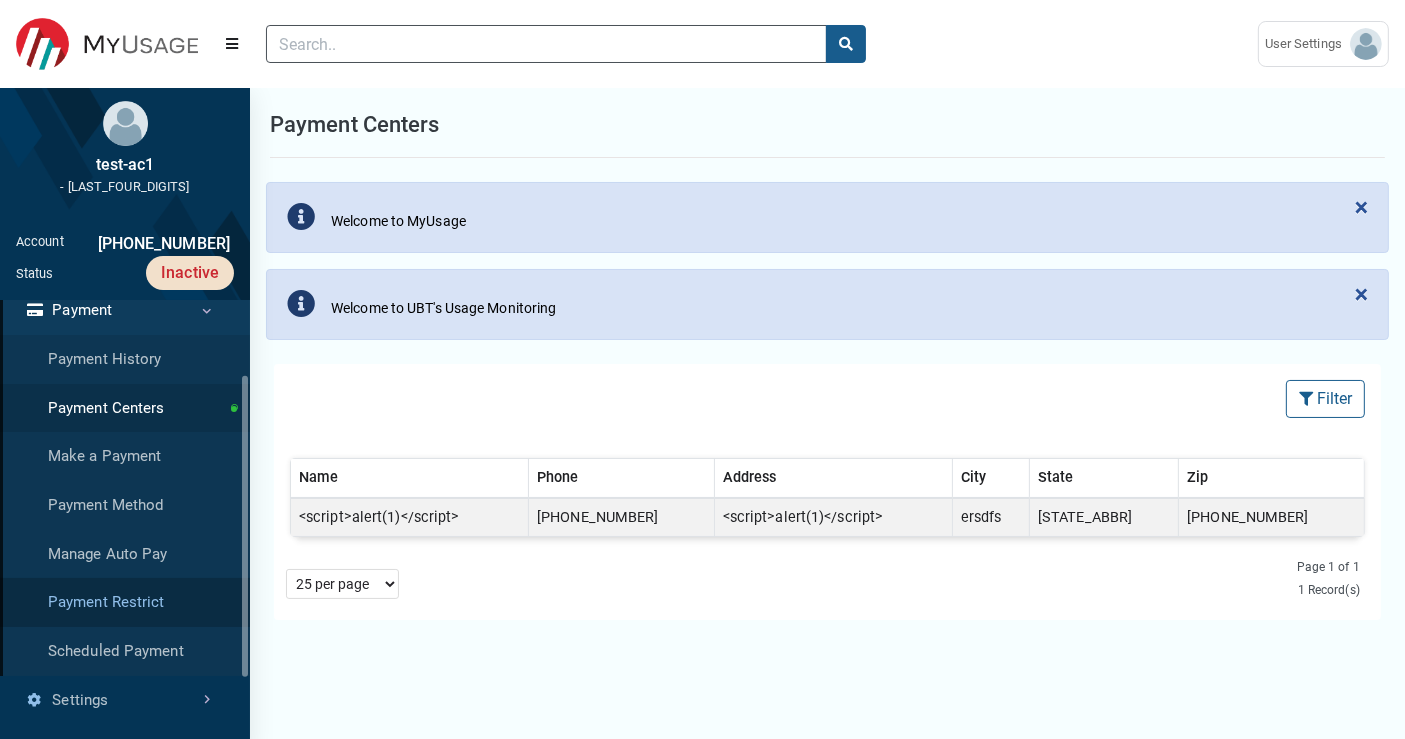 click on "Payment Restrict" at bounding box center [125, 602] 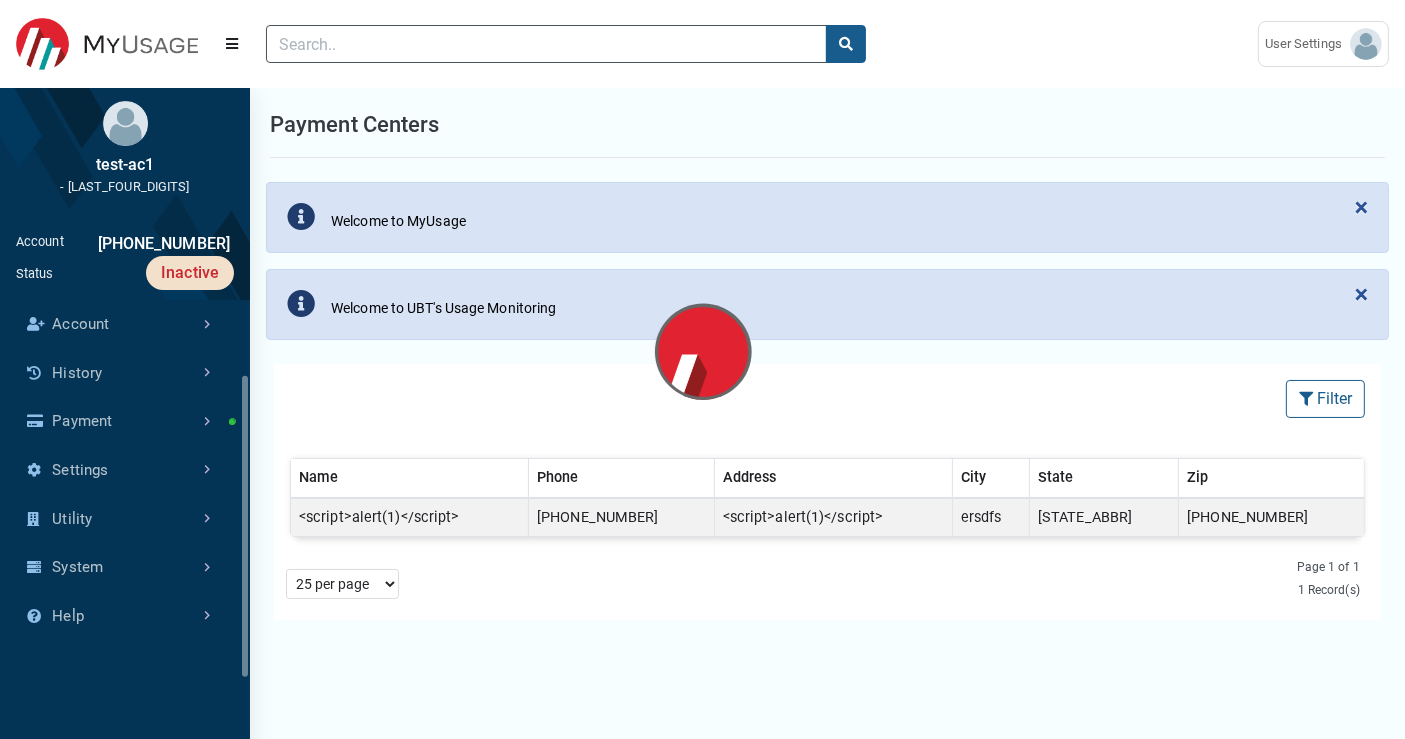 scroll, scrollTop: 0, scrollLeft: 0, axis: both 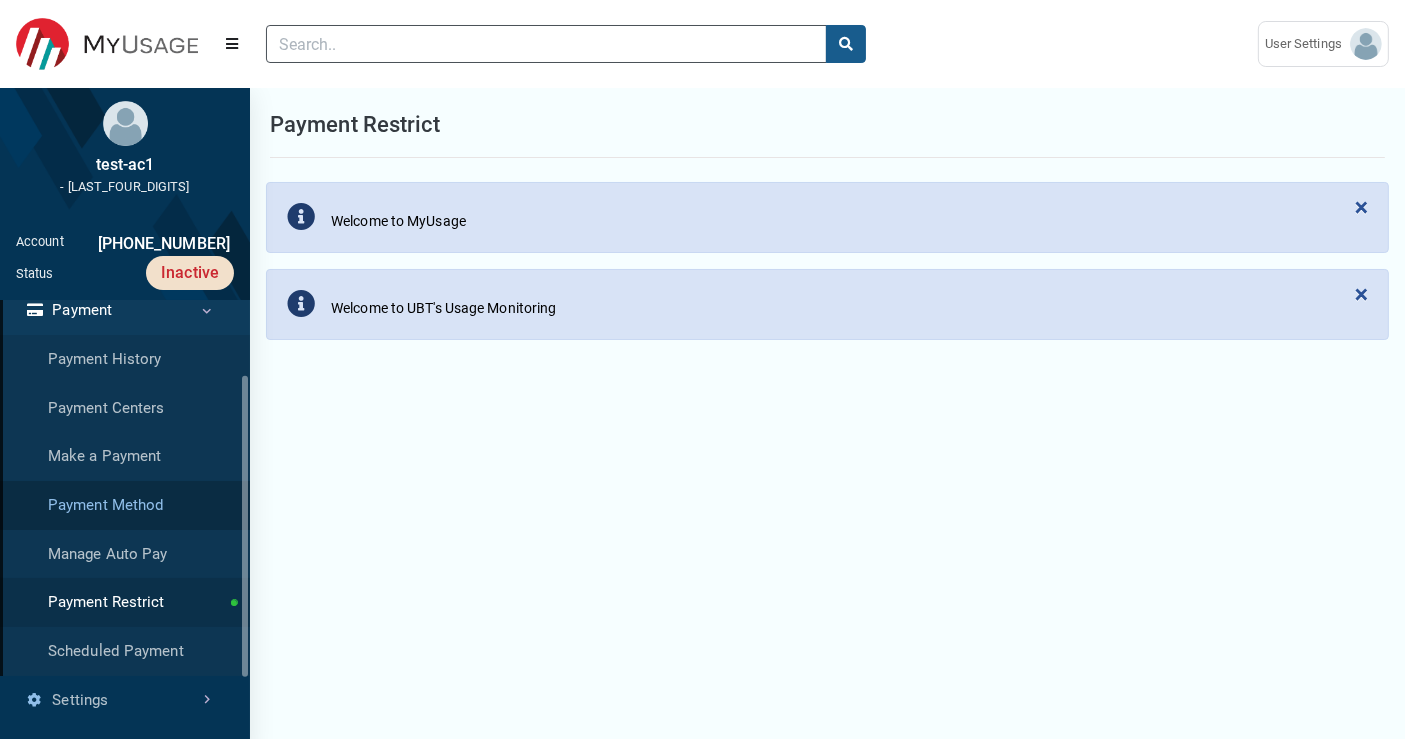 click on "Payment Method" at bounding box center [125, 505] 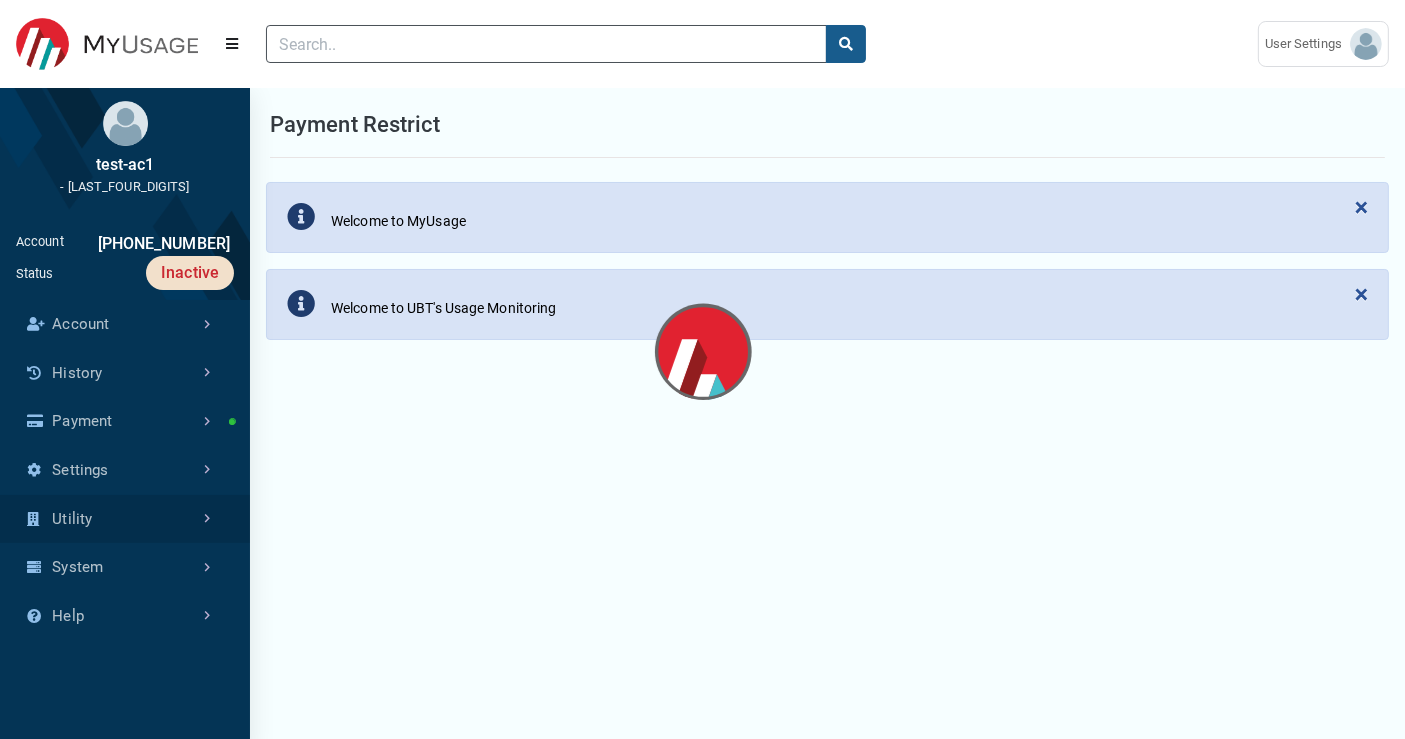 select on "25 per page" 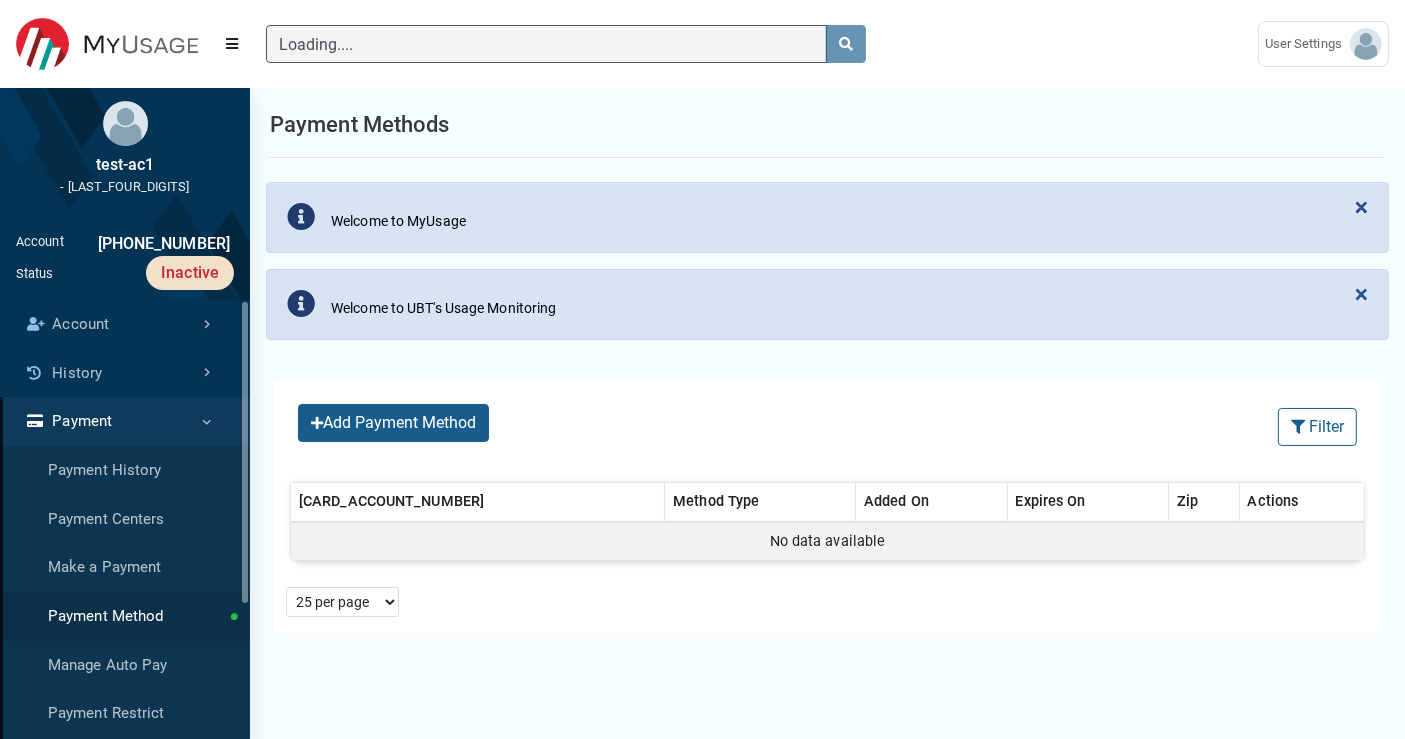 type 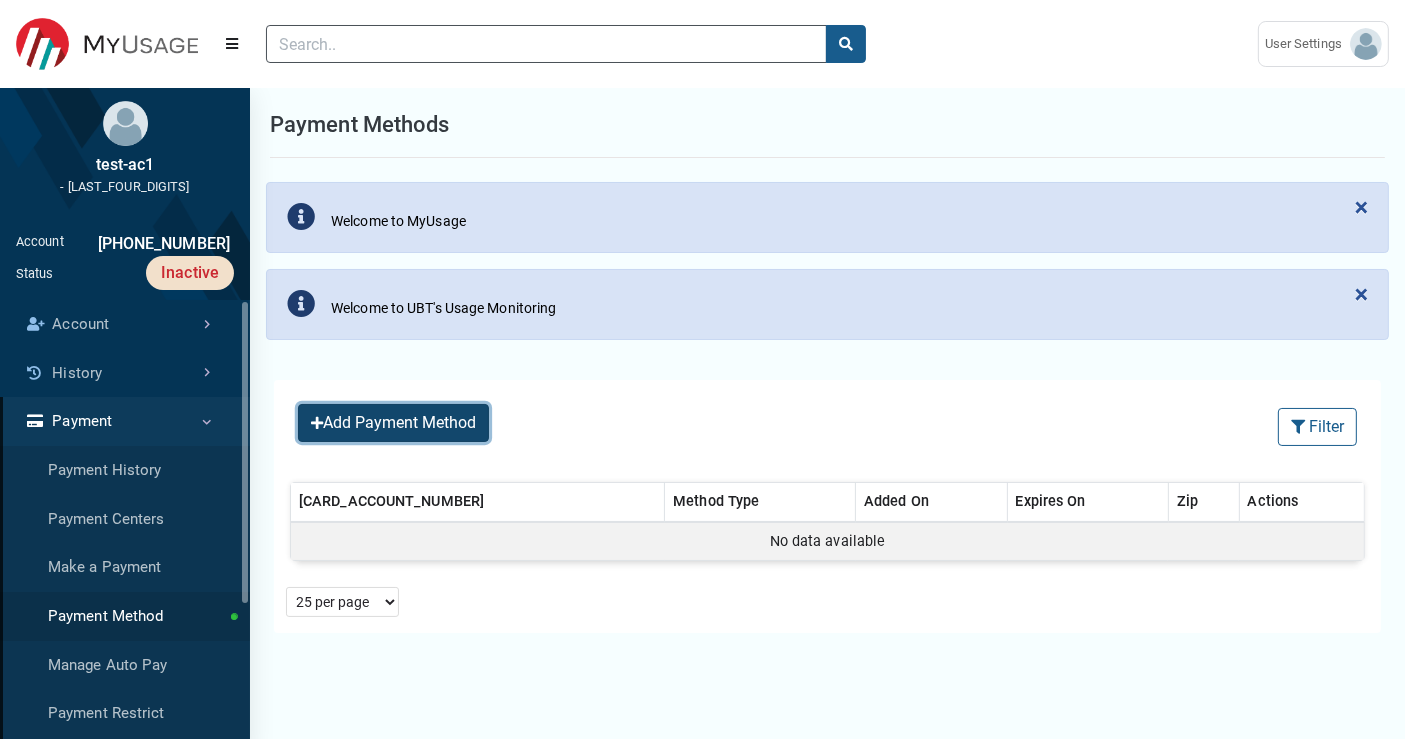 click on "Add Payment Method" at bounding box center (393, 423) 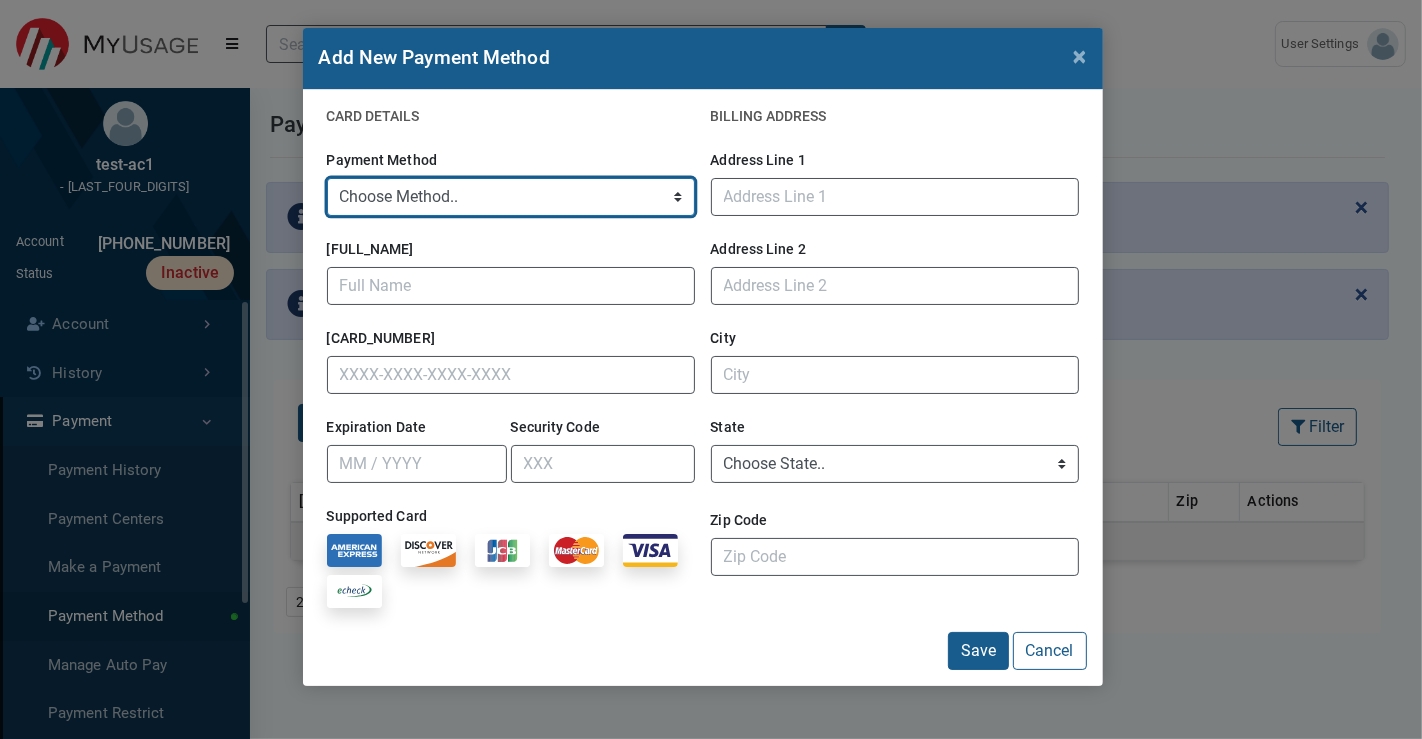 click on "Choose Method..
➕  ADD NEW CARD
➕  ADD NEW SAVINGS ACCOUNT
➕  ADD NEW CHECKING ACCOUNT
➕  ADD NEW COMMERCIAL CHECKING ACCOUNT" at bounding box center (511, 197) 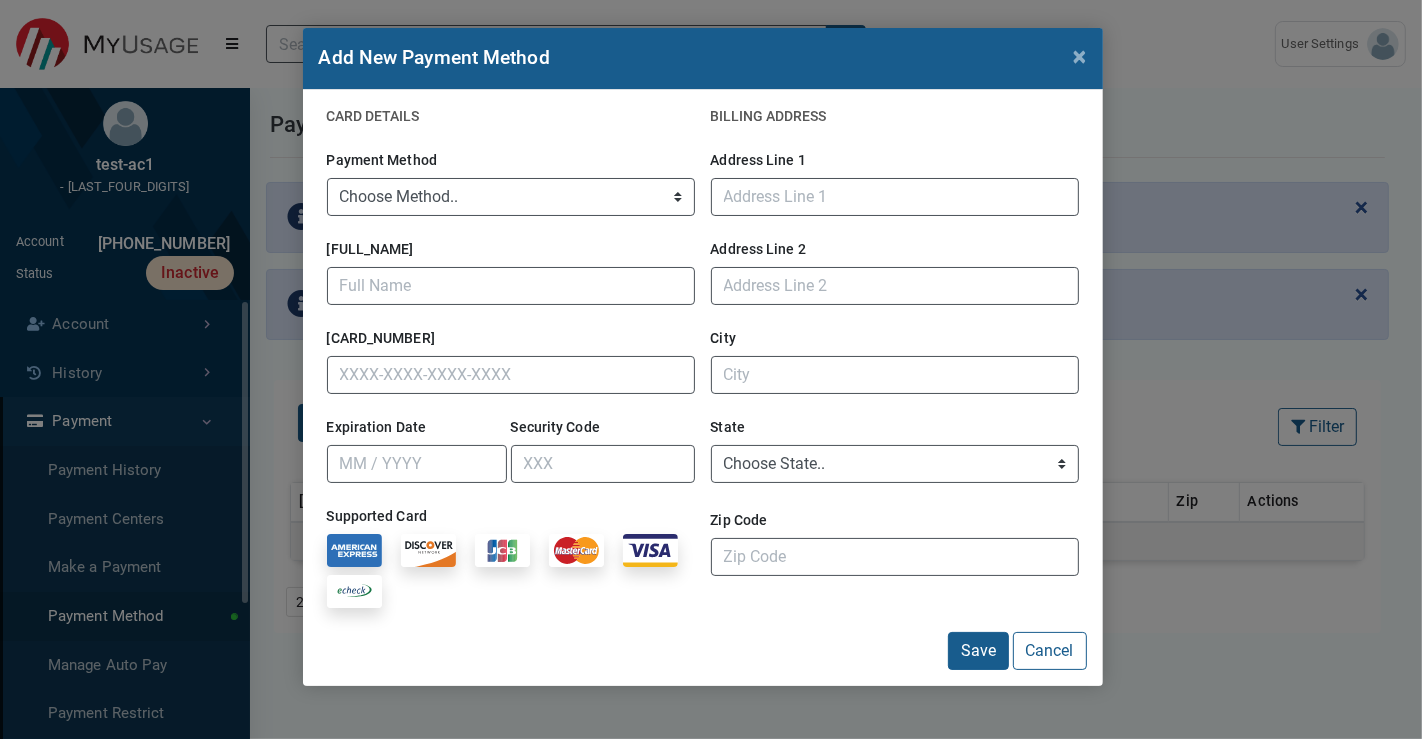 click on "Payment Method
Choose Method..
➕  ADD NEW CARD
➕  ADD NEW SAVINGS ACCOUNT
➕  ADD NEW CHECKING ACCOUNT
➕  ADD NEW COMMERCIAL CHECKING ACCOUNT" at bounding box center [511, 179] 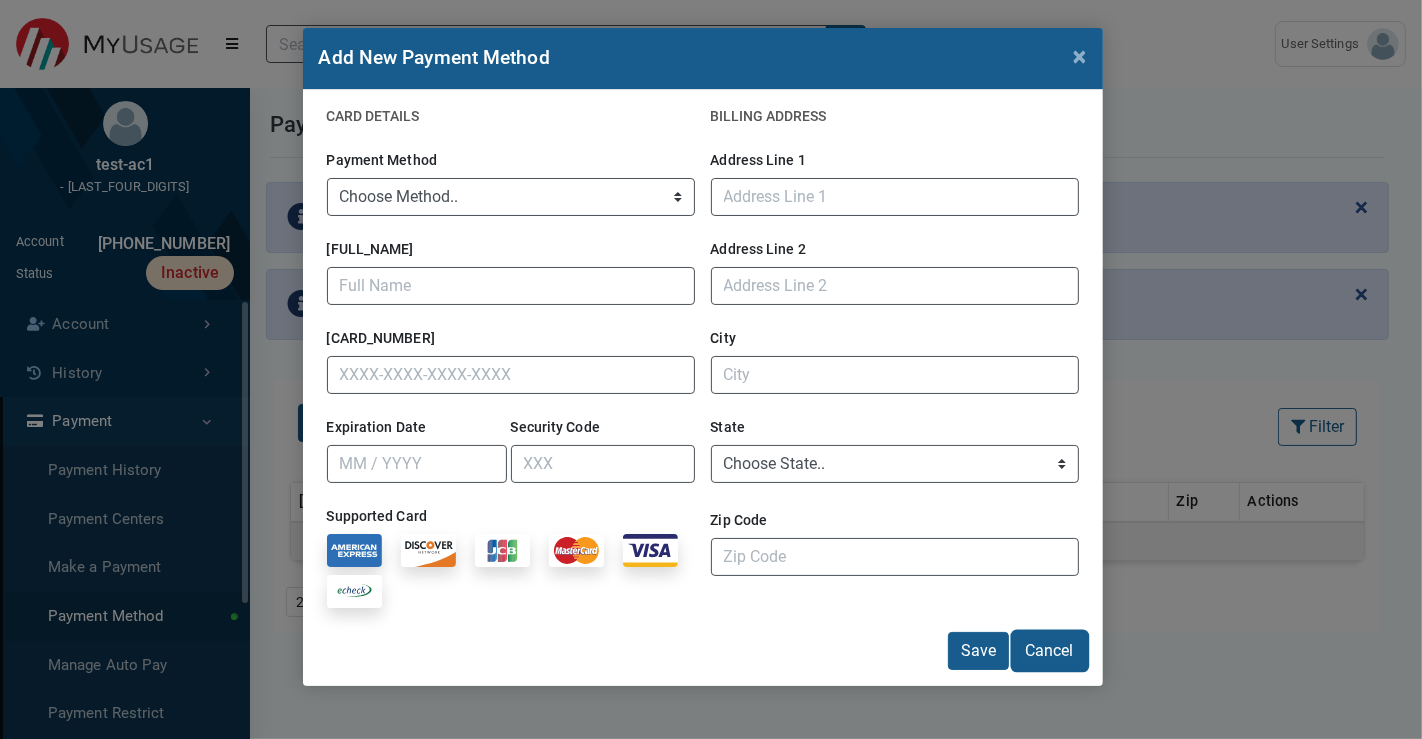 click on "Cancel" at bounding box center (1050, 651) 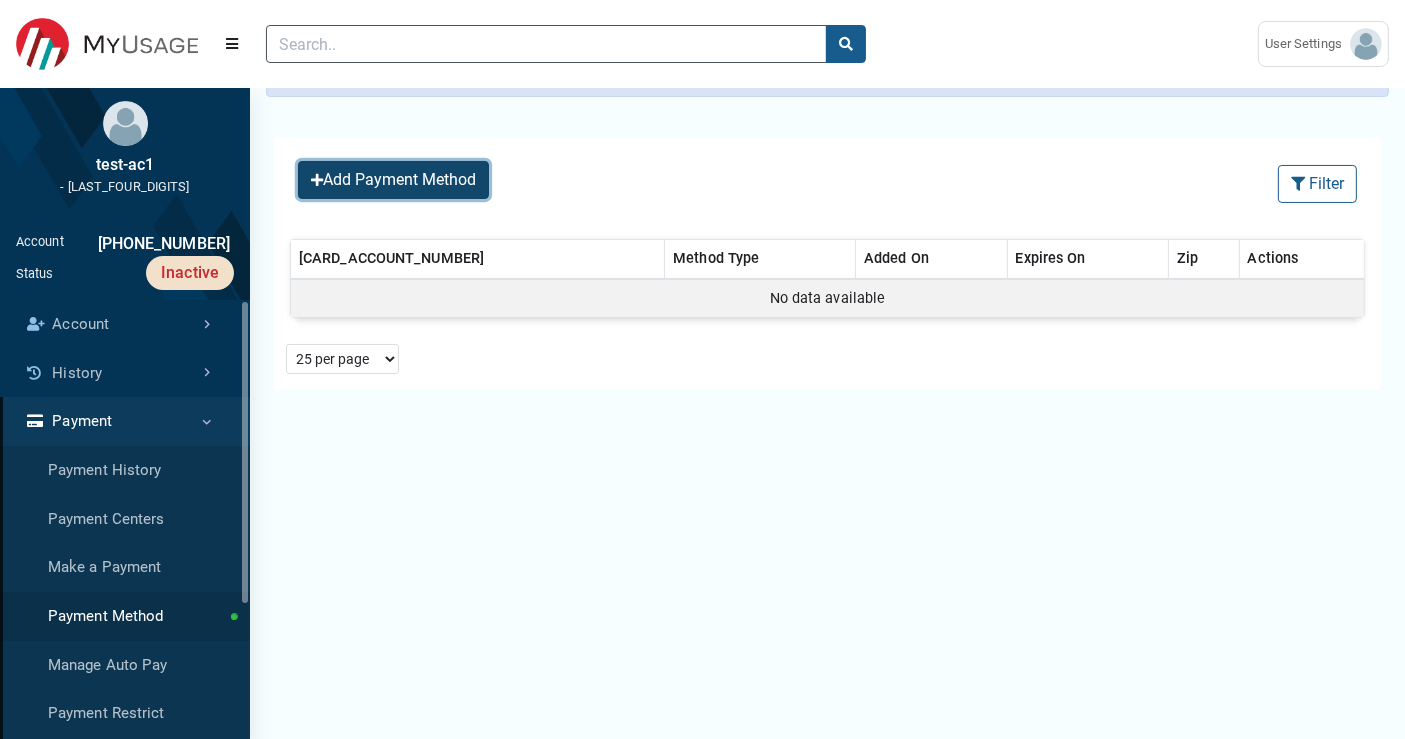 scroll, scrollTop: 222, scrollLeft: 0, axis: vertical 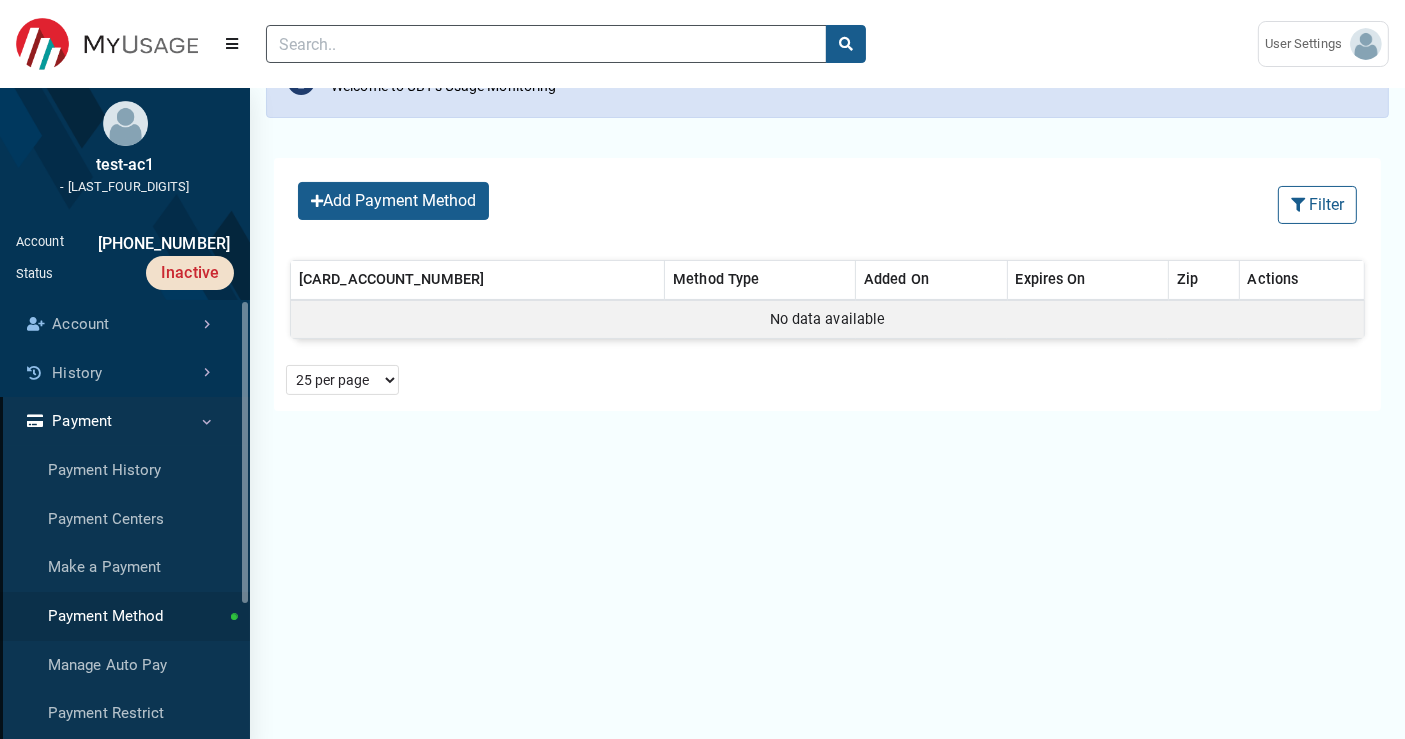 click on "Payment" at bounding box center (125, 421) 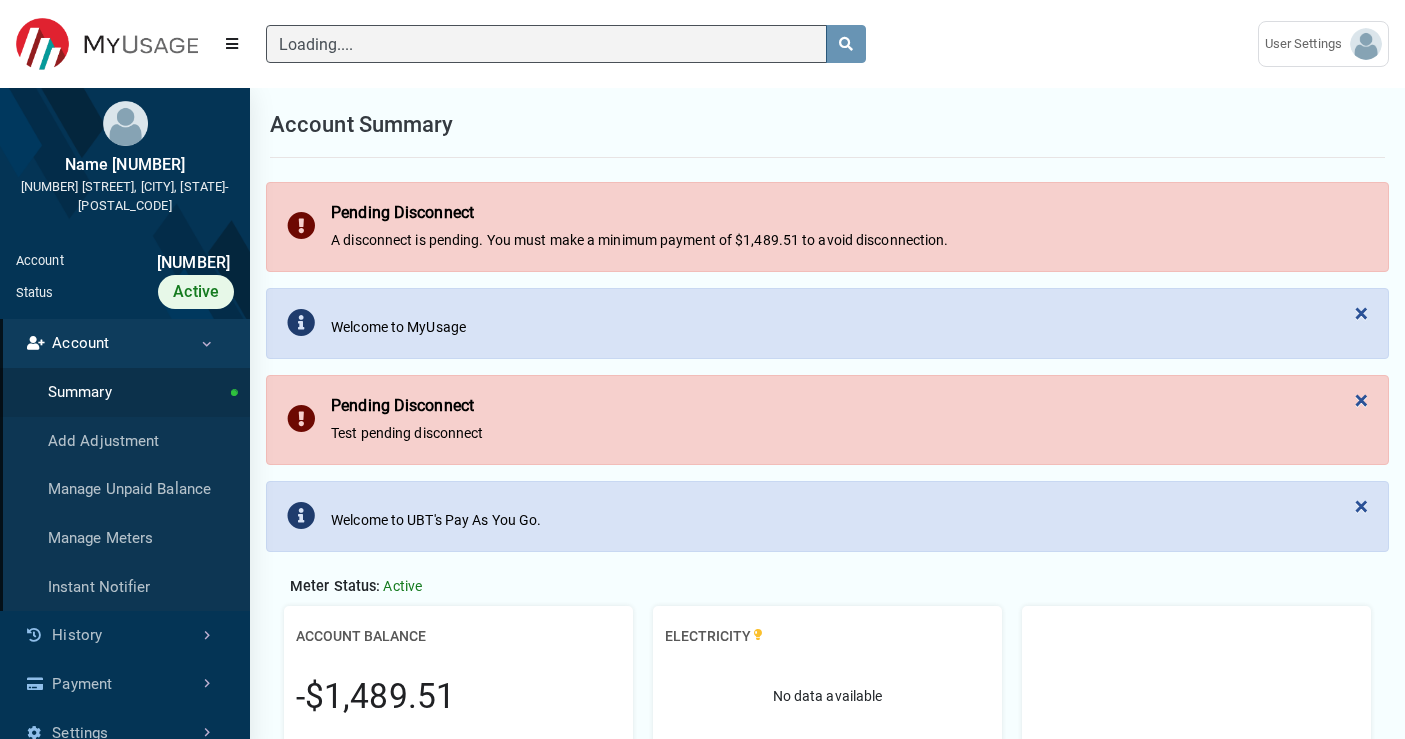 type 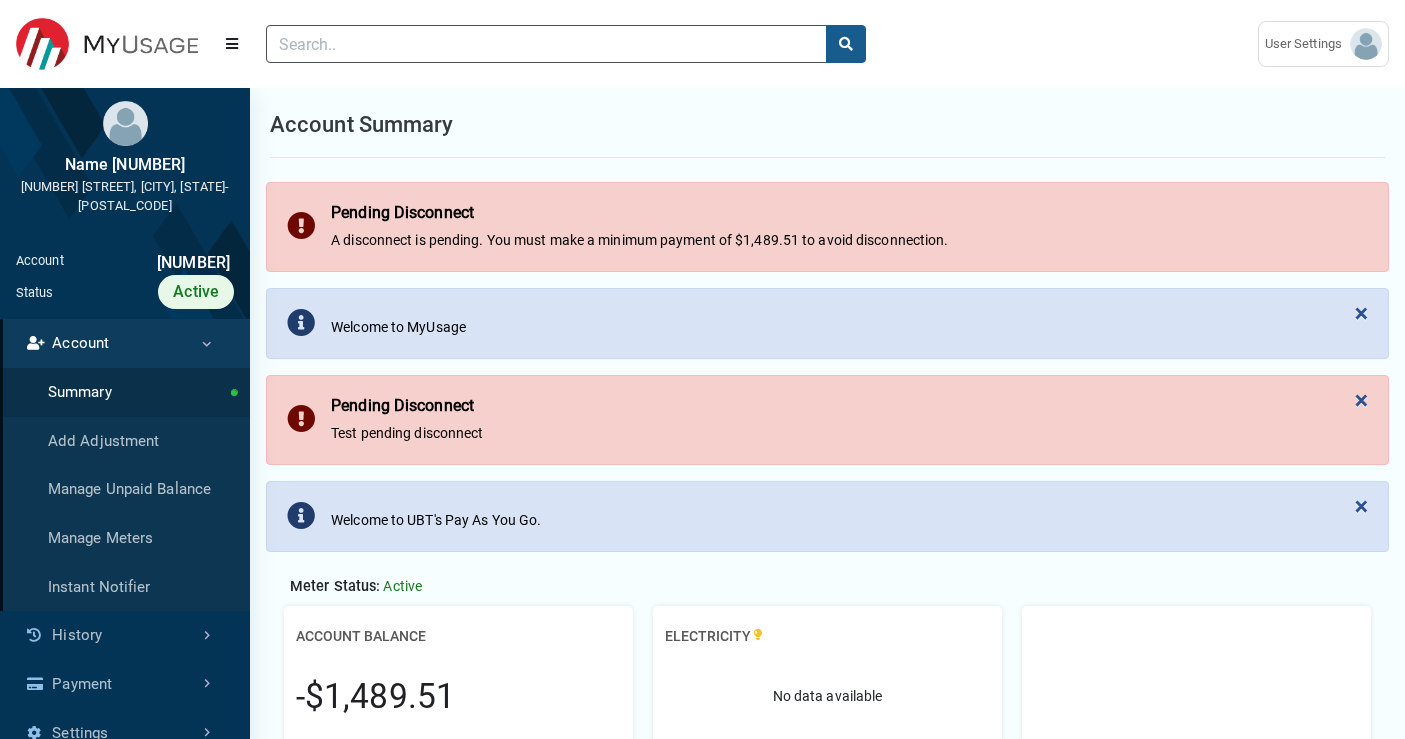 scroll, scrollTop: 0, scrollLeft: 0, axis: both 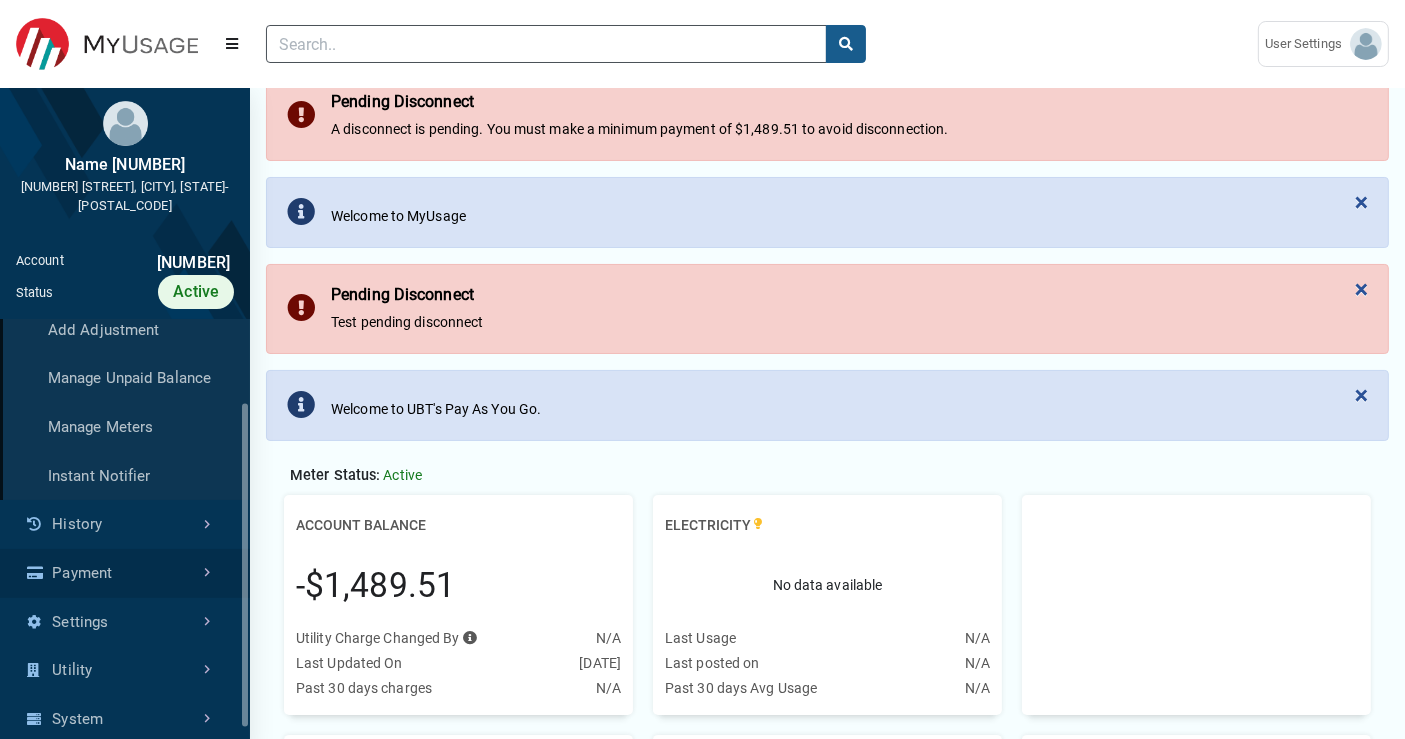 click on "Payment" at bounding box center (125, 573) 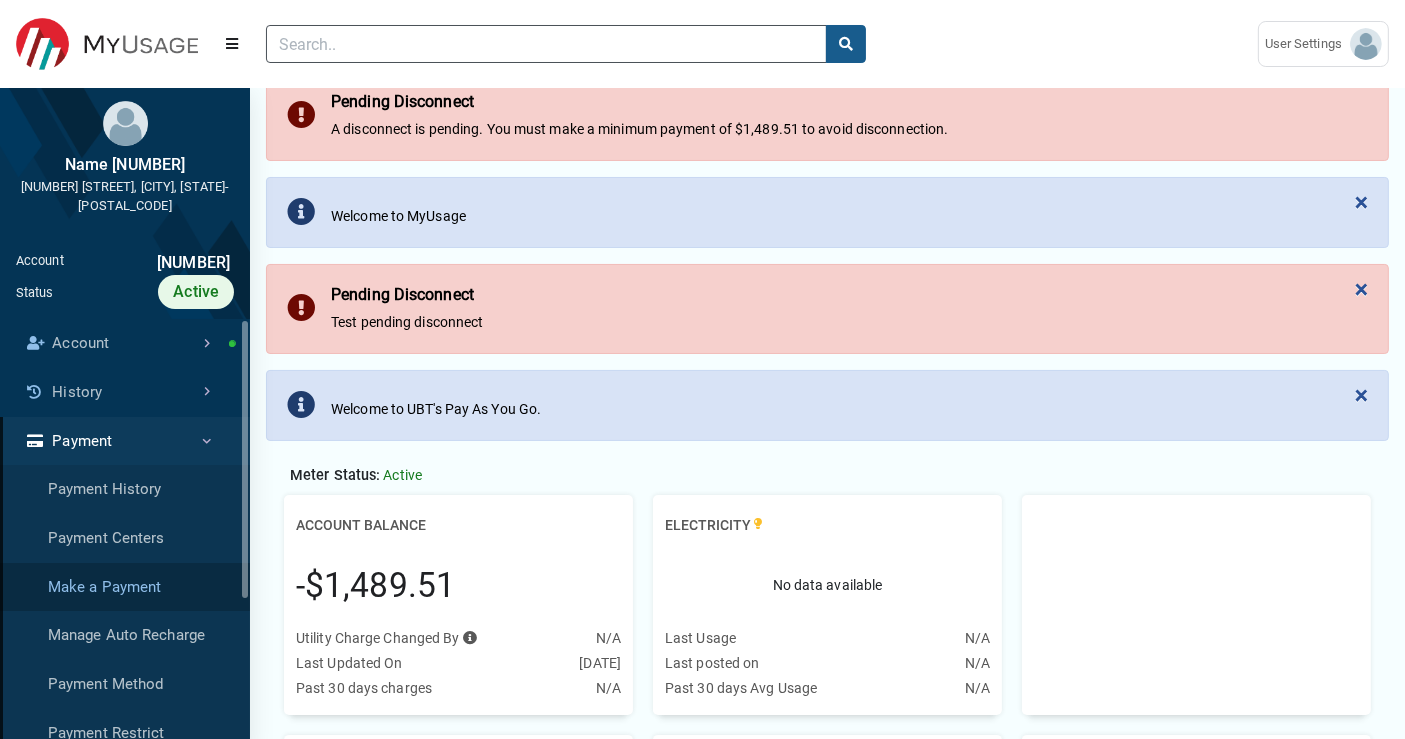 click on "Make a Payment" at bounding box center (125, 587) 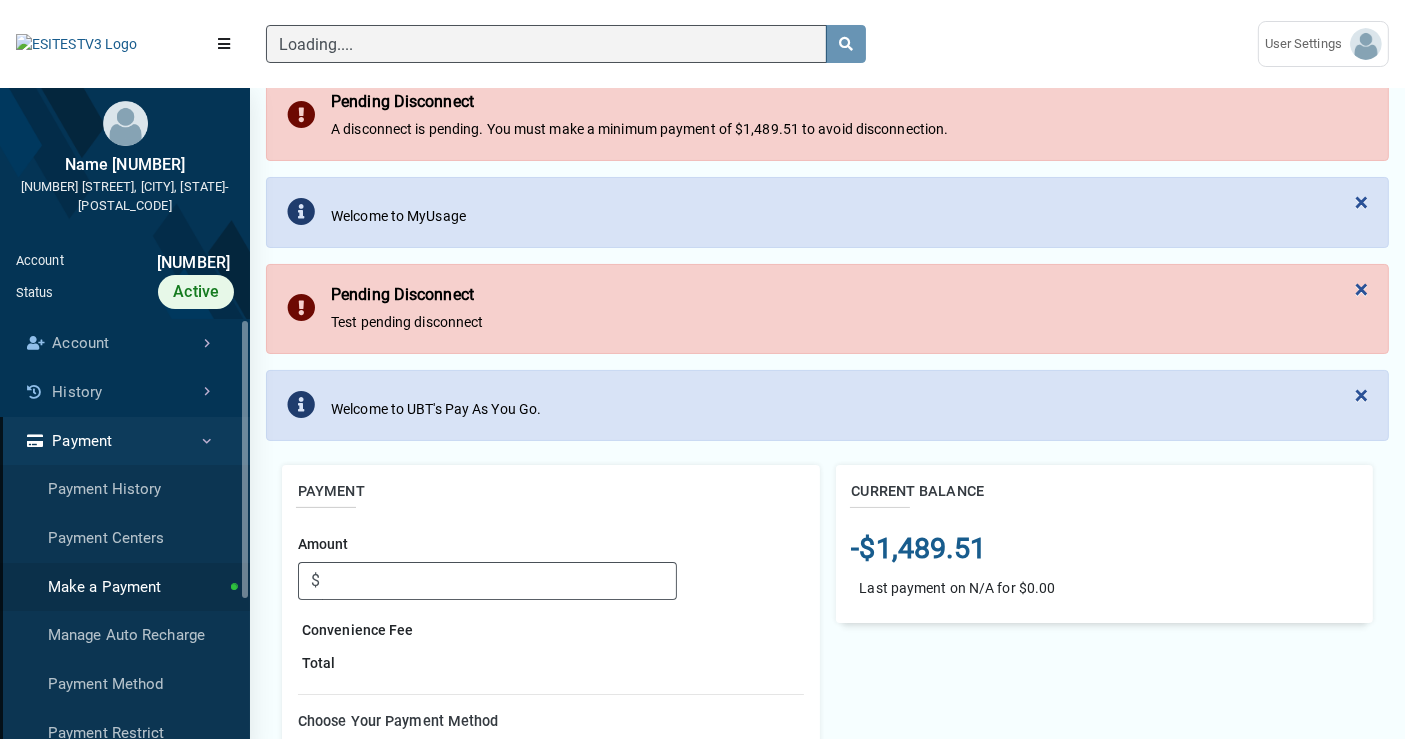 scroll, scrollTop: 0, scrollLeft: 0, axis: both 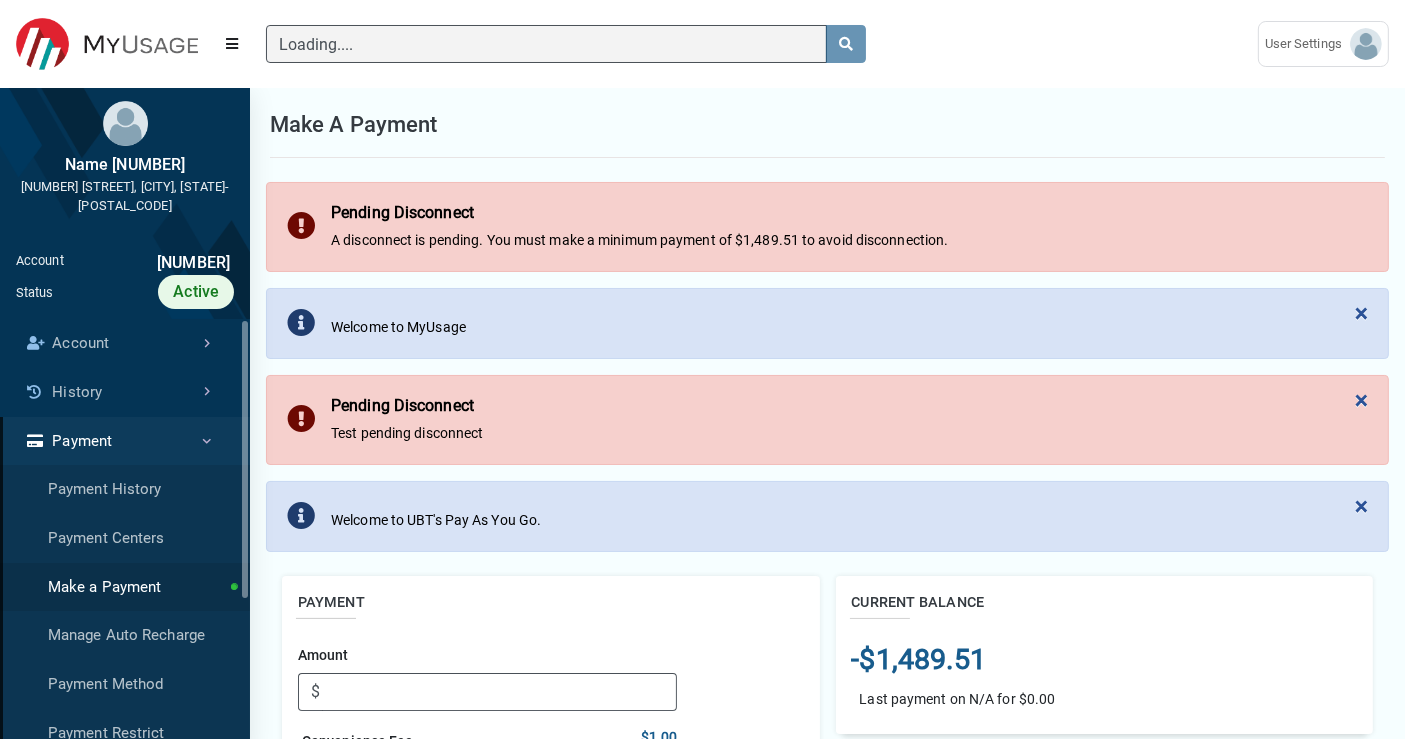 type 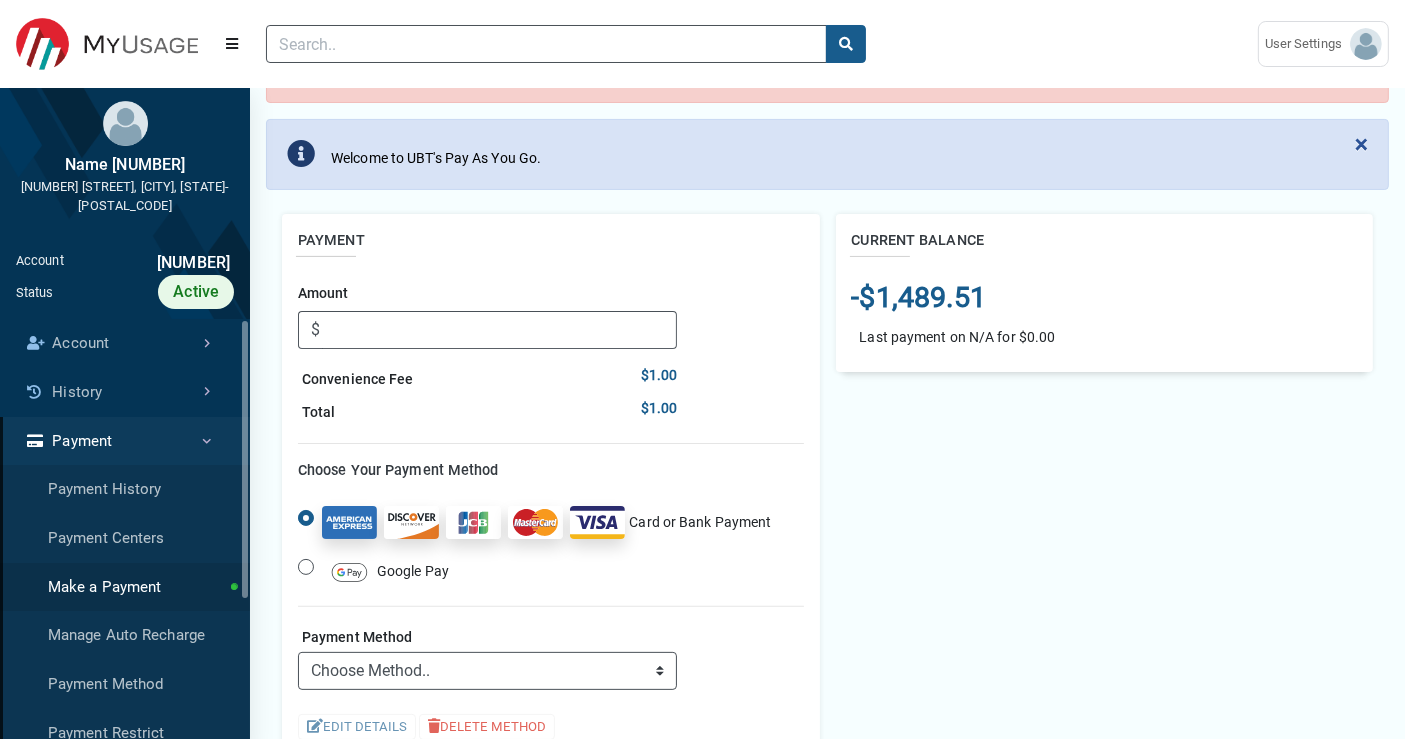 scroll, scrollTop: 444, scrollLeft: 0, axis: vertical 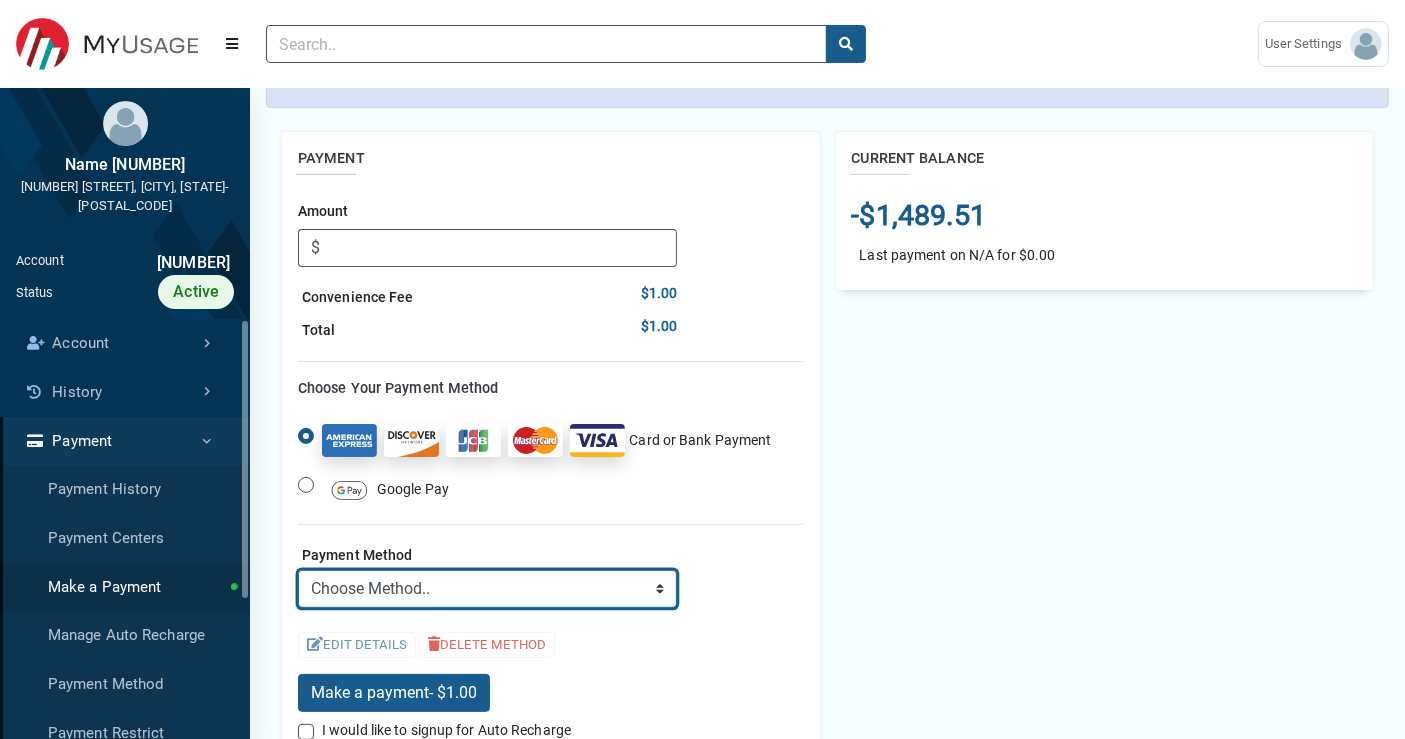 click on "Choose Method..
➕   ADD NEW CARD
➕   ADD NEW SAVINGS ACCOUNT
➕   ADD NEW CHECKING ACCOUNT
➕   ADD NEW COMMERCIAL CHECKING ACCOUNT" at bounding box center [487, 589] 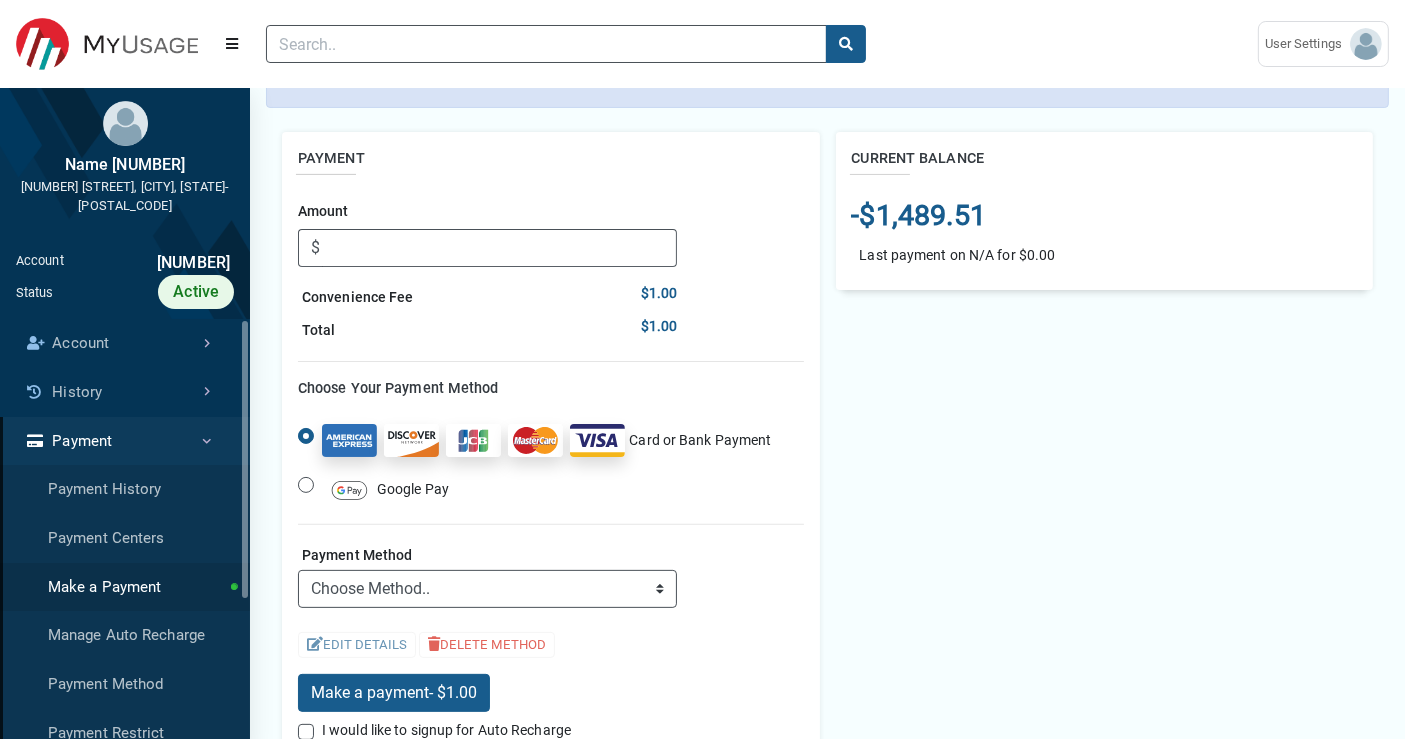 click on "CURRENT BALANCE
-$1,489.51
Last payment on N/A for $0.00" at bounding box center [1105, 456] 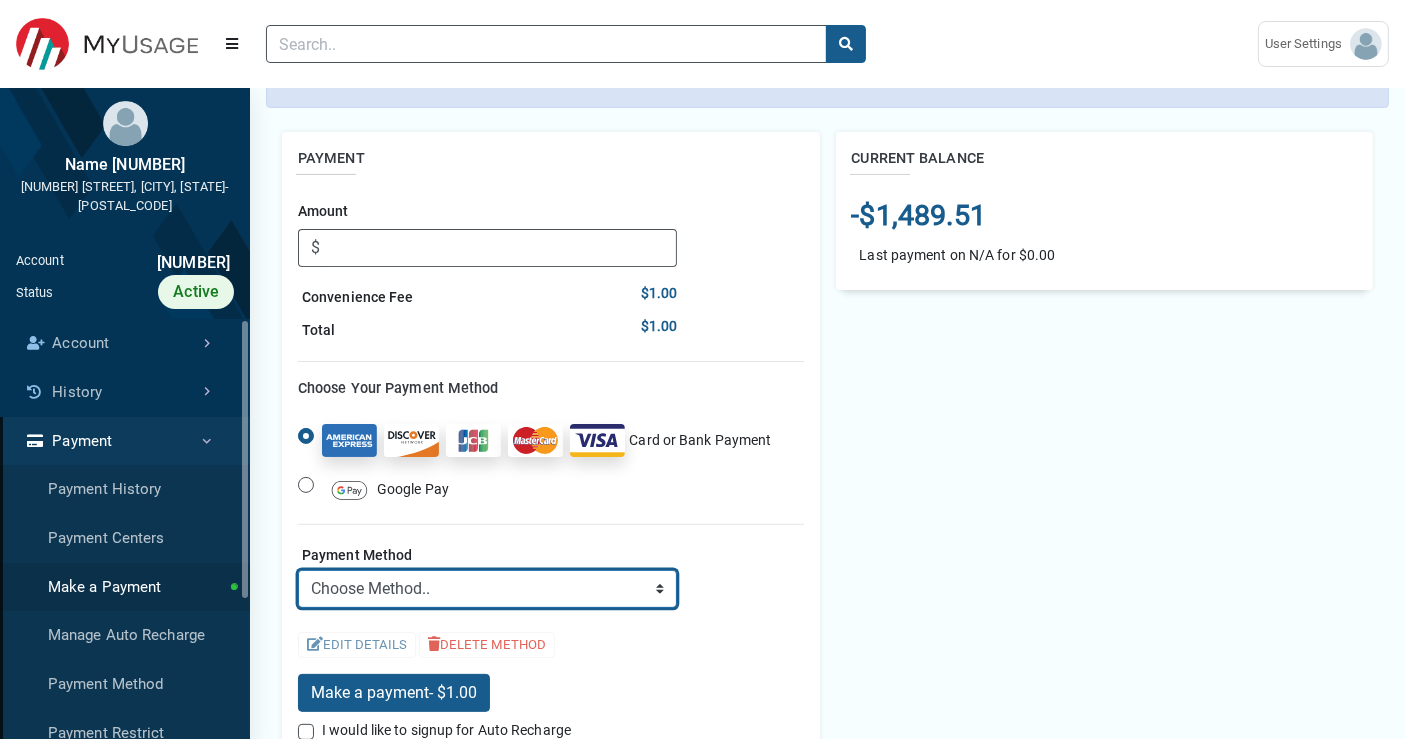 click on "Choose Method..
➕   ADD NEW CARD
➕   ADD NEW SAVINGS ACCOUNT
➕   ADD NEW CHECKING ACCOUNT
➕   ADD NEW COMMERCIAL CHECKING ACCOUNT" at bounding box center [487, 589] 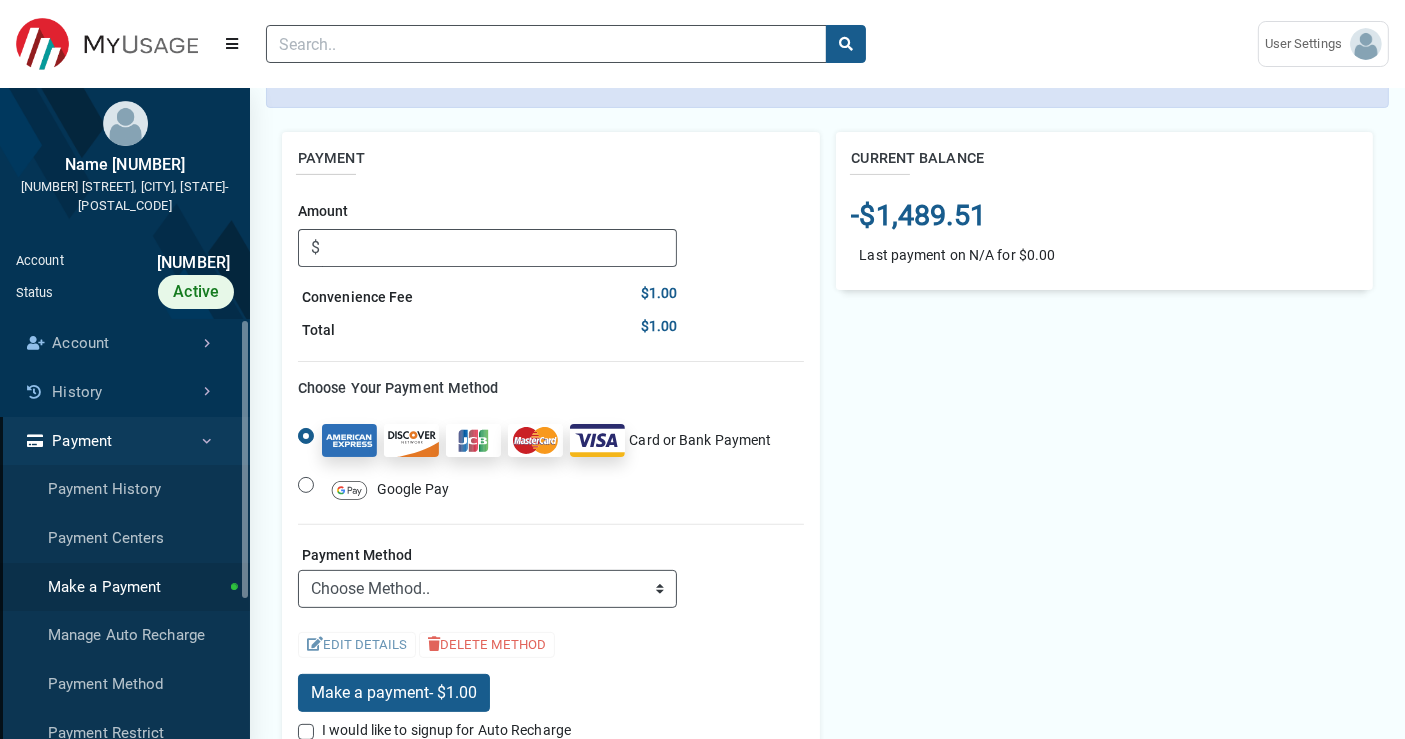 click on "CURRENT BALANCE
-$1,489.51
Last payment on N/A for $0.00" at bounding box center (1105, 456) 